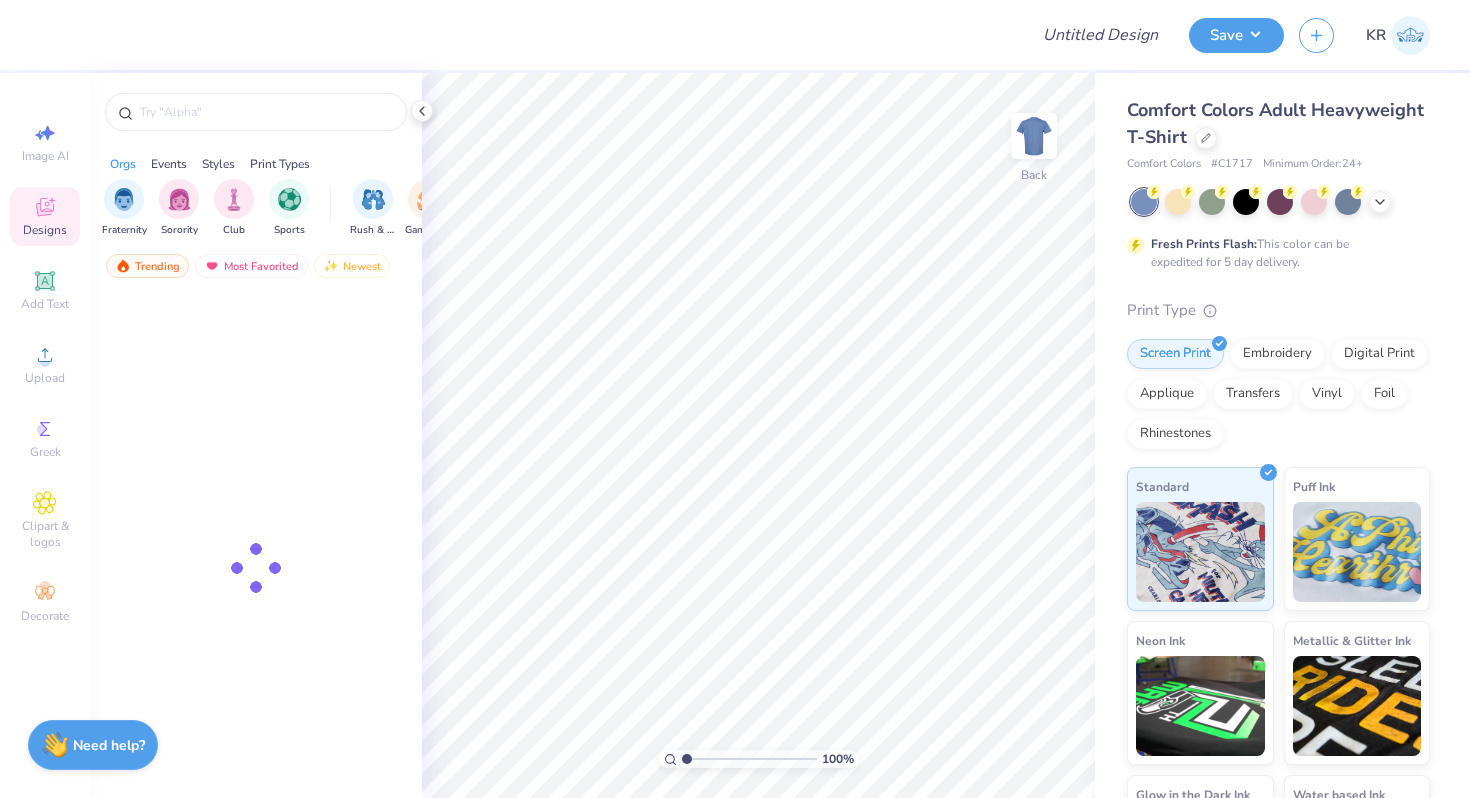 scroll, scrollTop: 0, scrollLeft: 0, axis: both 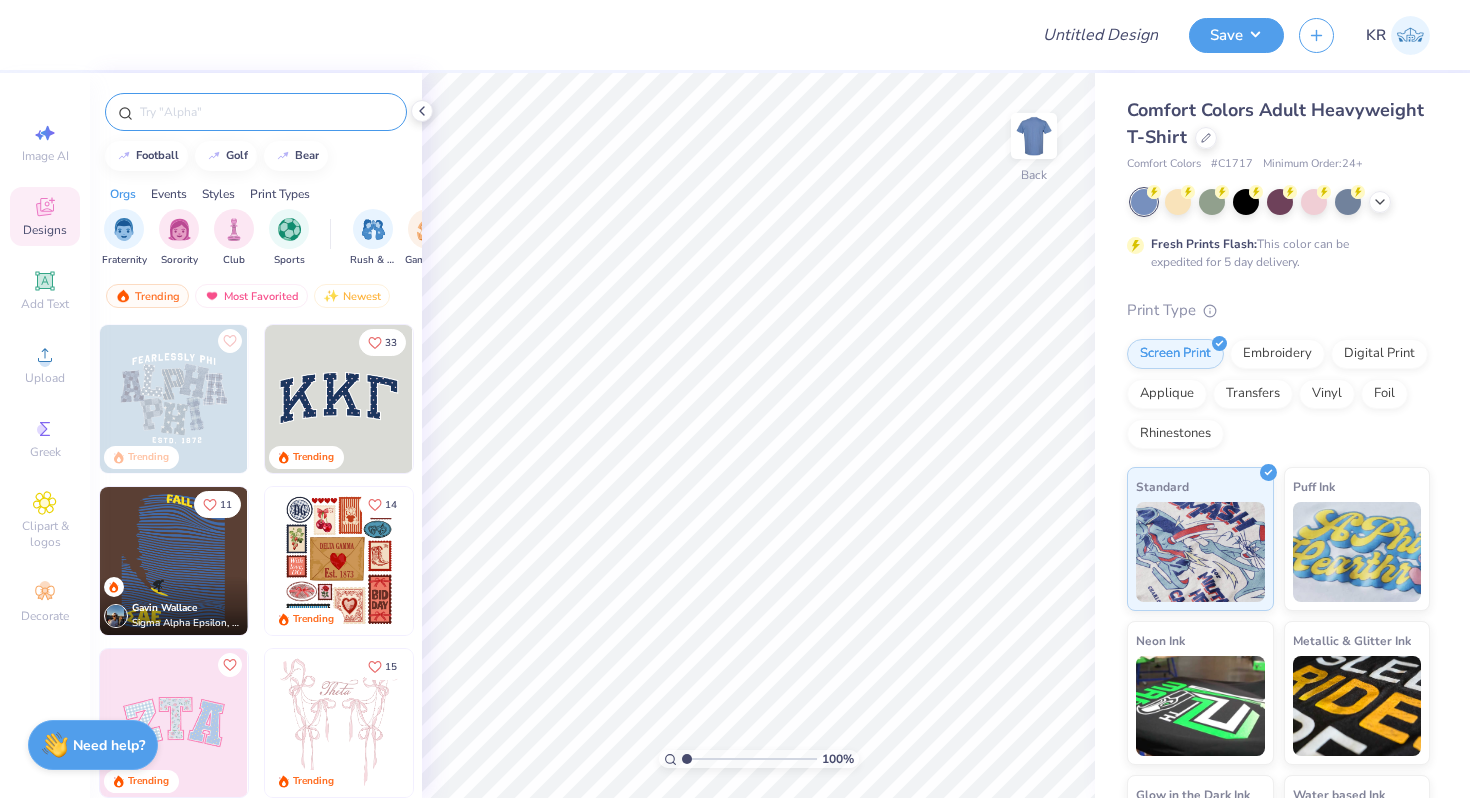 click at bounding box center [266, 112] 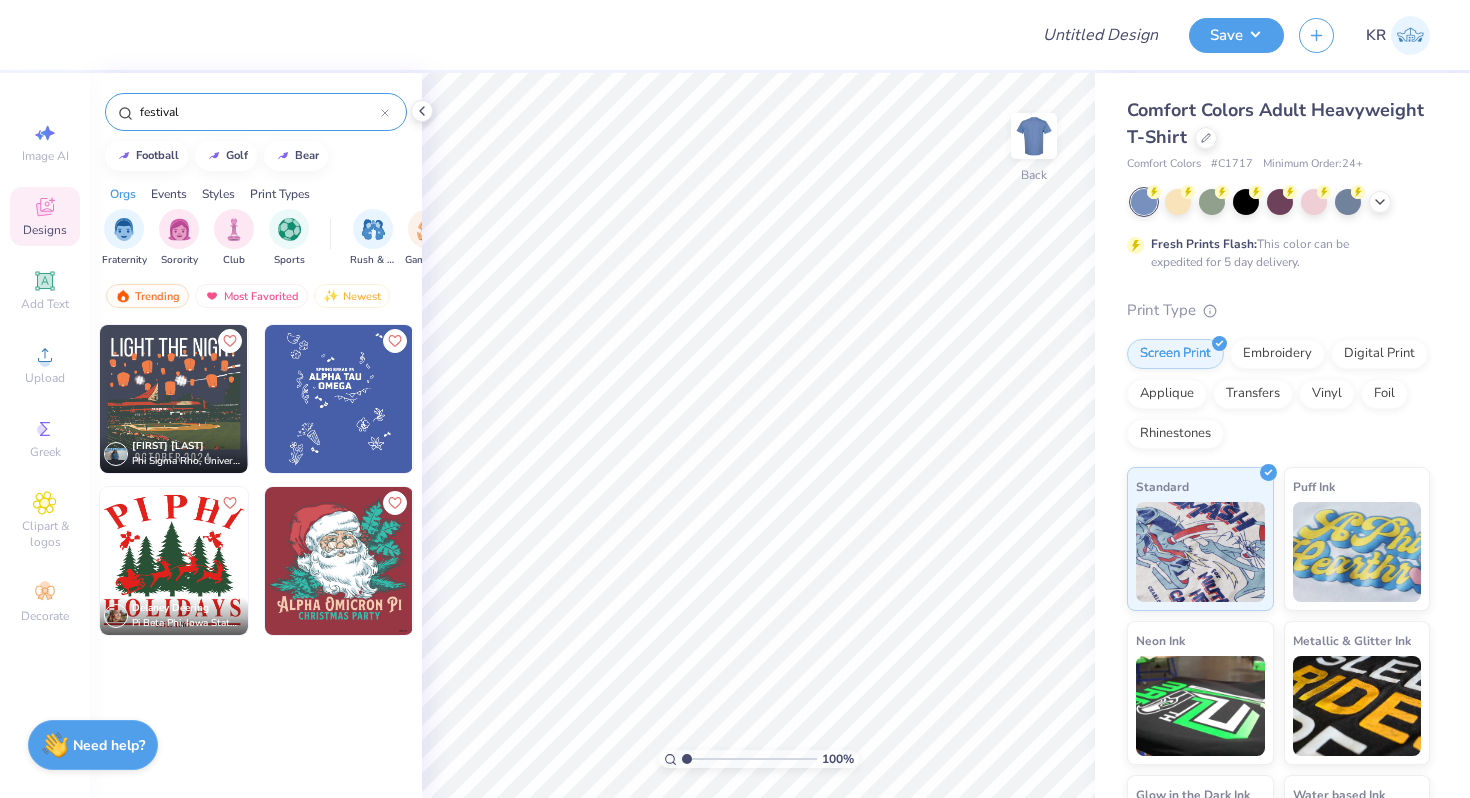 click on "festival" at bounding box center (259, 112) 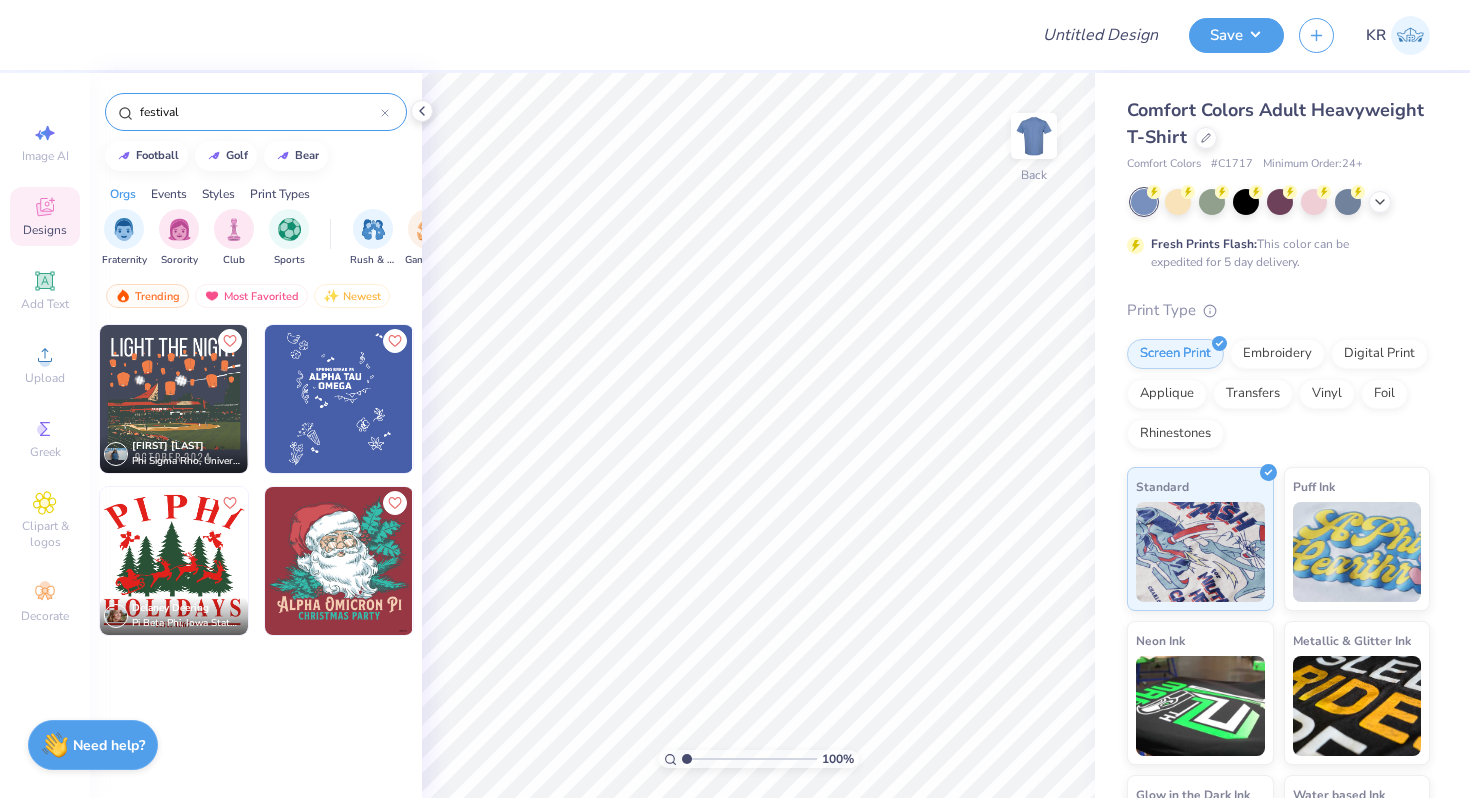 click on "festival" at bounding box center (259, 112) 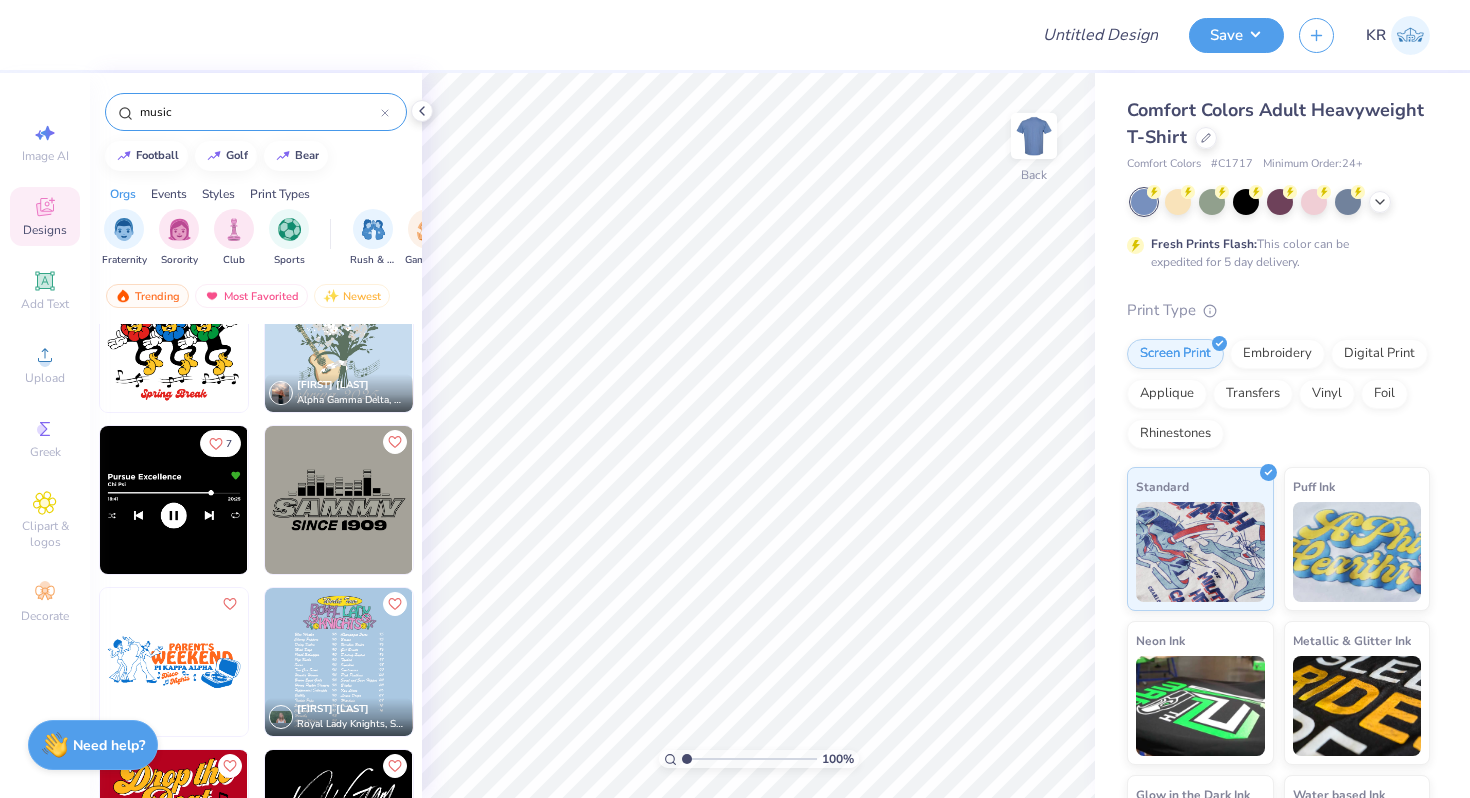 scroll, scrollTop: 63, scrollLeft: 0, axis: vertical 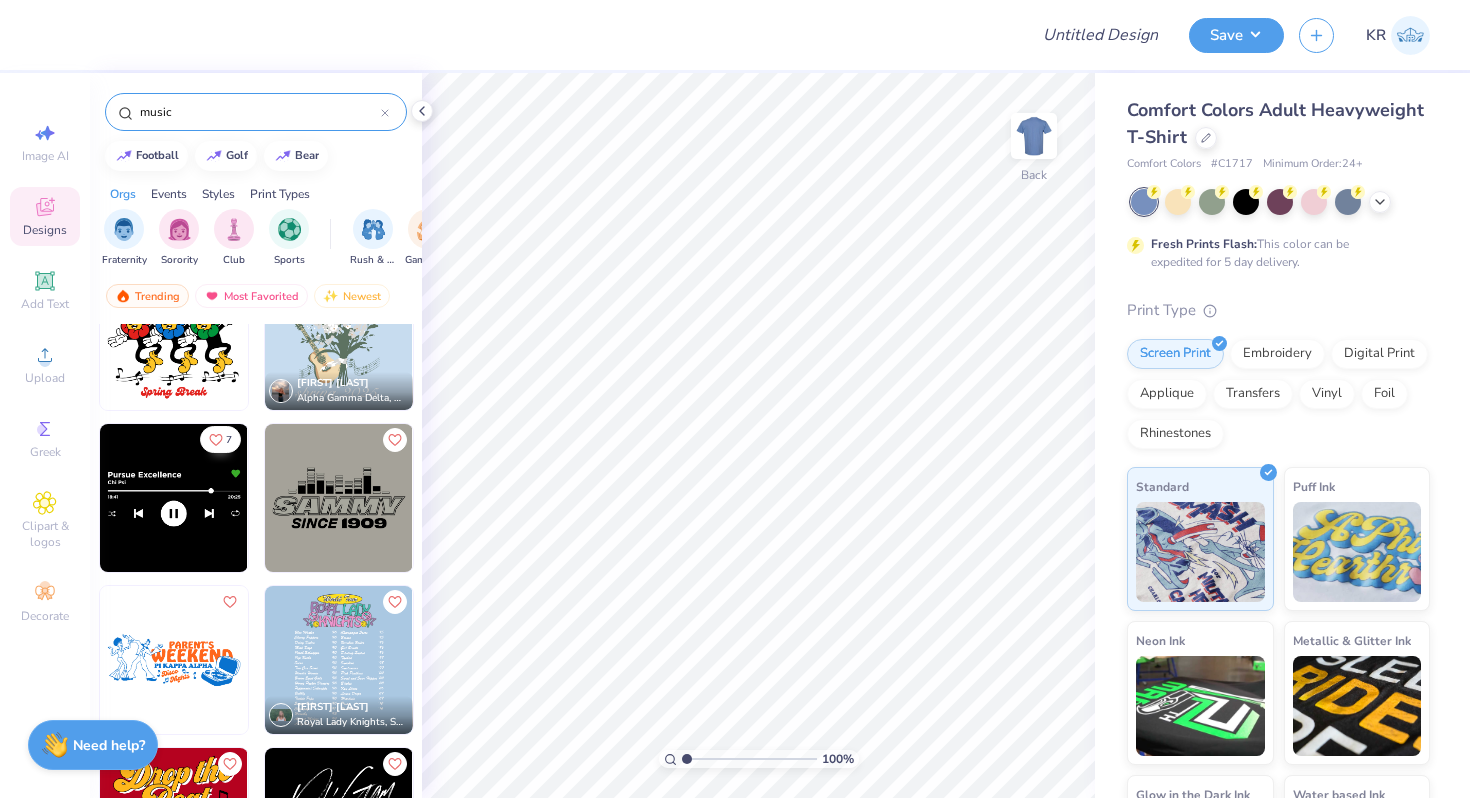 type on "music" 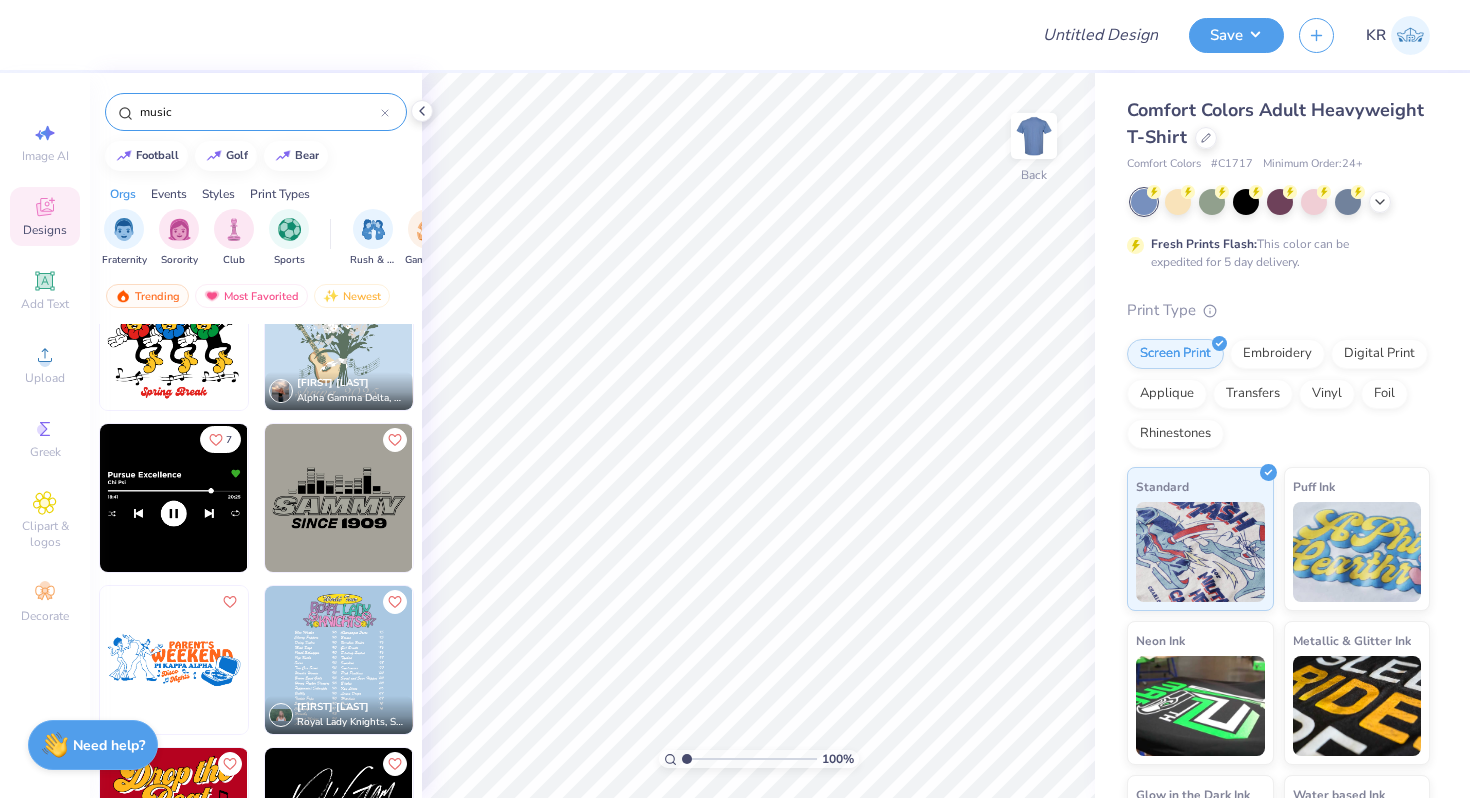 click on "7" at bounding box center (229, 440) 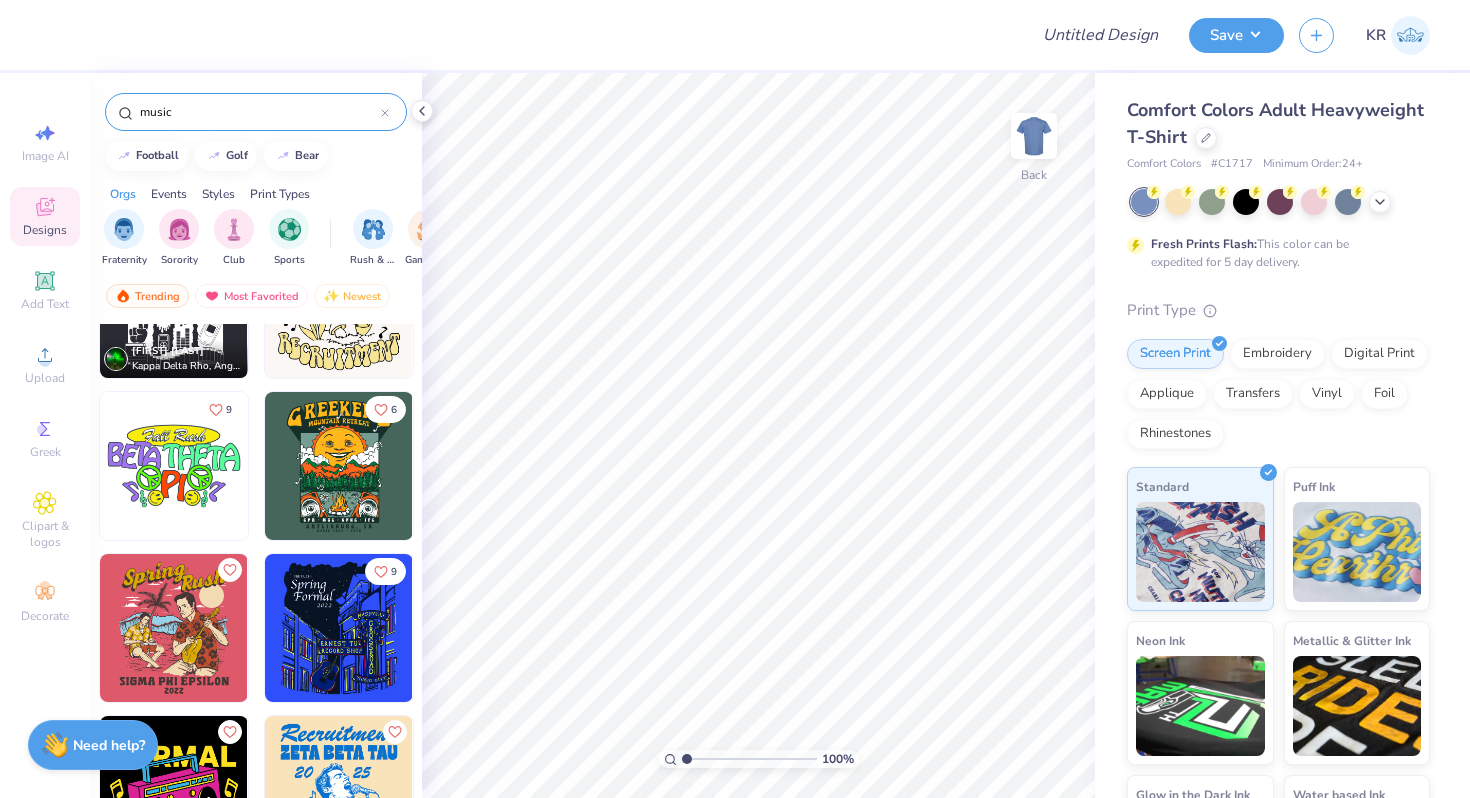 scroll, scrollTop: 1158, scrollLeft: 0, axis: vertical 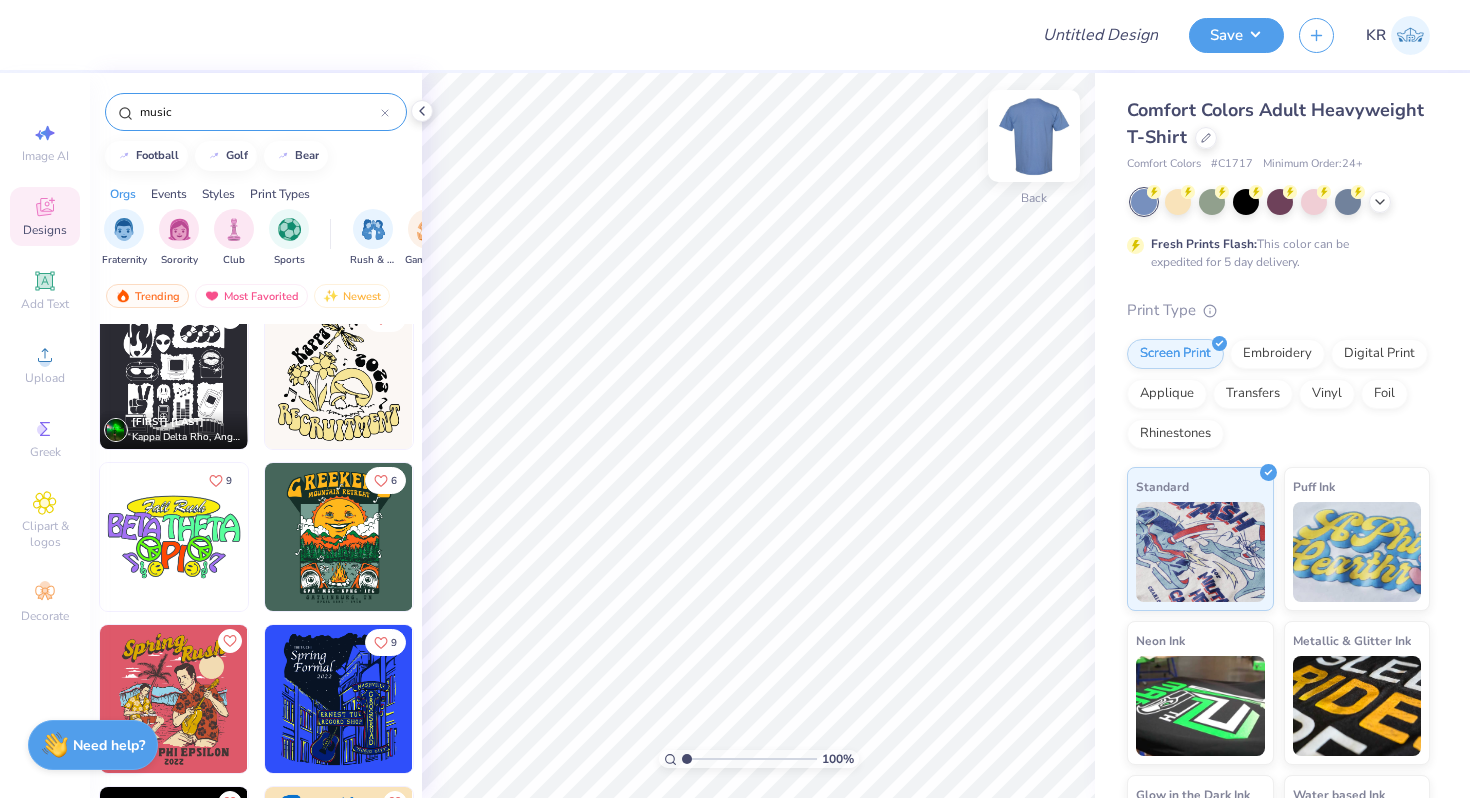 click at bounding box center [1034, 136] 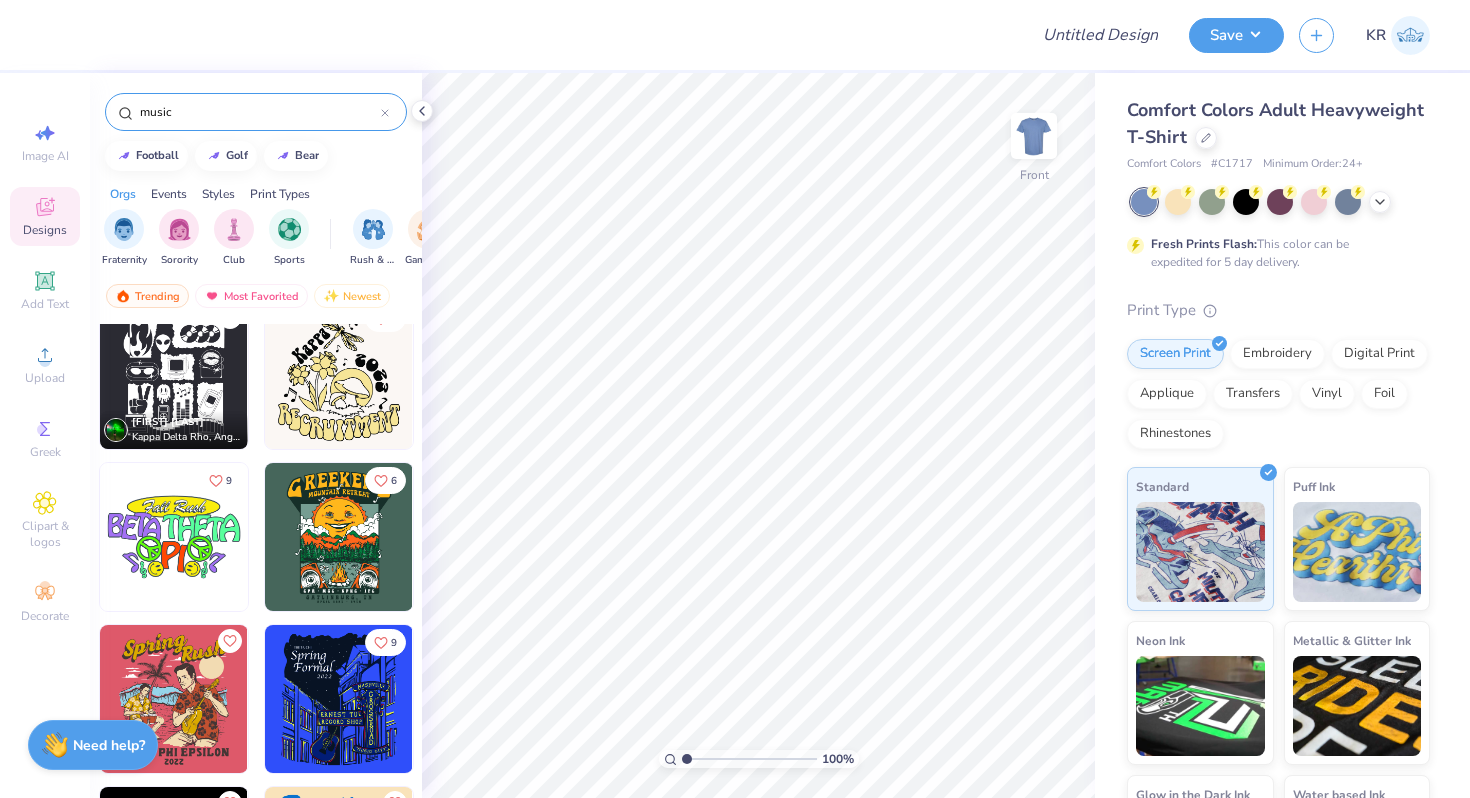 click at bounding box center [339, 537] 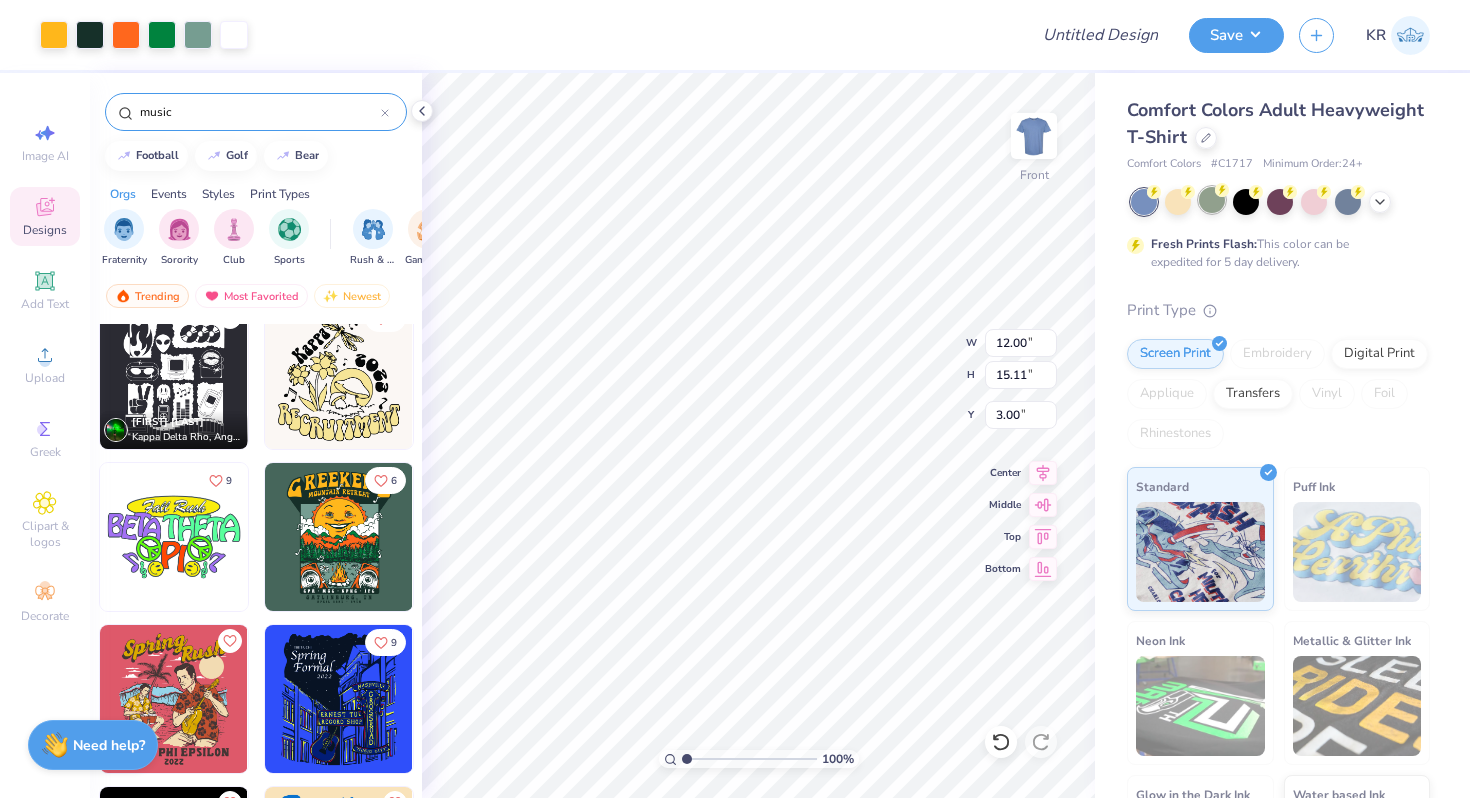 click at bounding box center (1212, 200) 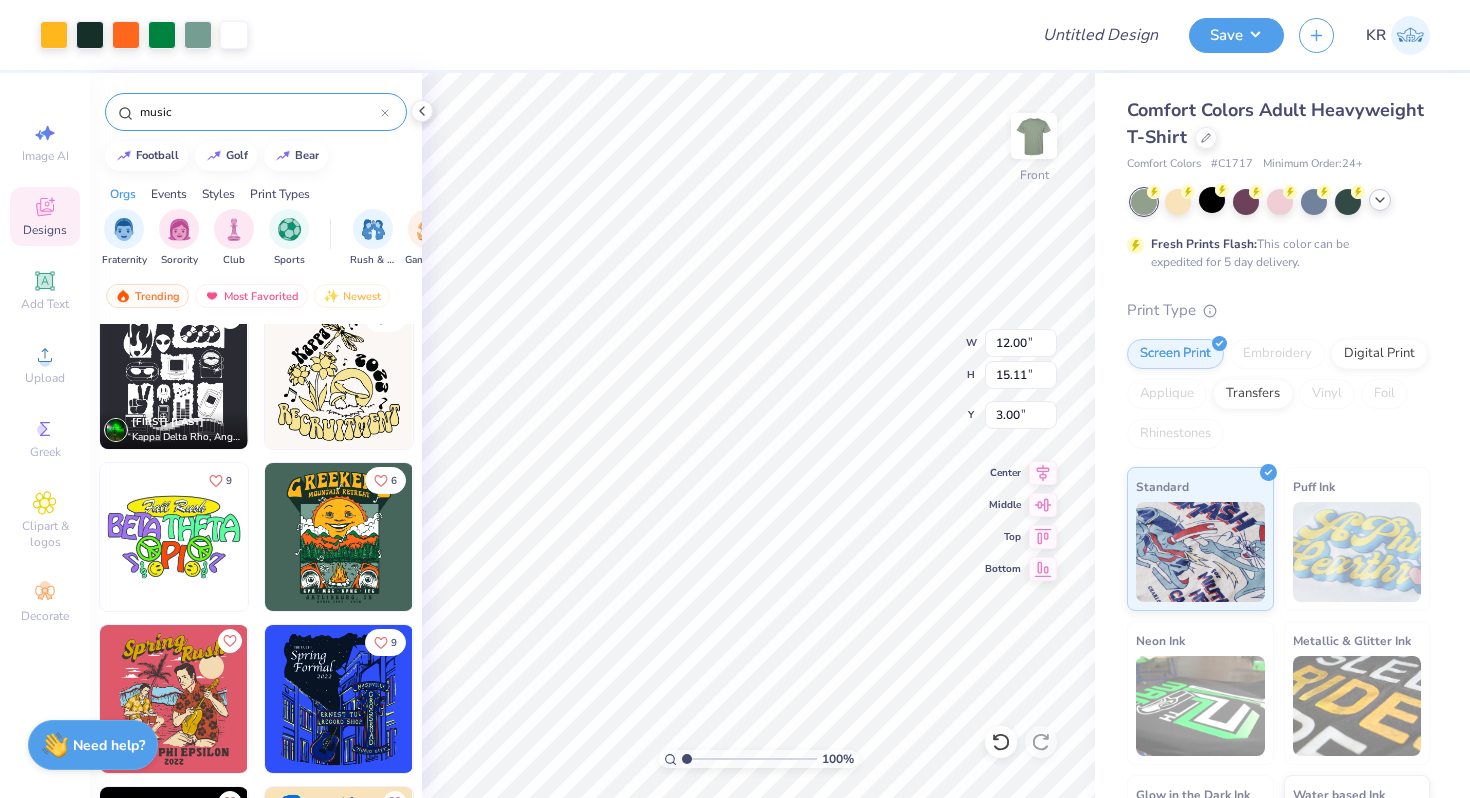 click 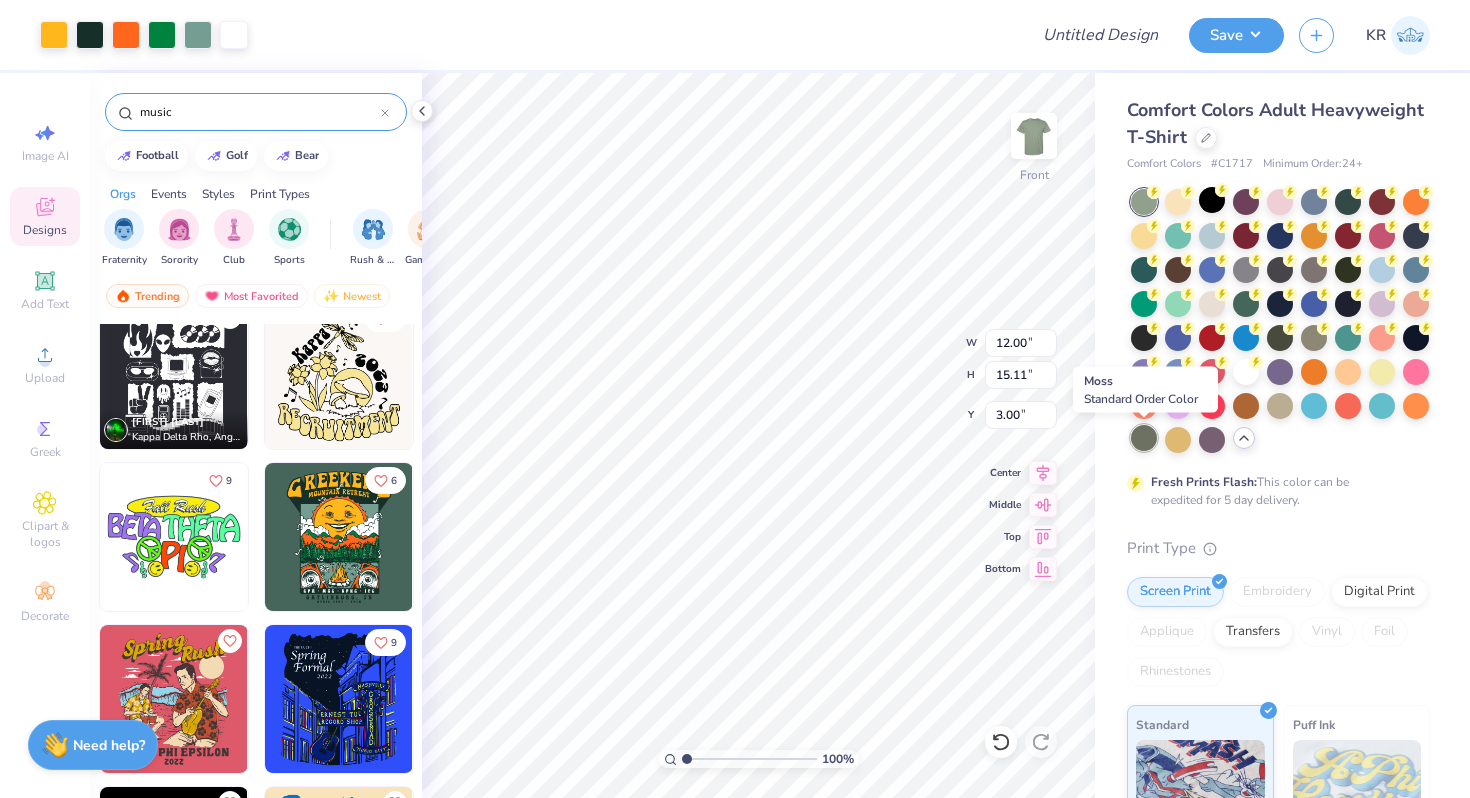click at bounding box center [1144, 438] 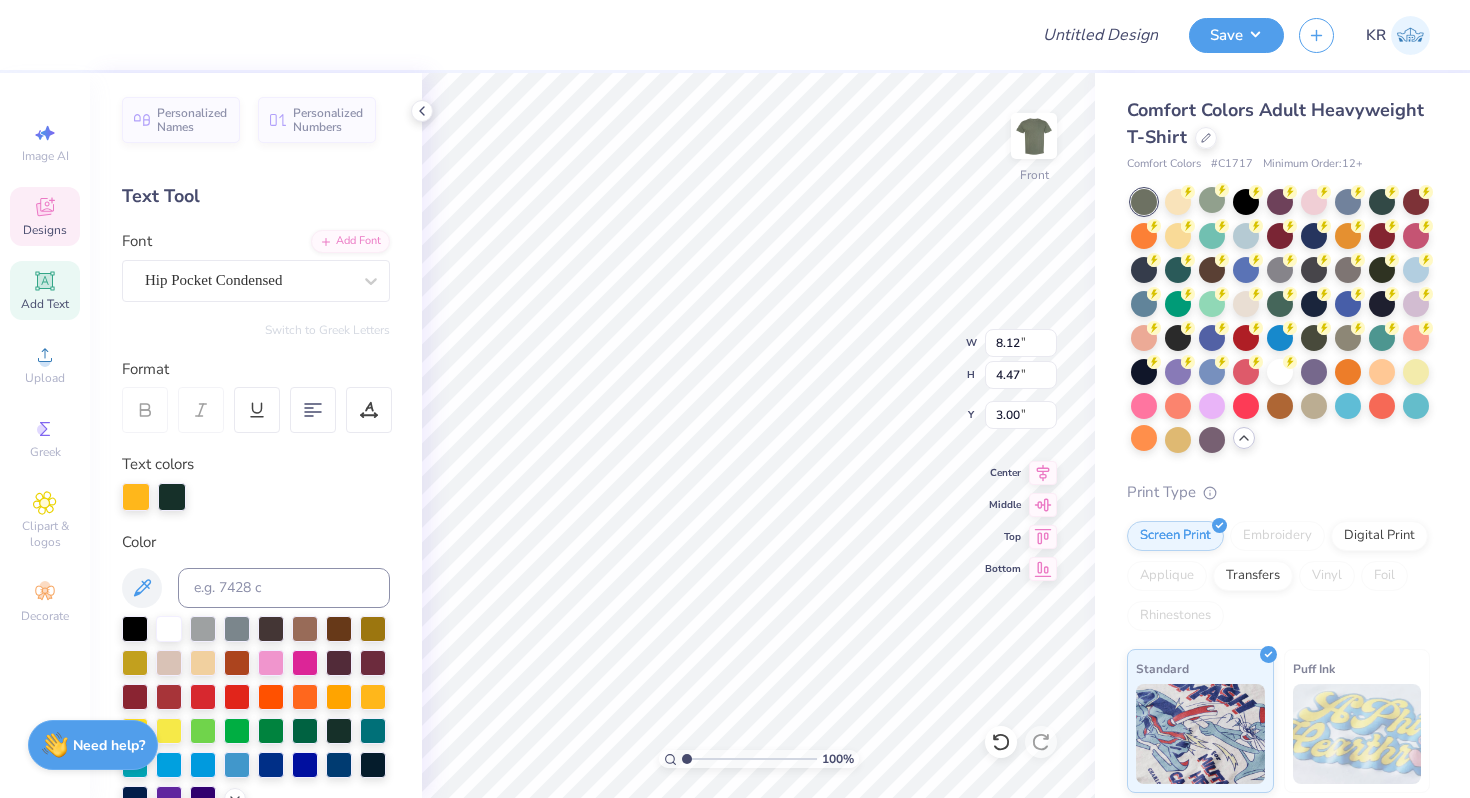 type on "ASACHELL" 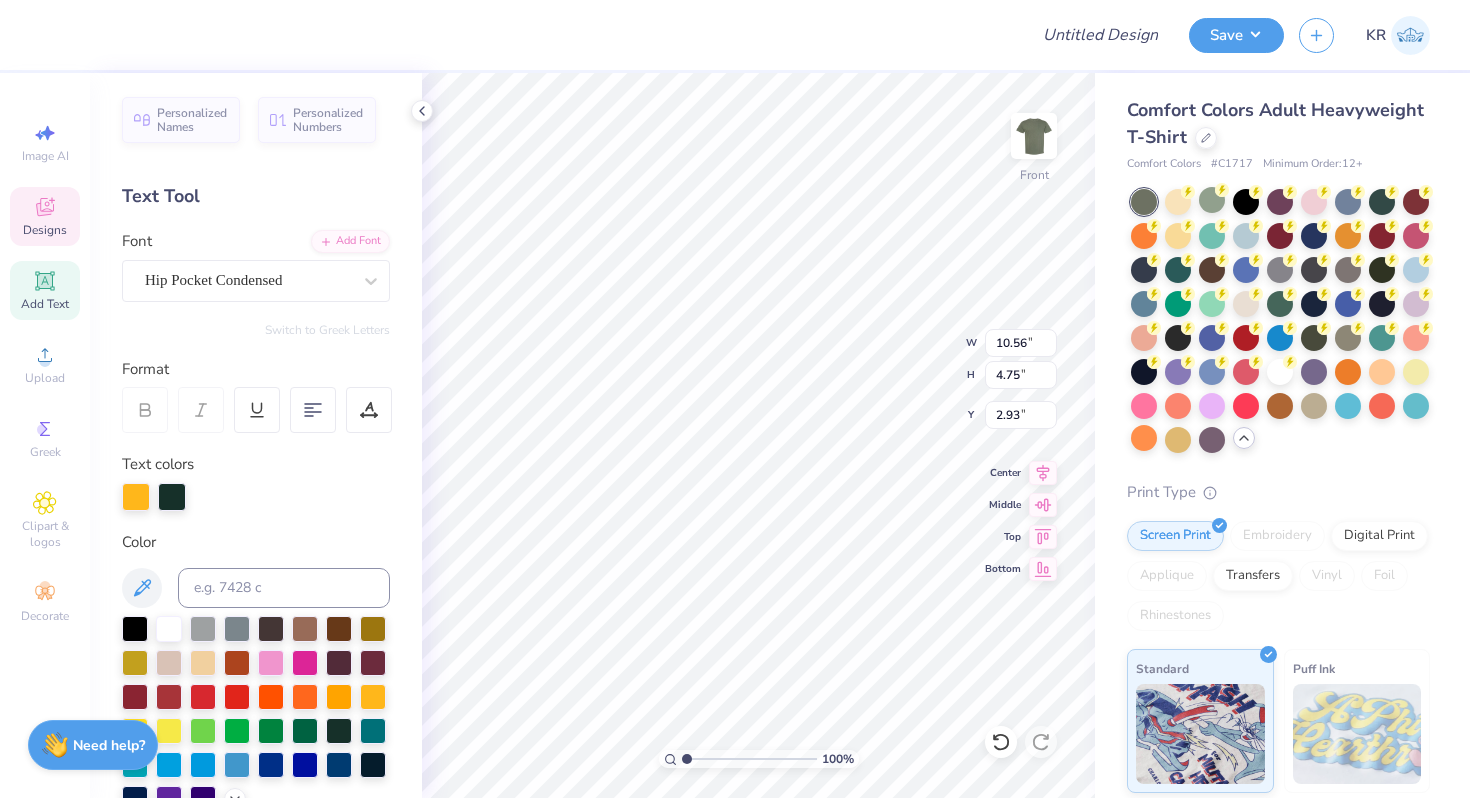 type on "9.14" 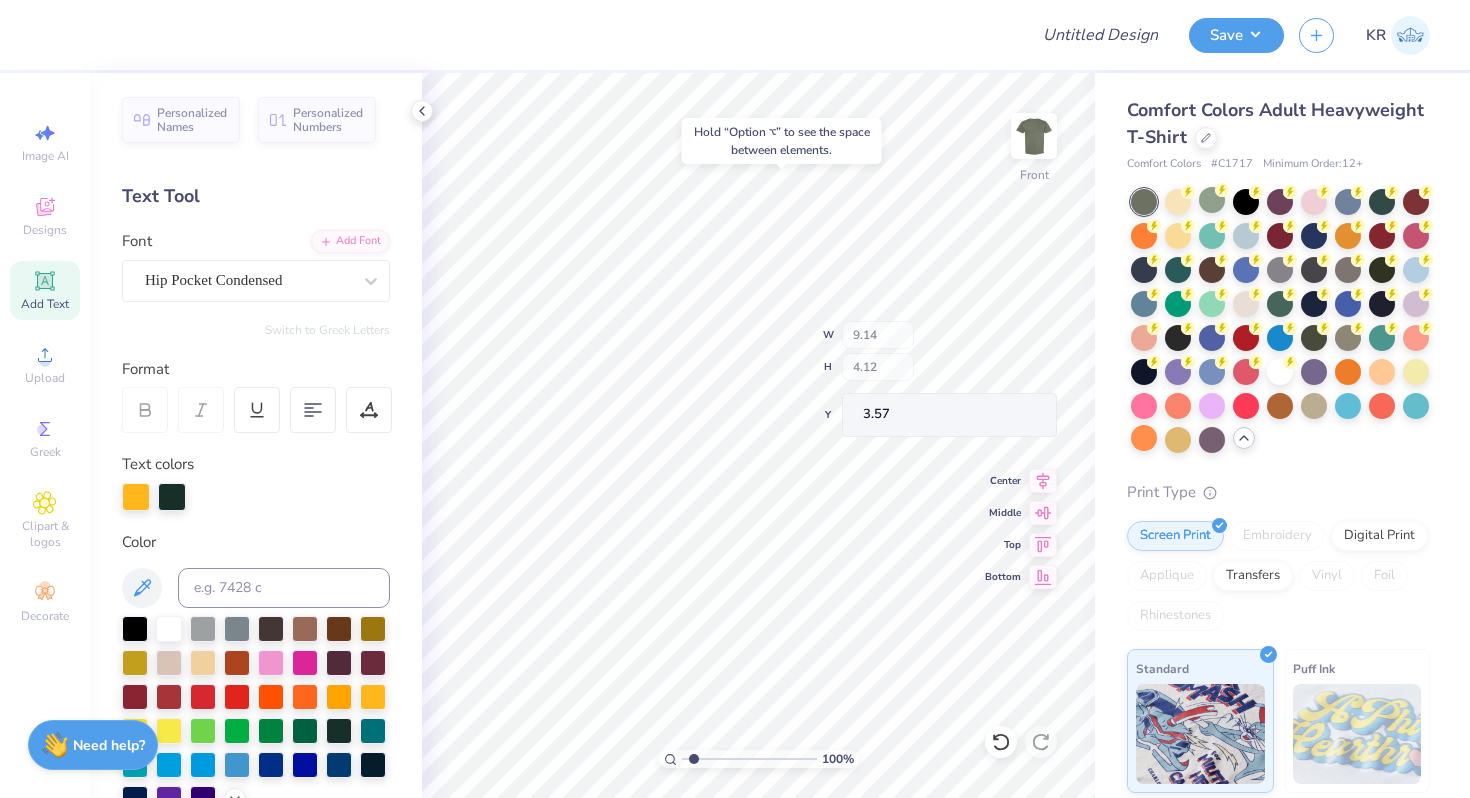click at bounding box center (749, 759) 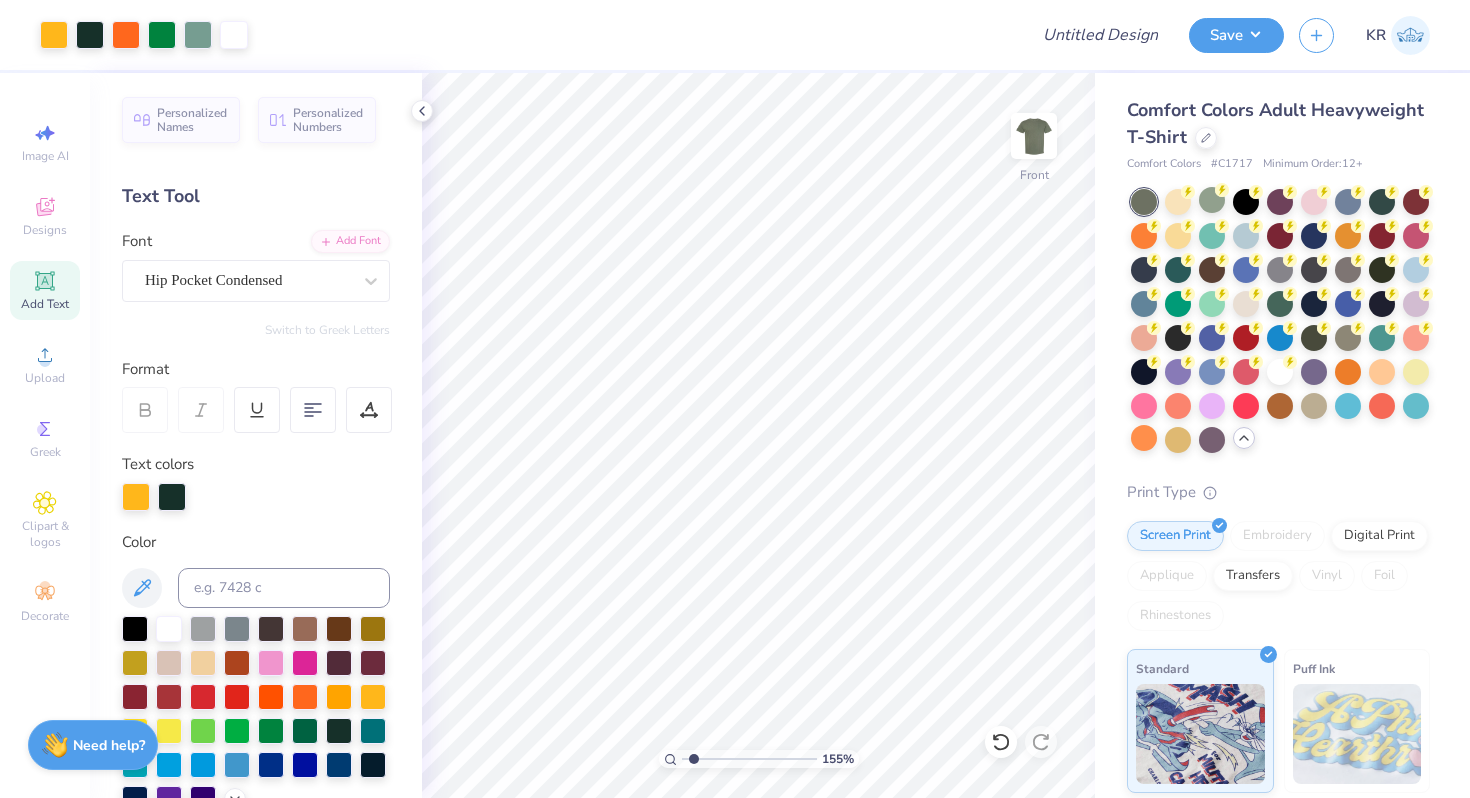 type on "1.56" 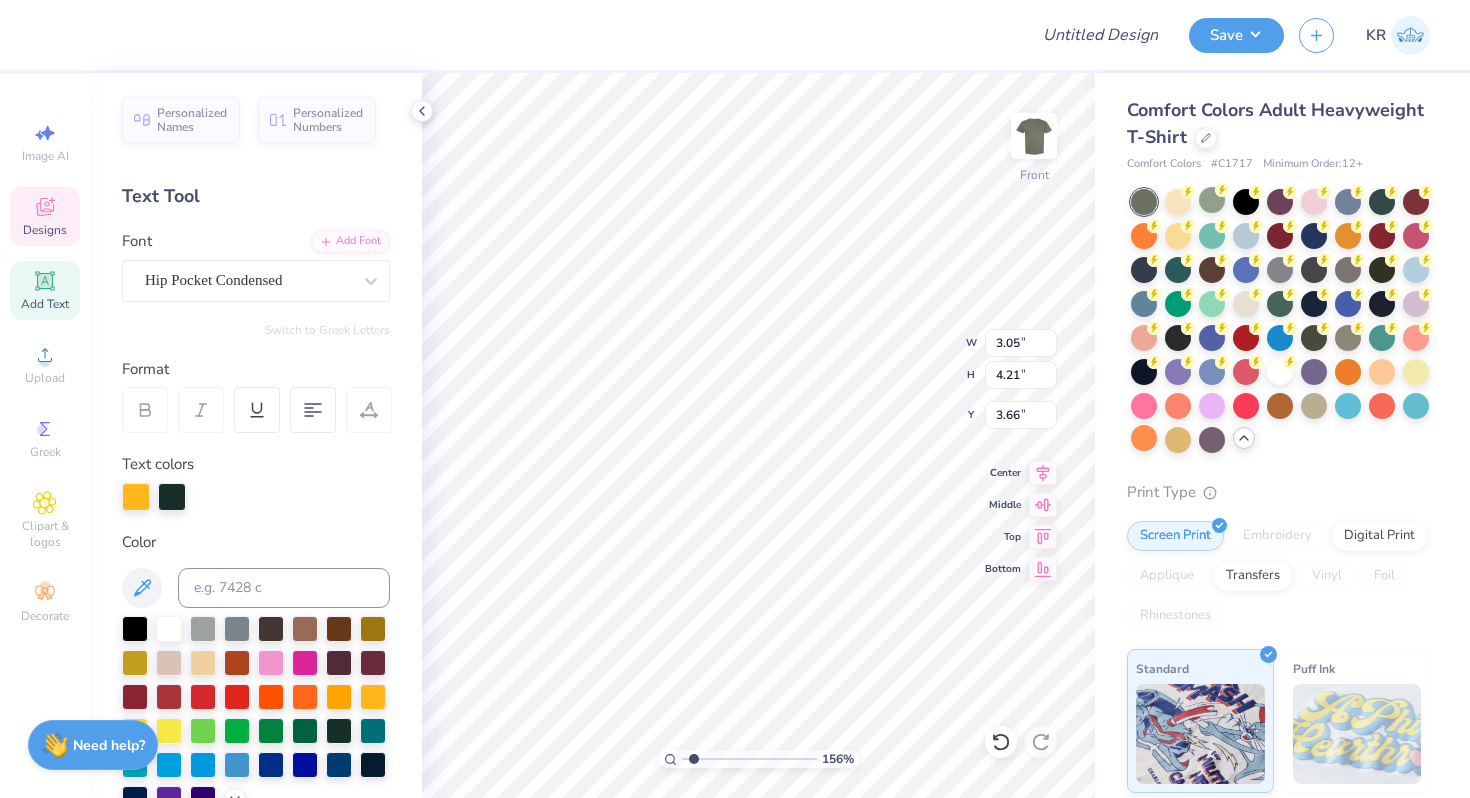type on "c" 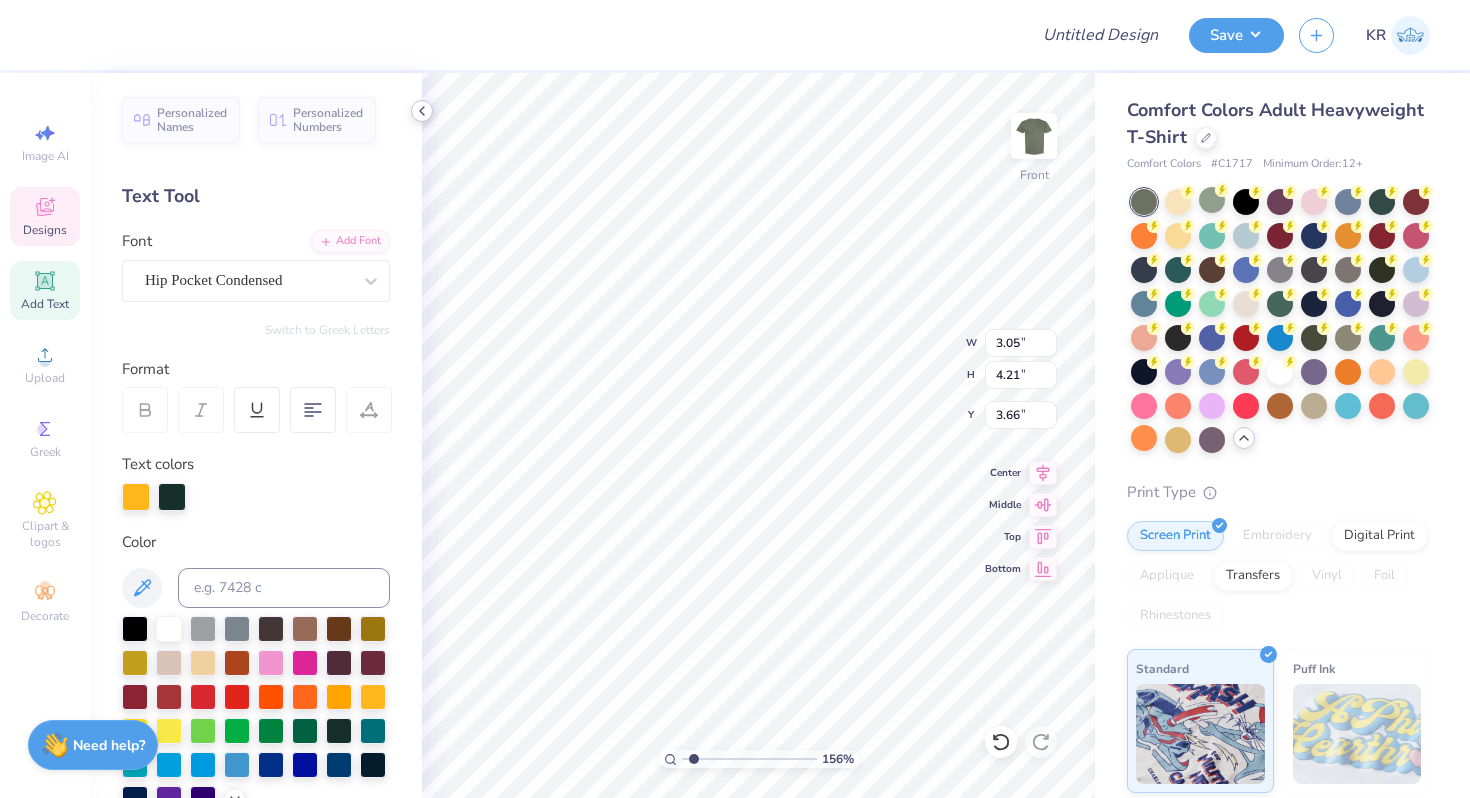 click 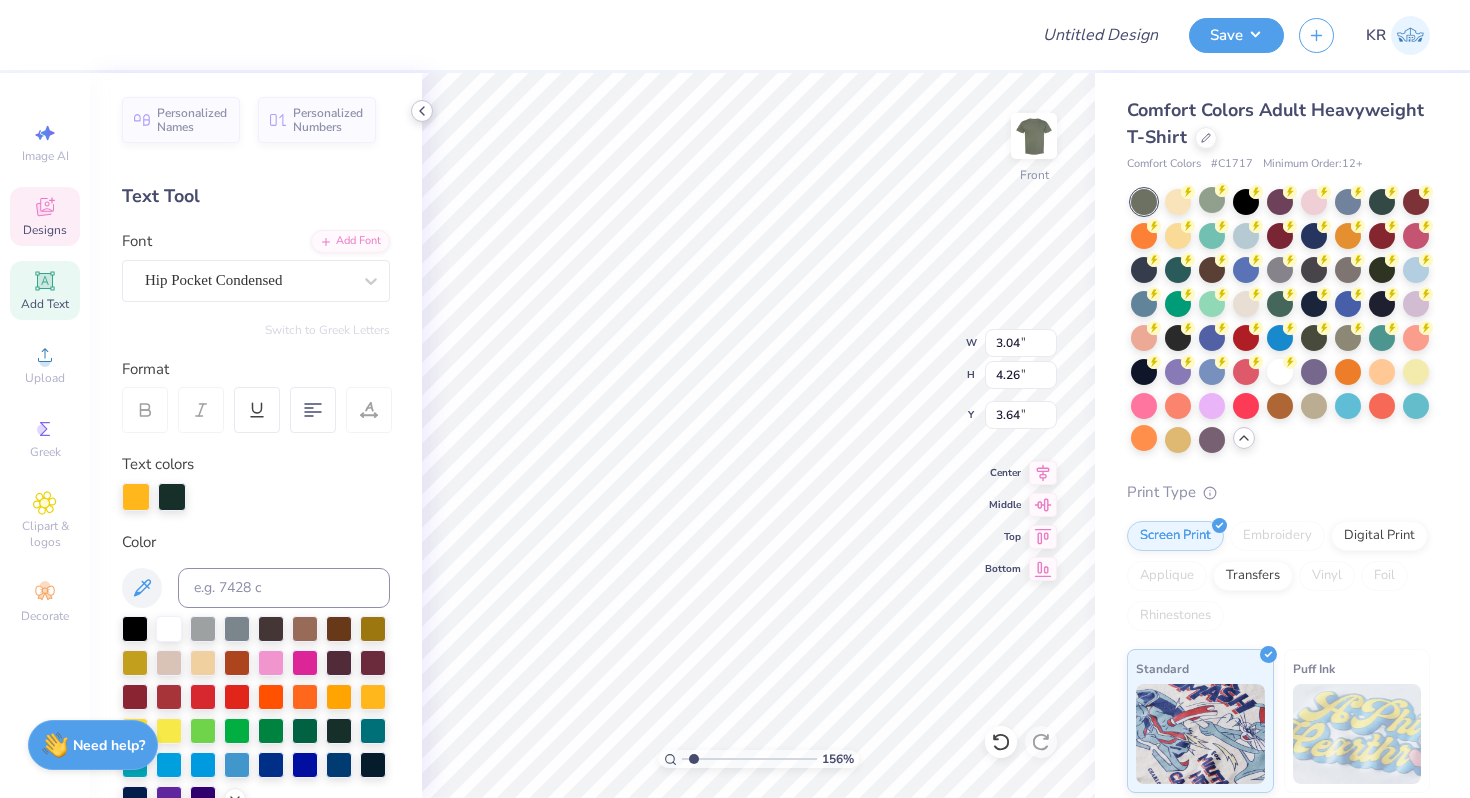 type on "3.64" 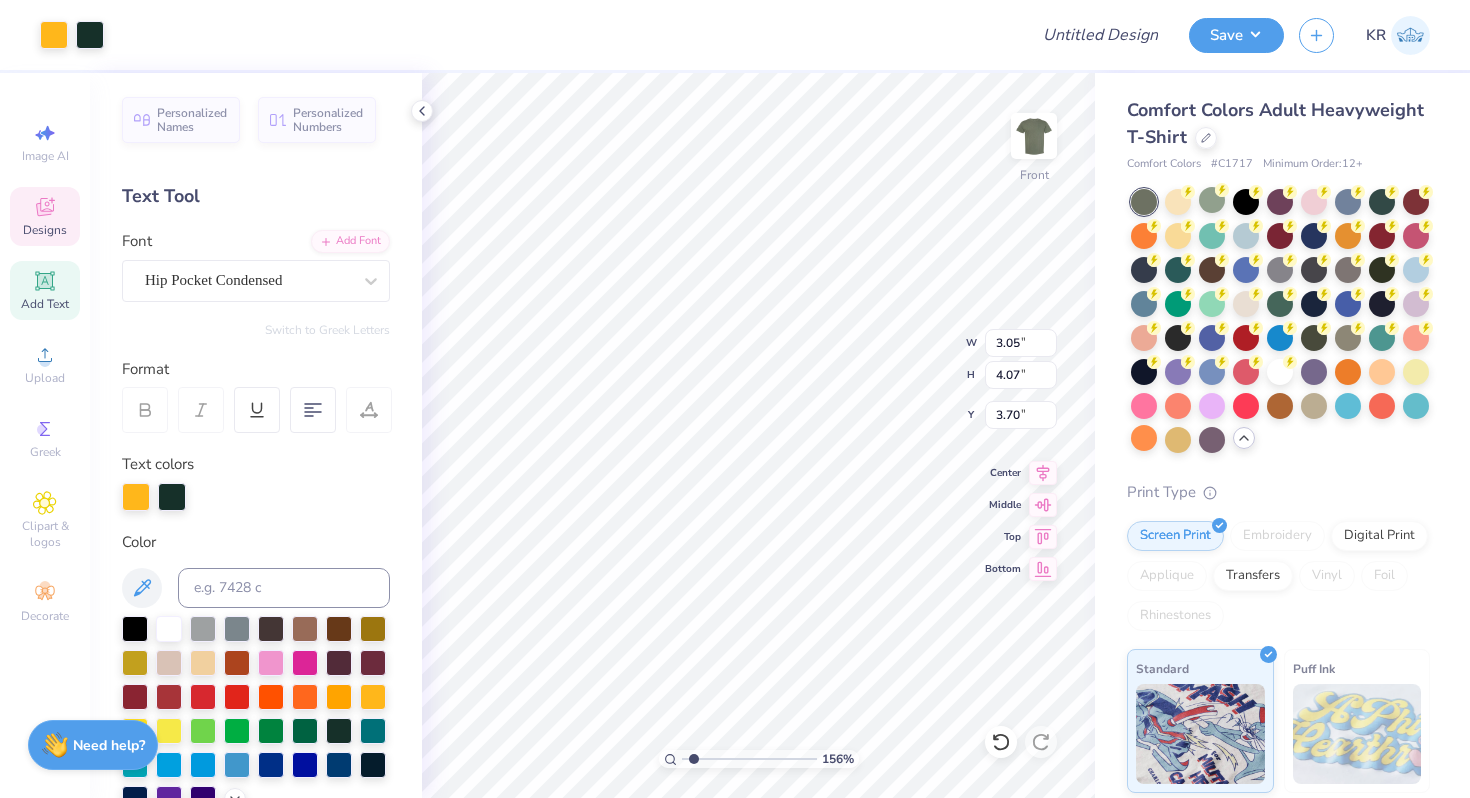 type on "3.05" 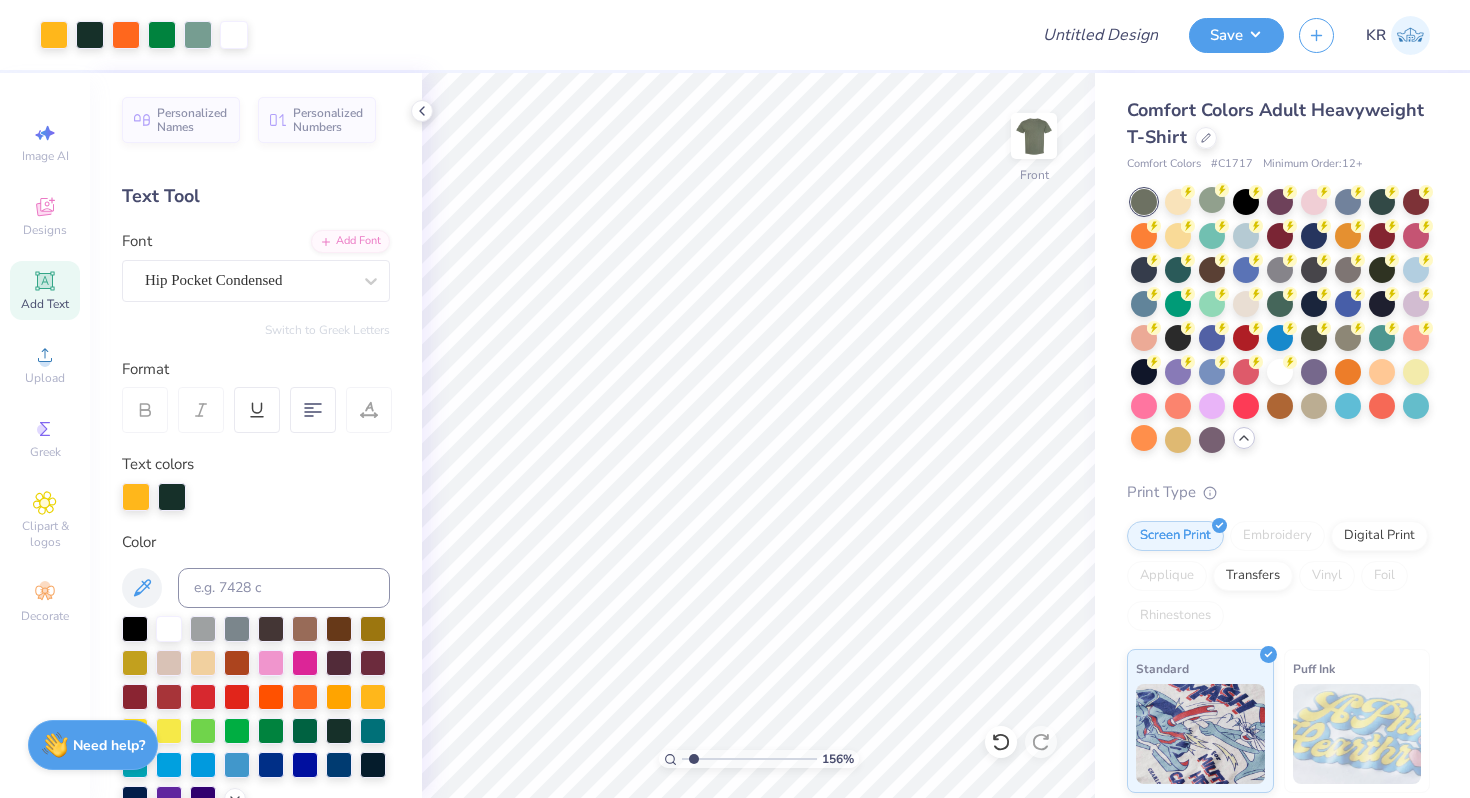 drag, startPoint x: 692, startPoint y: 756, endPoint x: 655, endPoint y: 755, distance: 37.01351 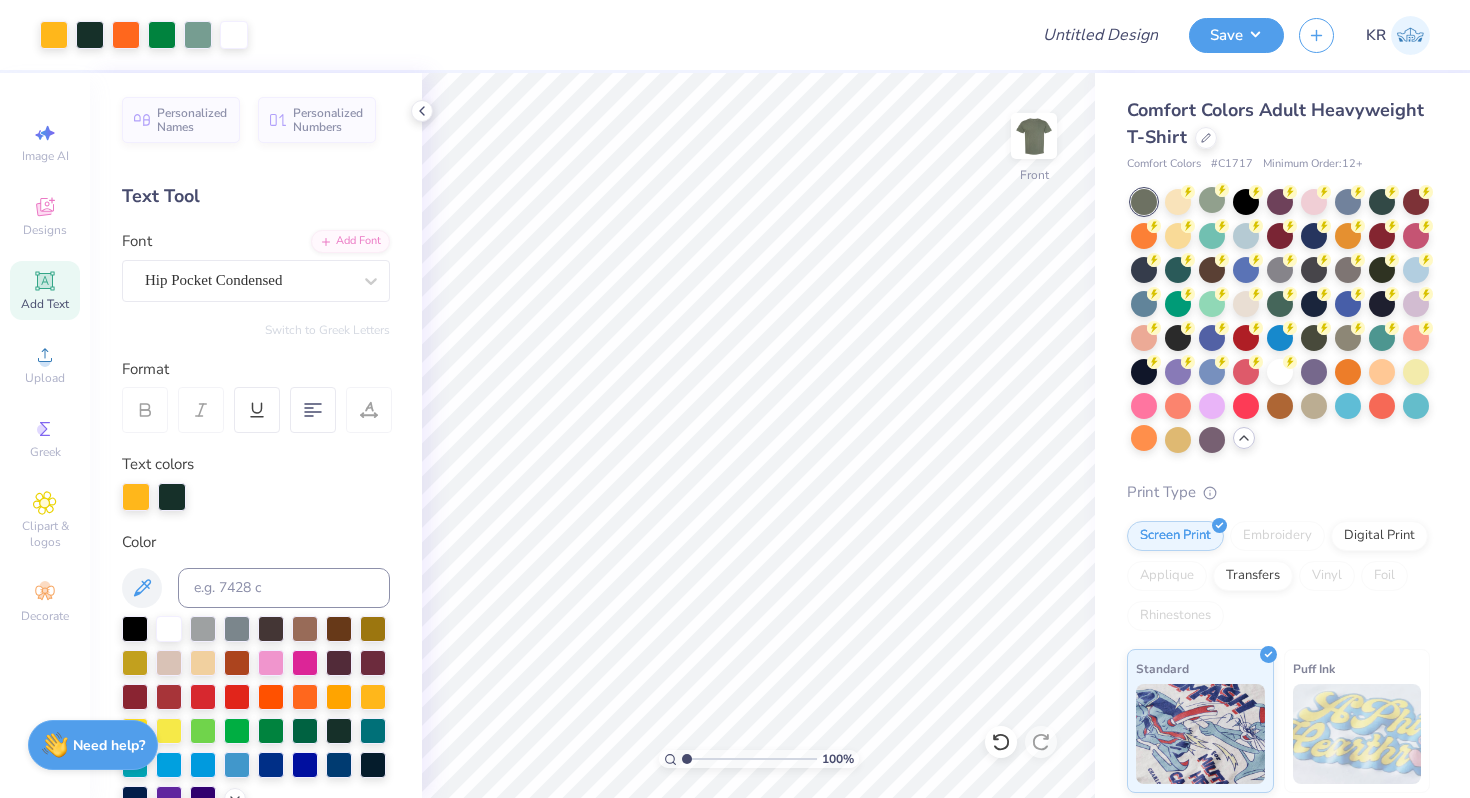 drag, startPoint x: 686, startPoint y: 759, endPoint x: 707, endPoint y: 760, distance: 21.023796 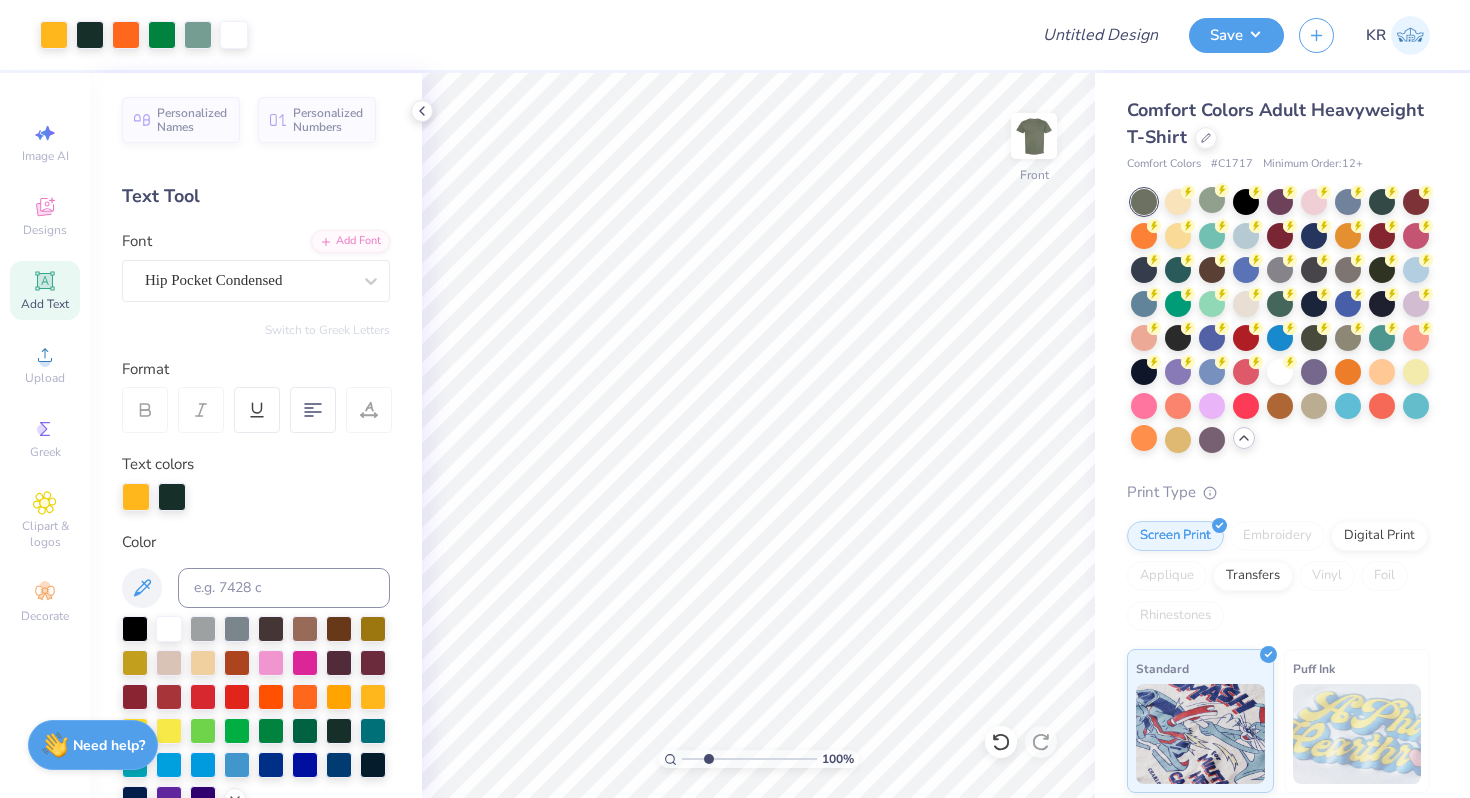 click at bounding box center [749, 759] 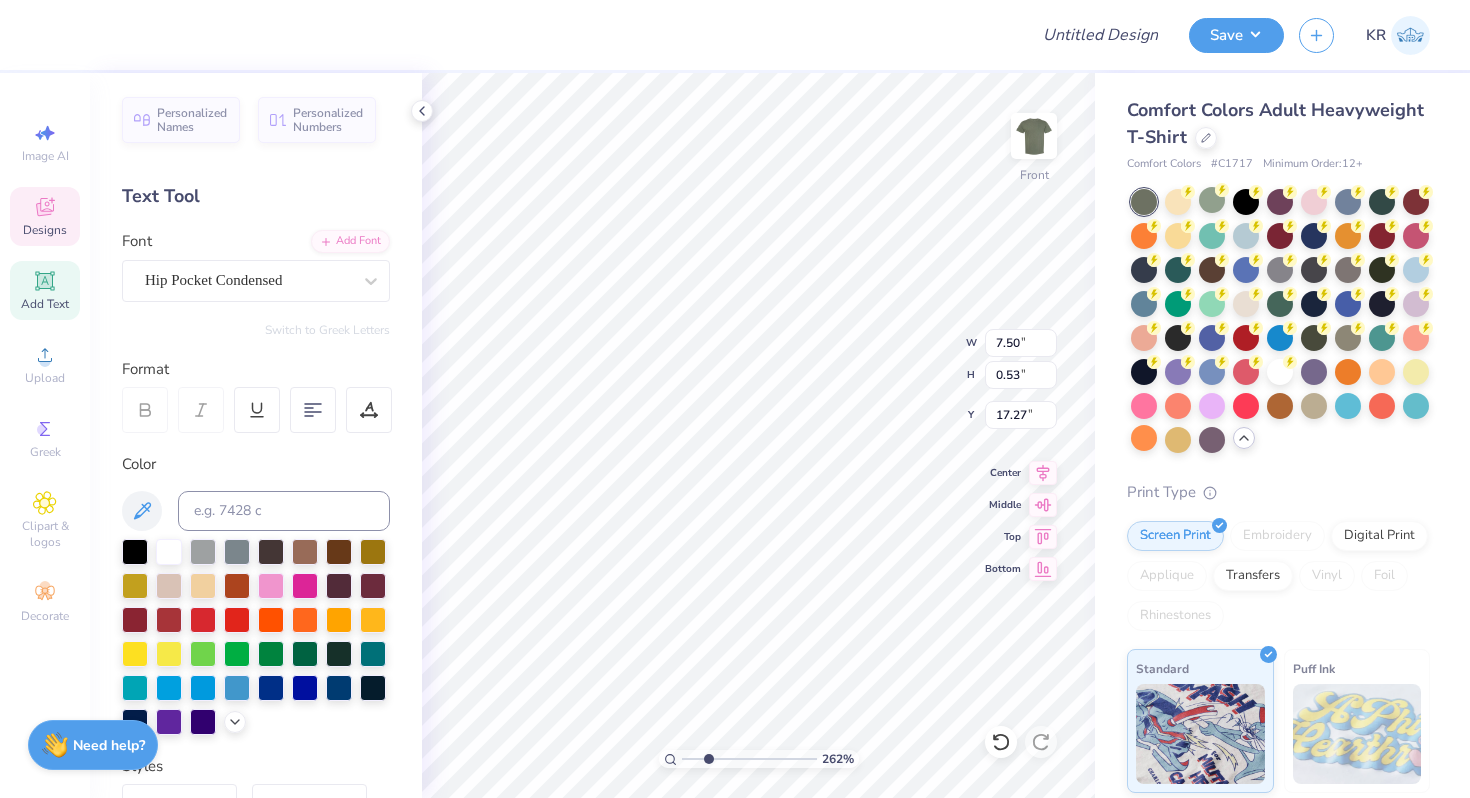 scroll, scrollTop: 0, scrollLeft: 8, axis: horizontal 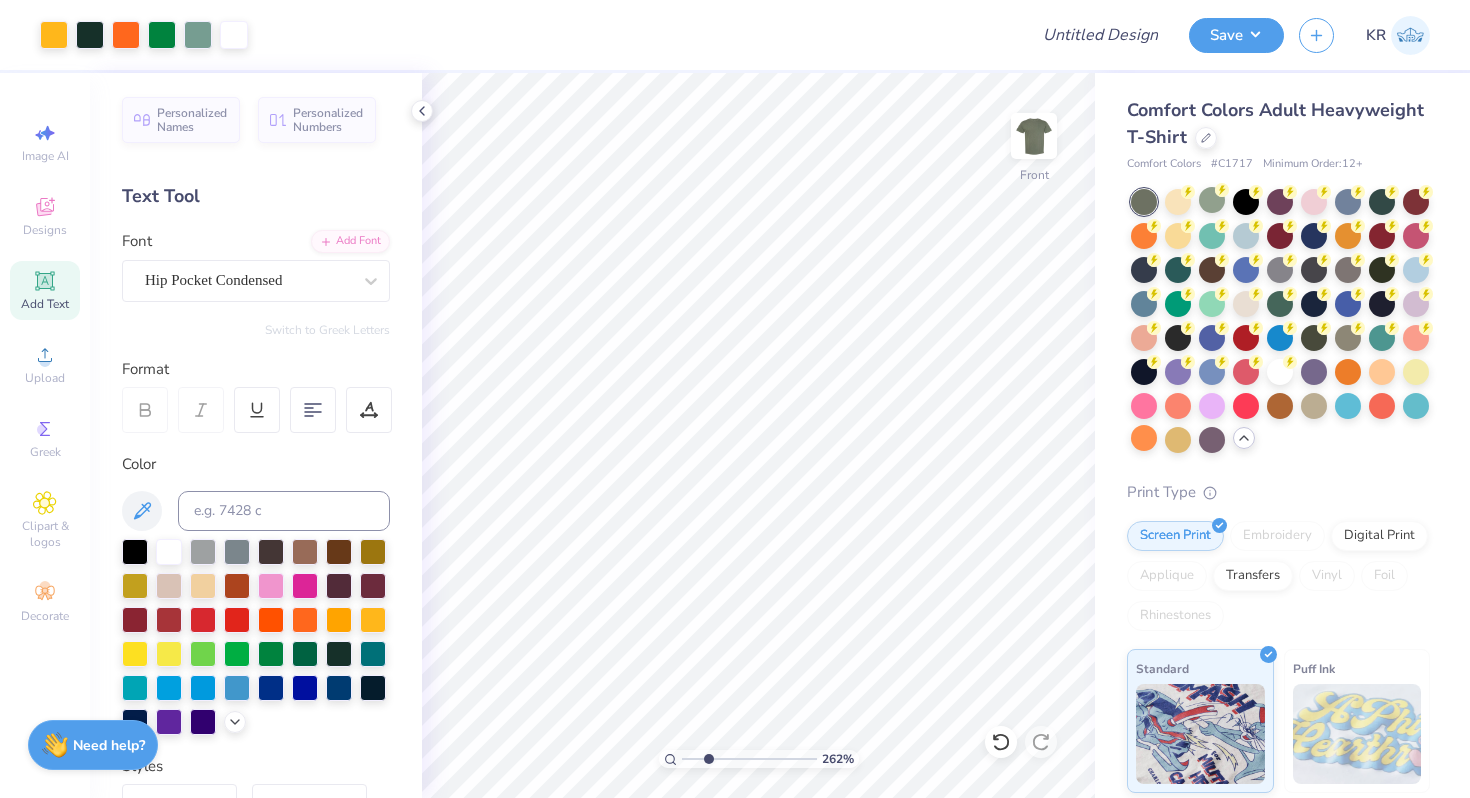 drag, startPoint x: 709, startPoint y: 756, endPoint x: 679, endPoint y: 757, distance: 30.016663 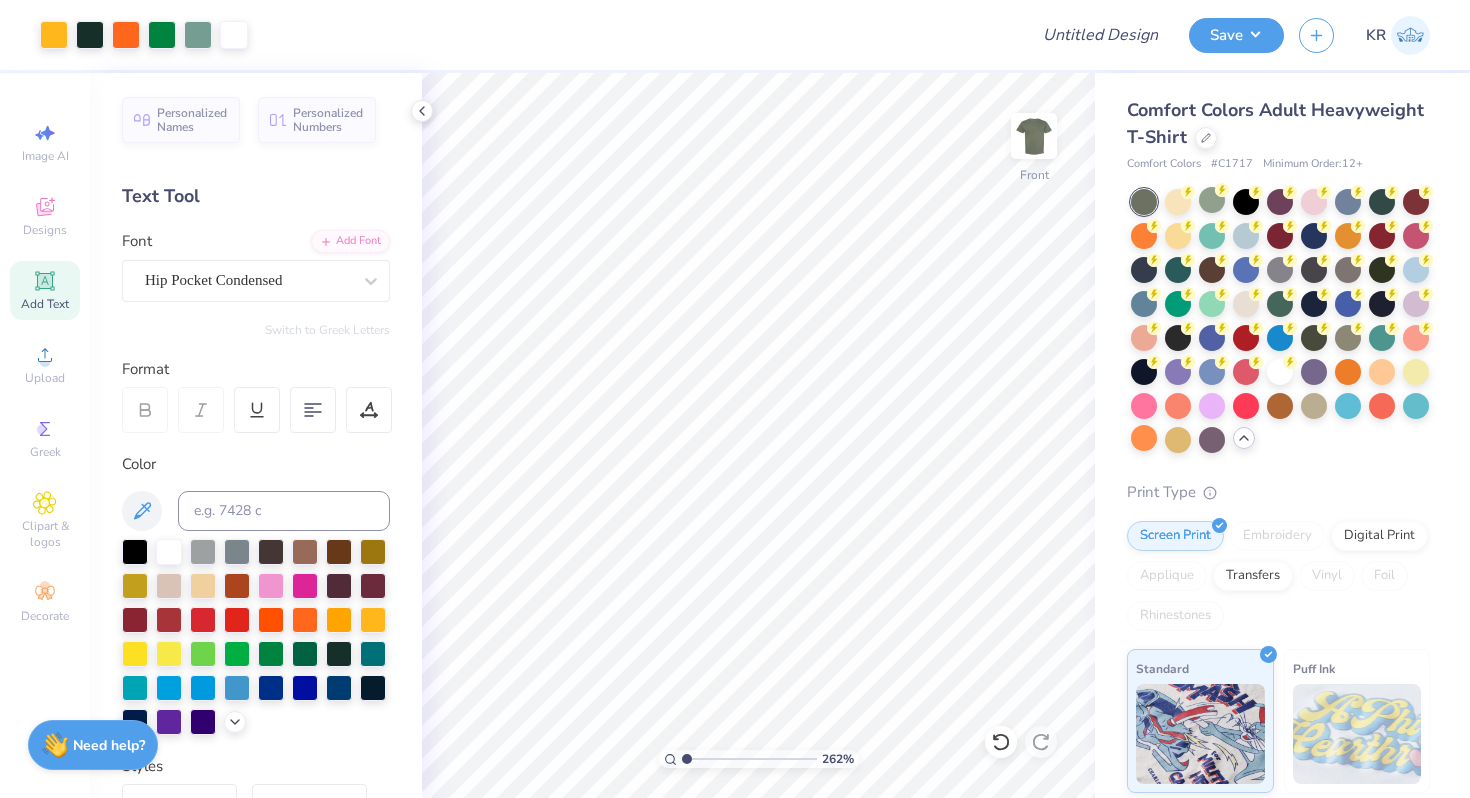 click at bounding box center [749, 759] 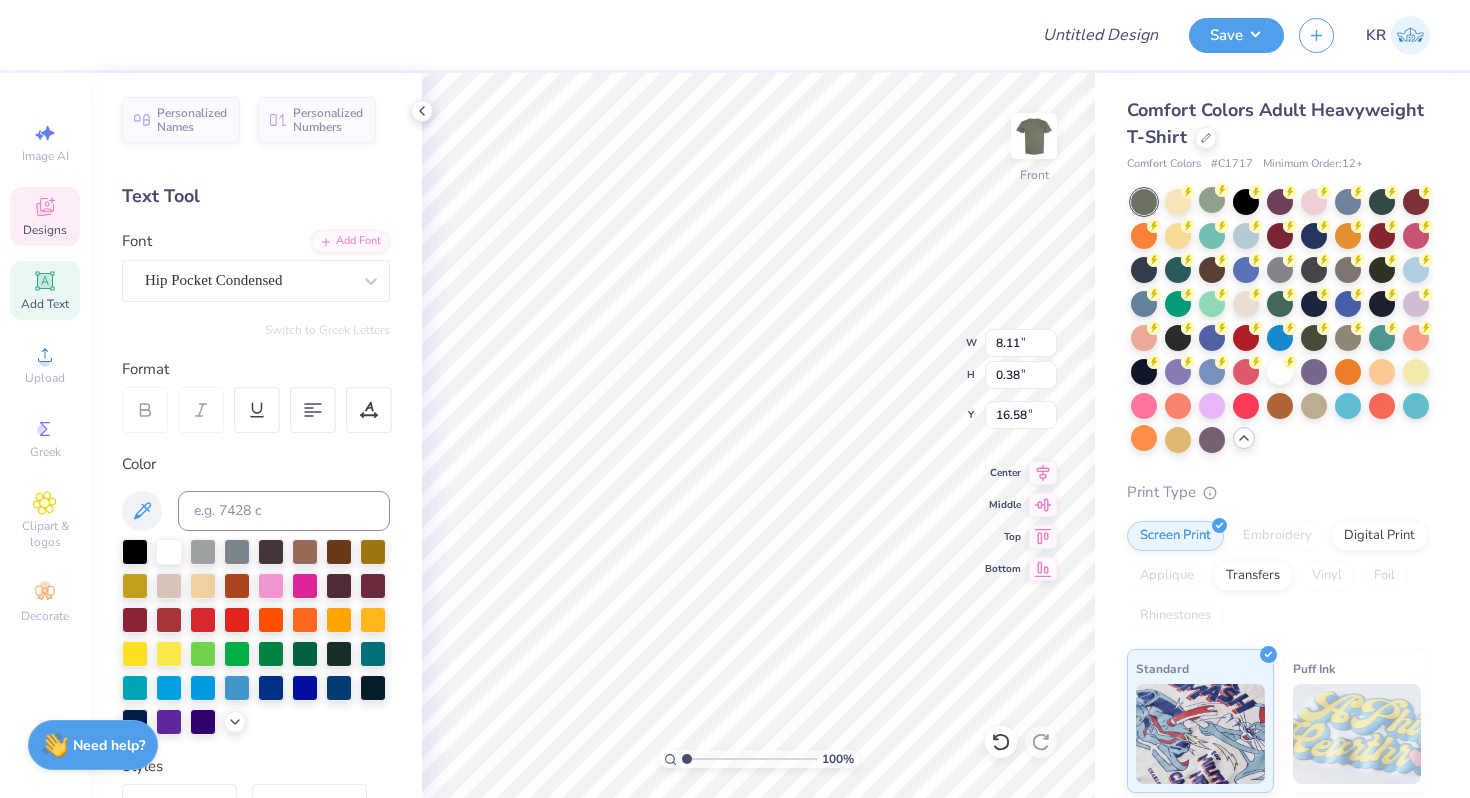 scroll, scrollTop: 0, scrollLeft: 13, axis: horizontal 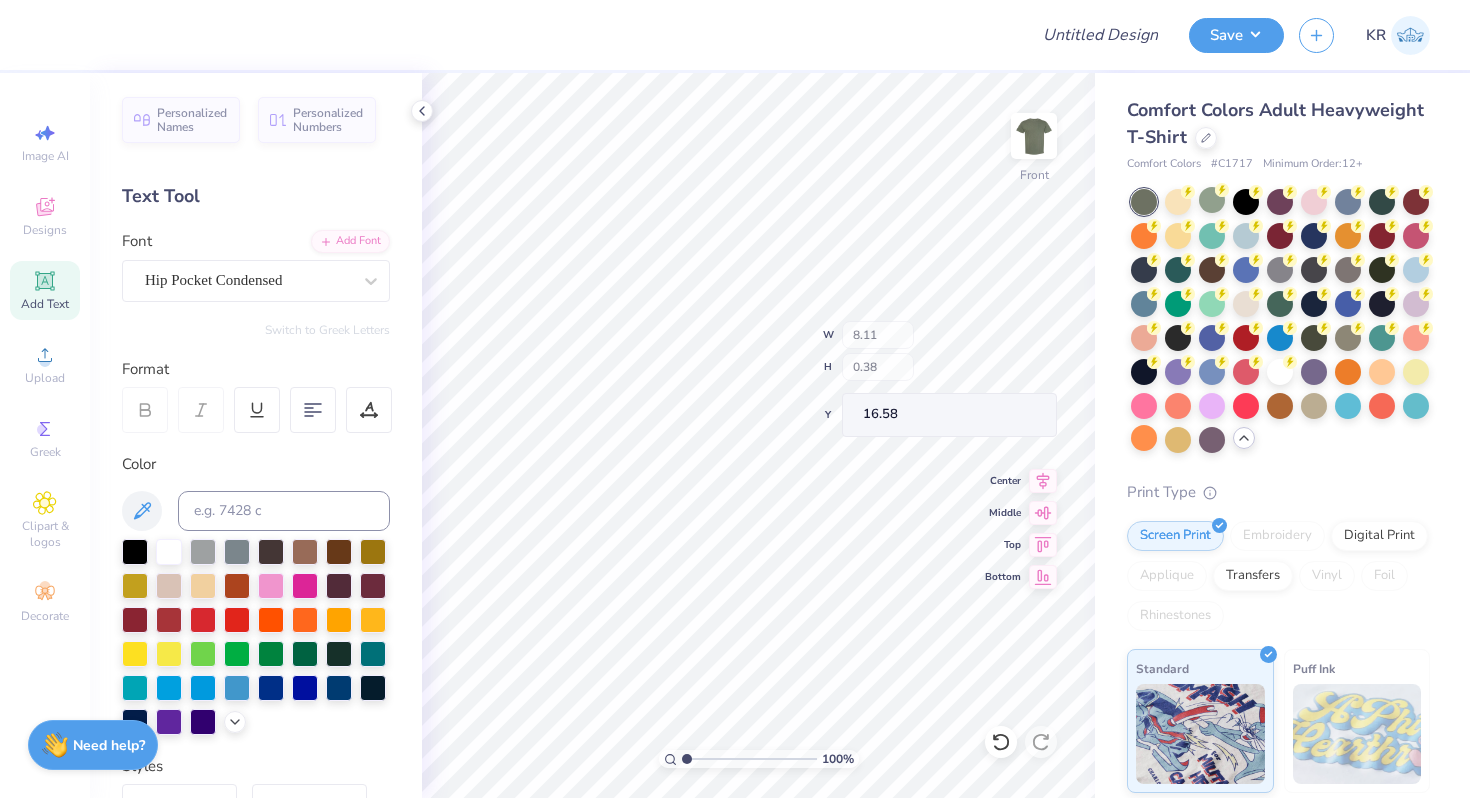 type on "22.36" 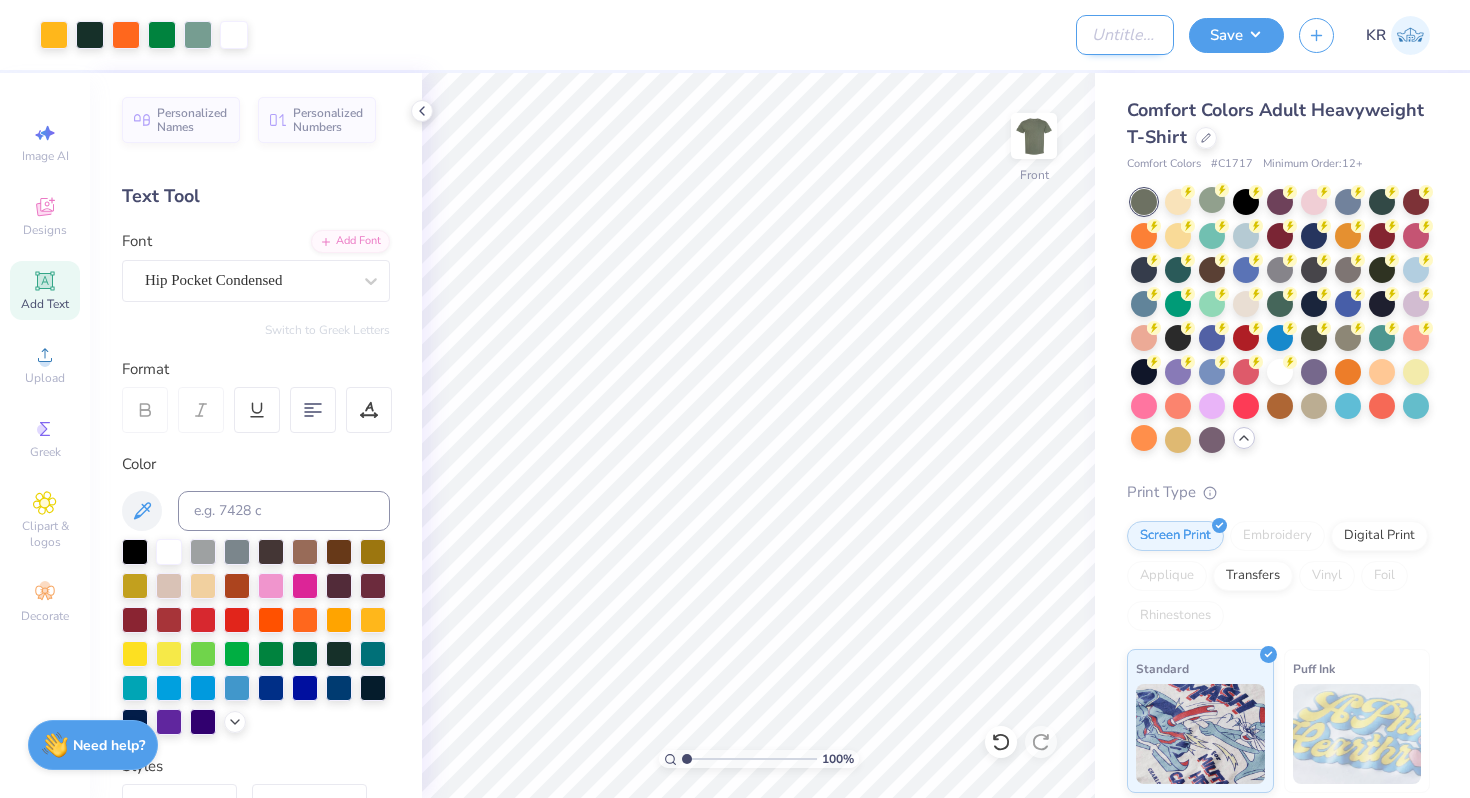 click on "Design Title" at bounding box center [1125, 35] 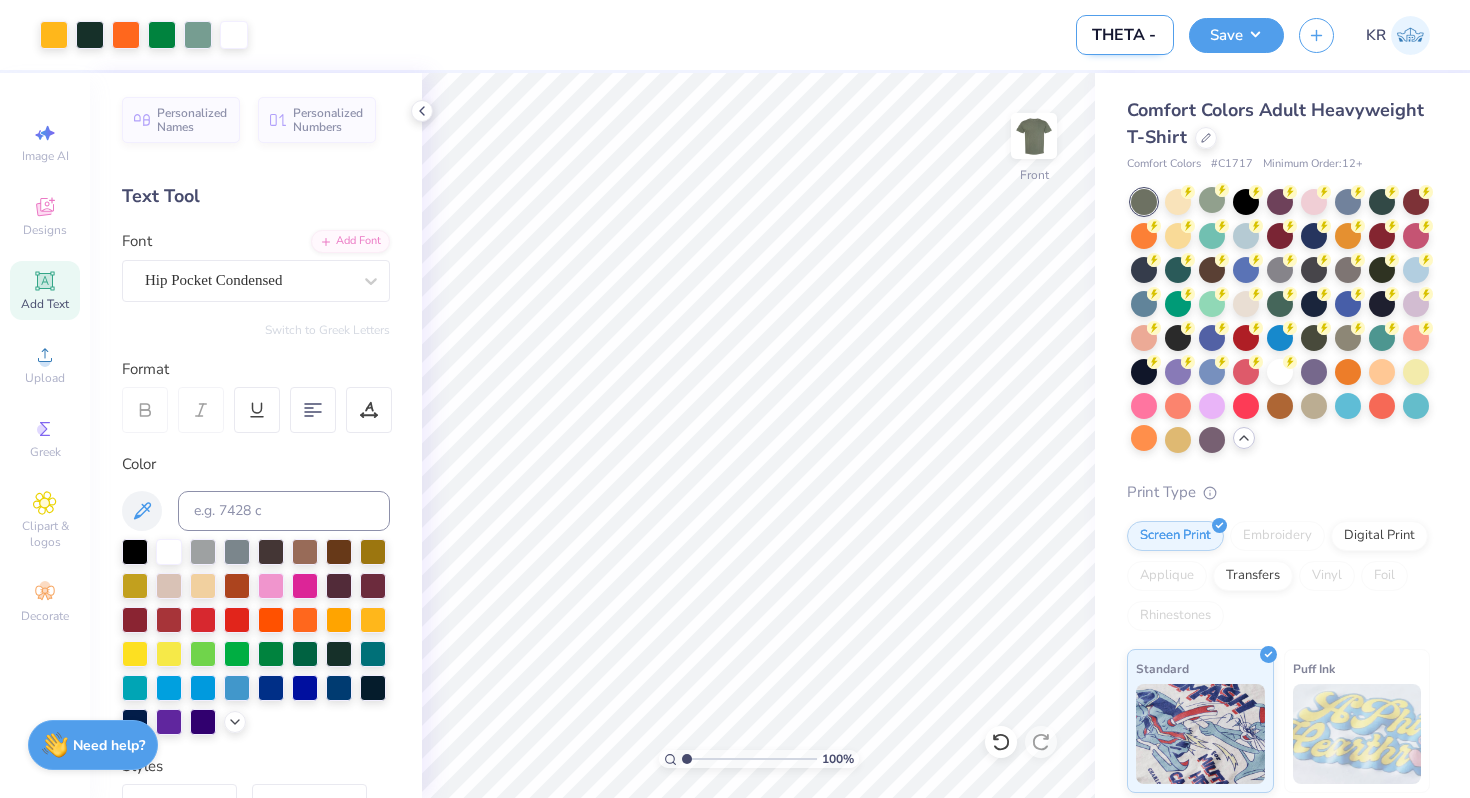 scroll, scrollTop: 0, scrollLeft: 0, axis: both 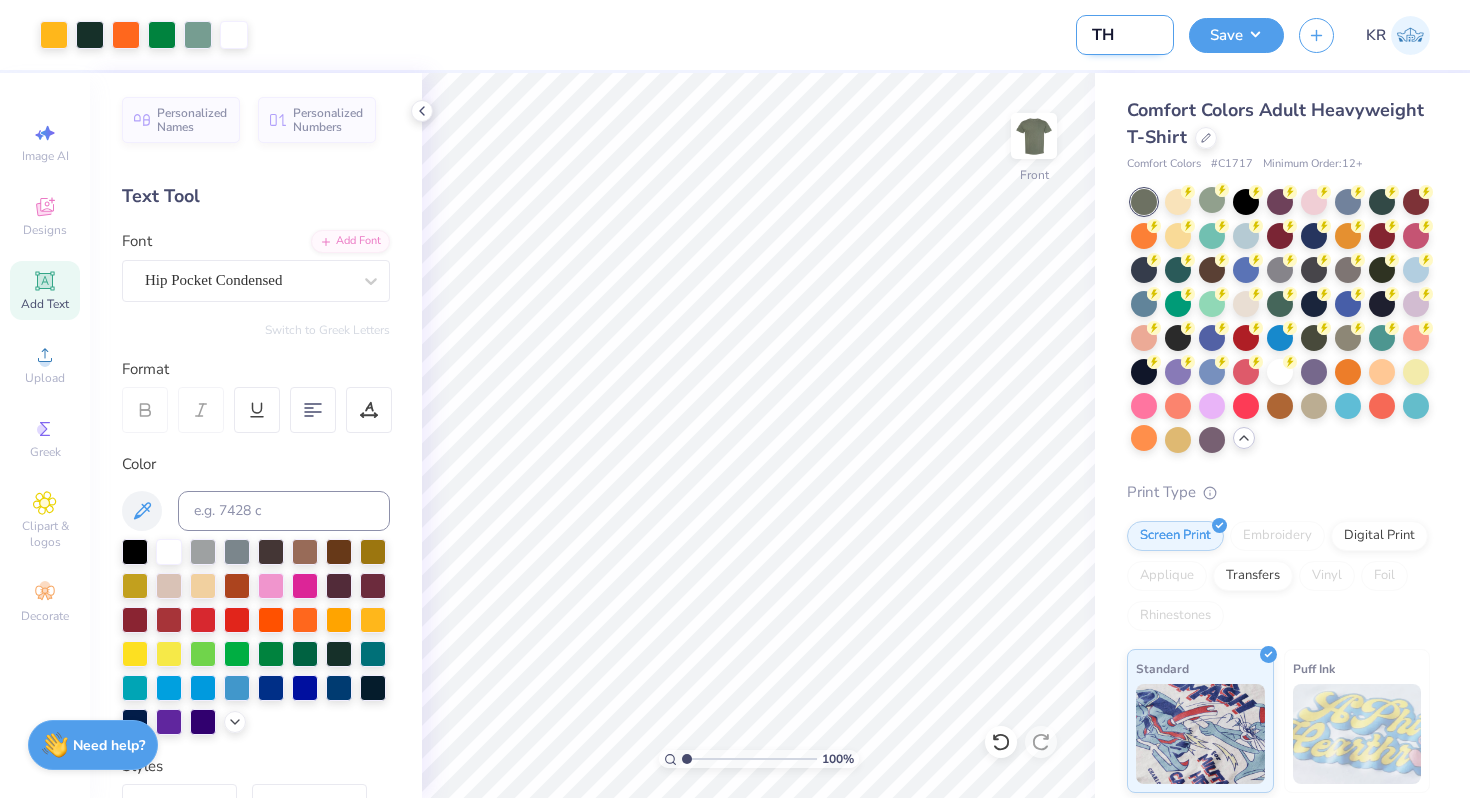 type on "T" 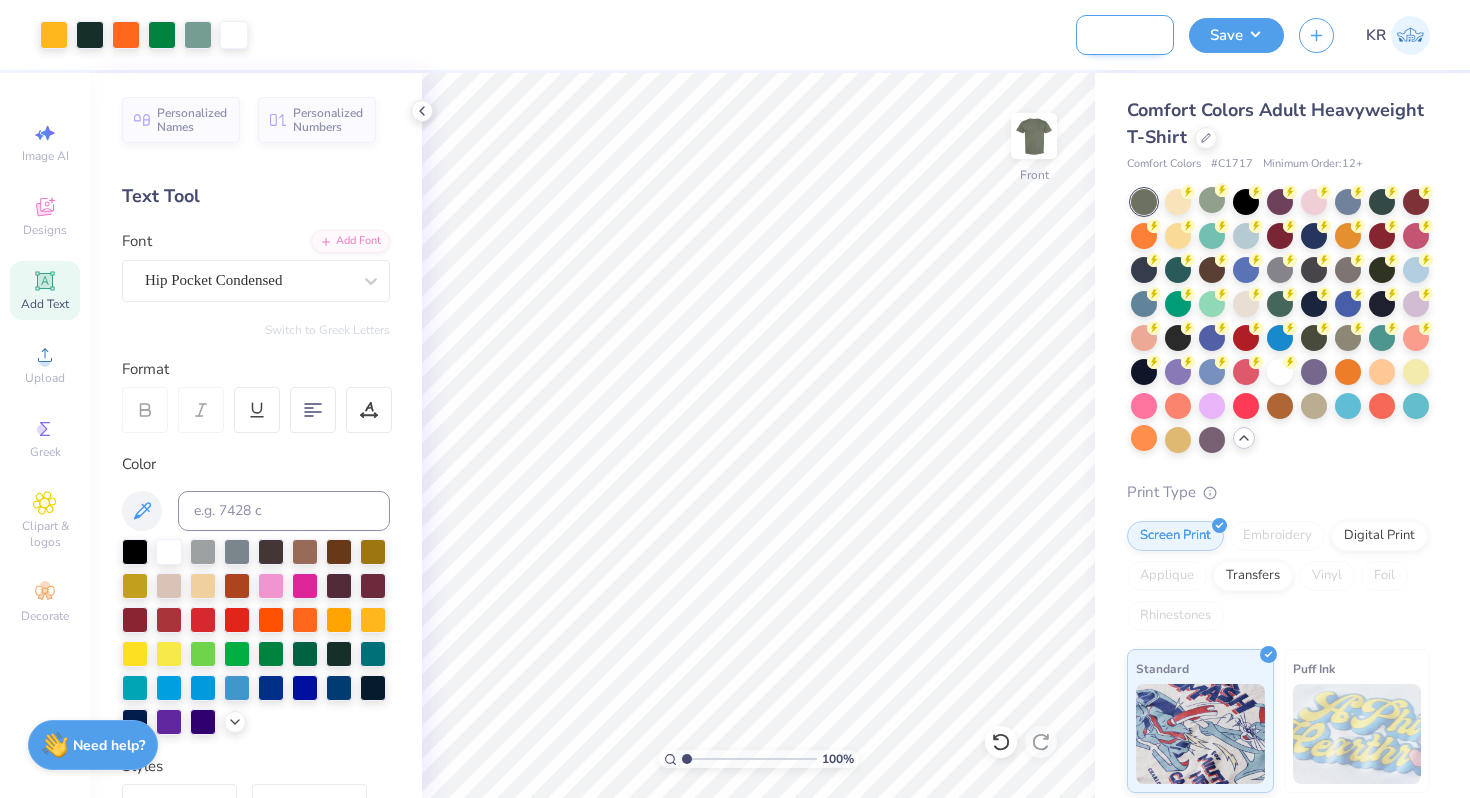 scroll, scrollTop: 0, scrollLeft: 115, axis: horizontal 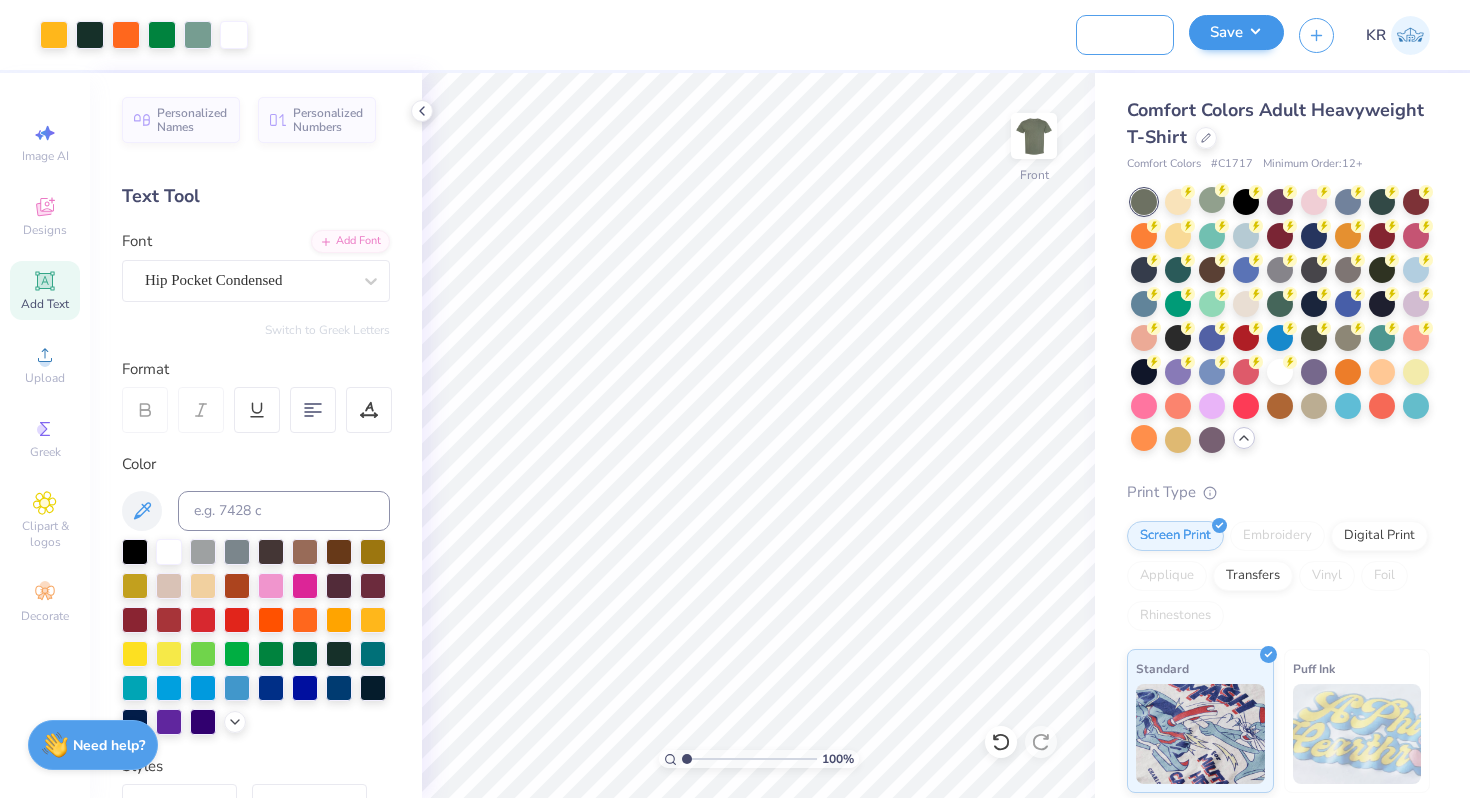 type on "Casachella - Theta Philo" 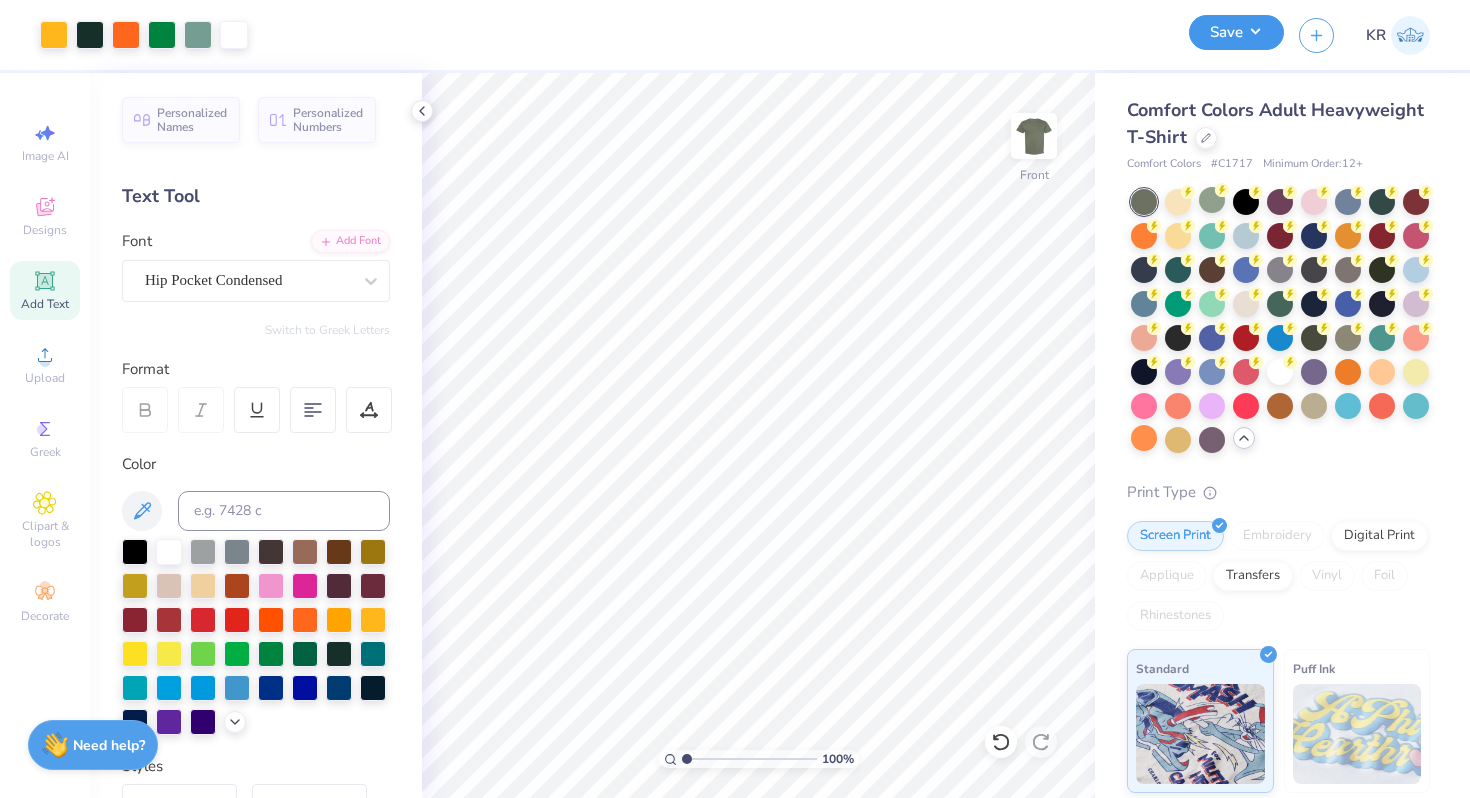 click on "Save" at bounding box center [1236, 32] 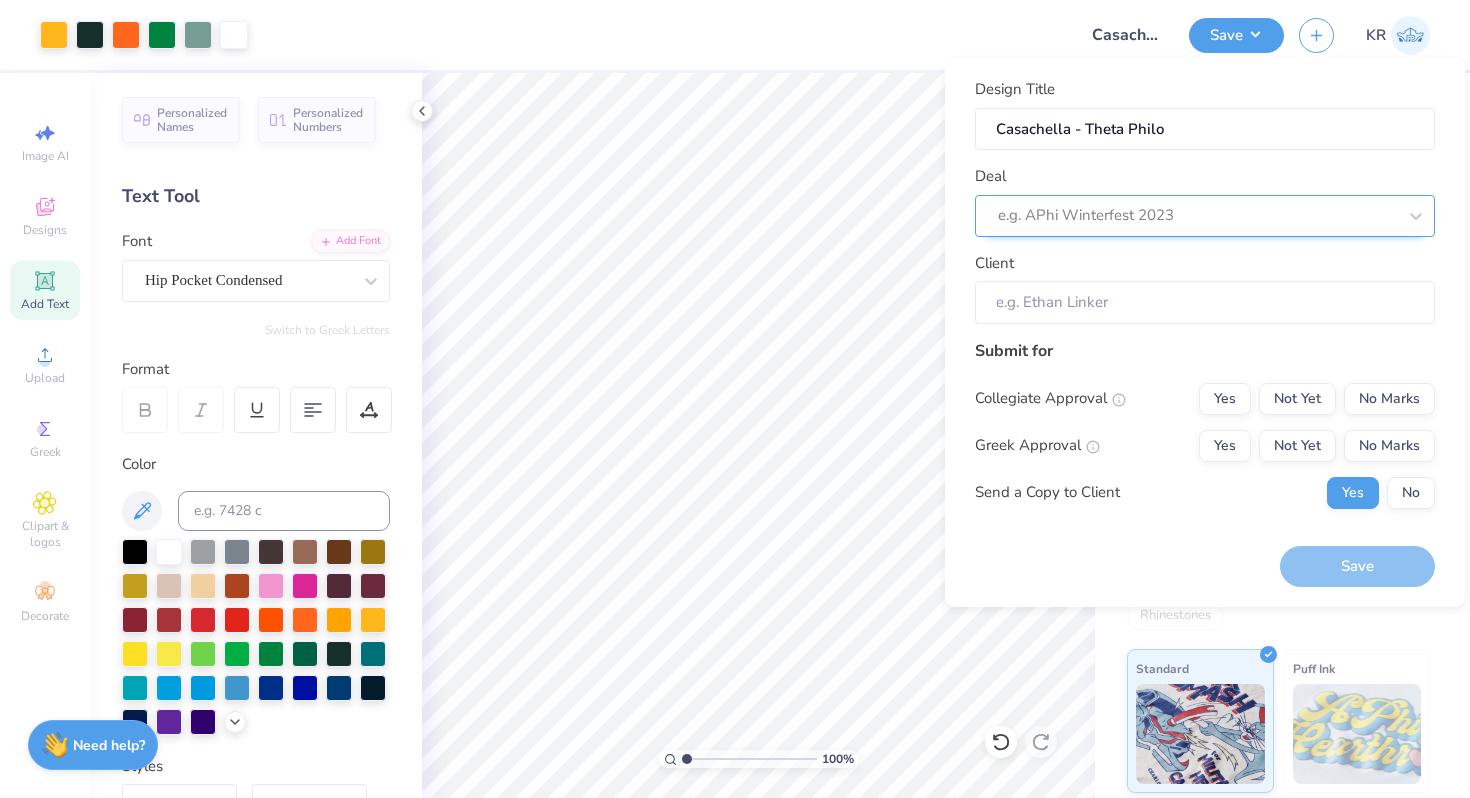 click on "e.g. APhi Winterfest 2023" at bounding box center [1205, 216] 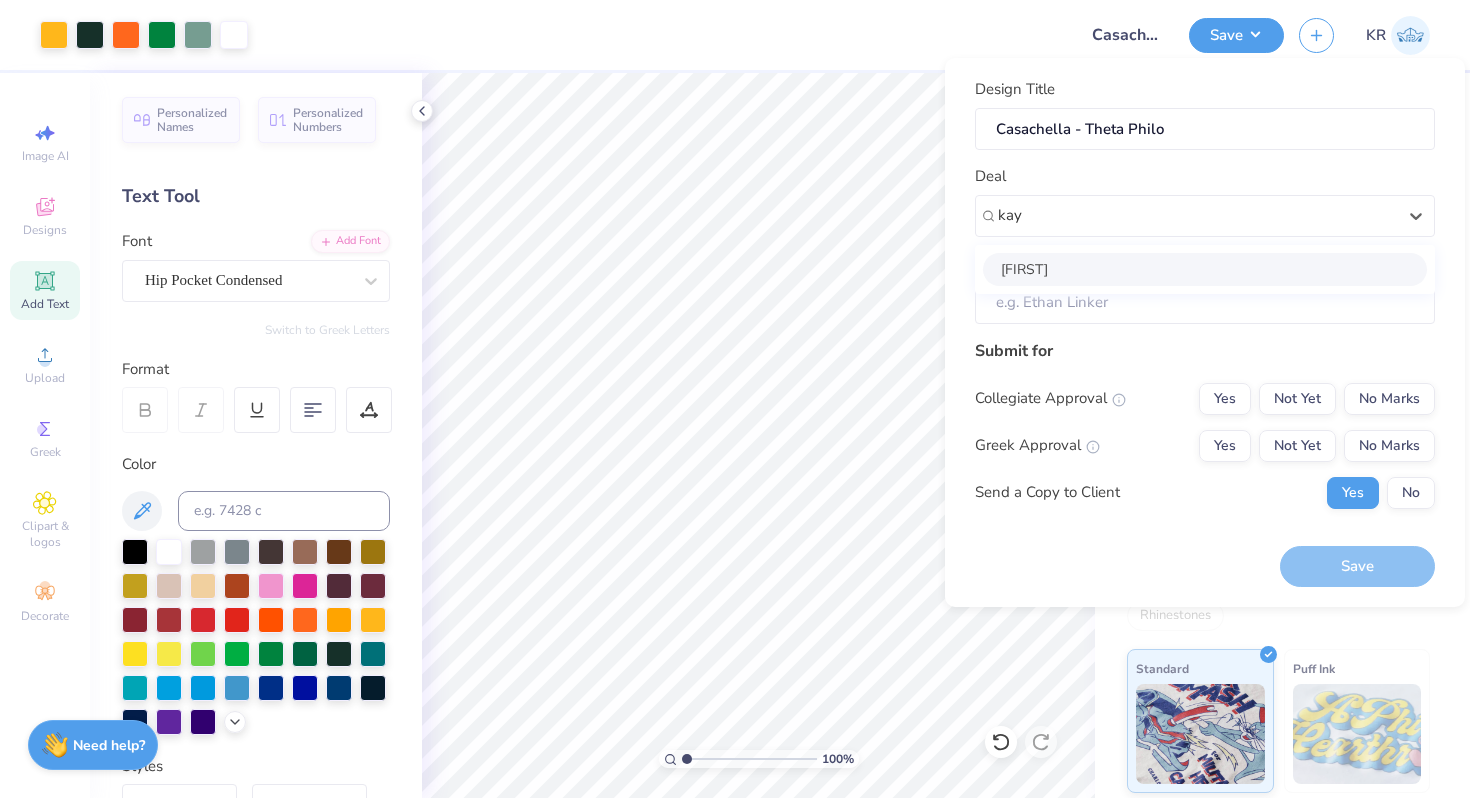 click on "[FIRST]" at bounding box center [1205, 269] 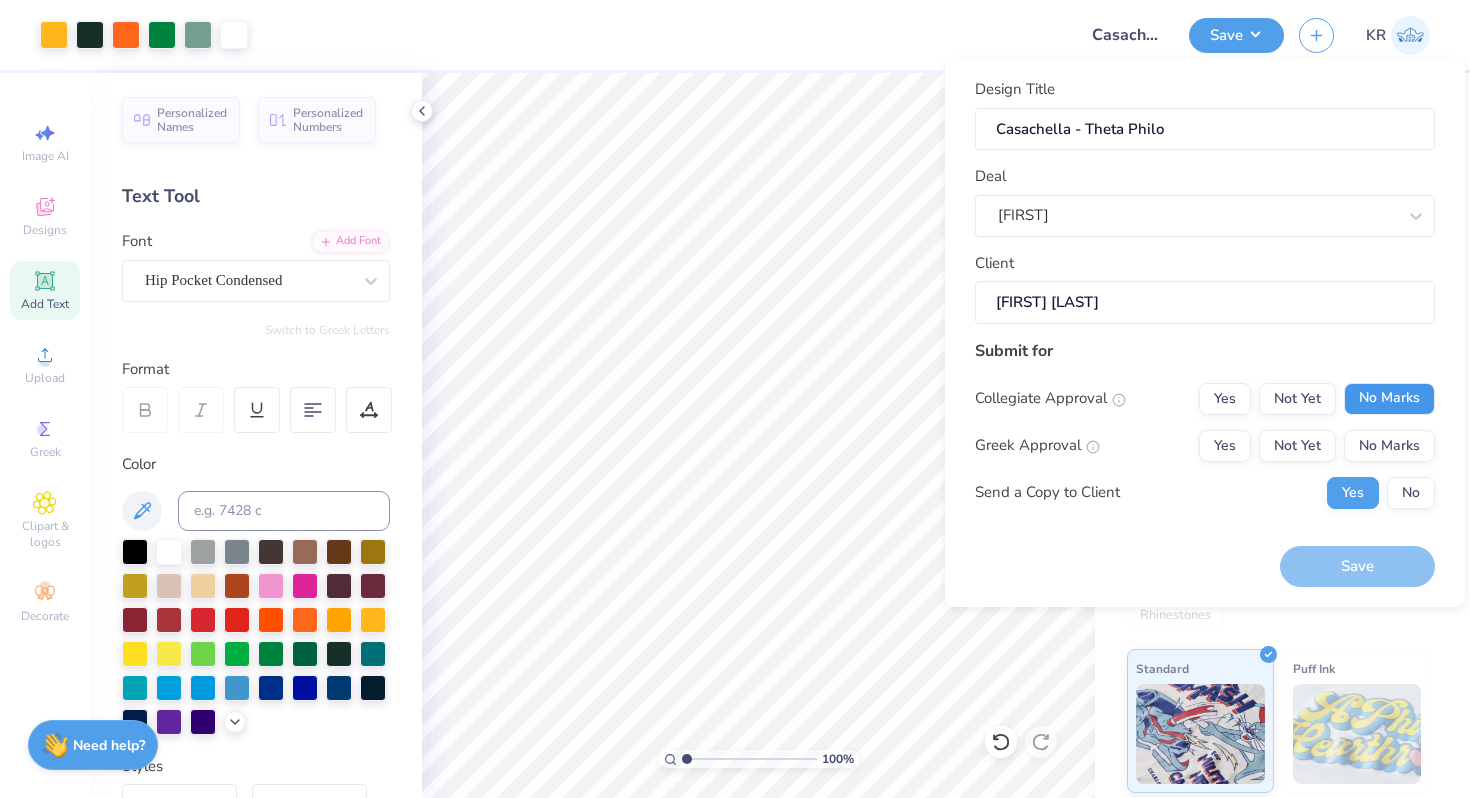 click on "No Marks" at bounding box center (1389, 399) 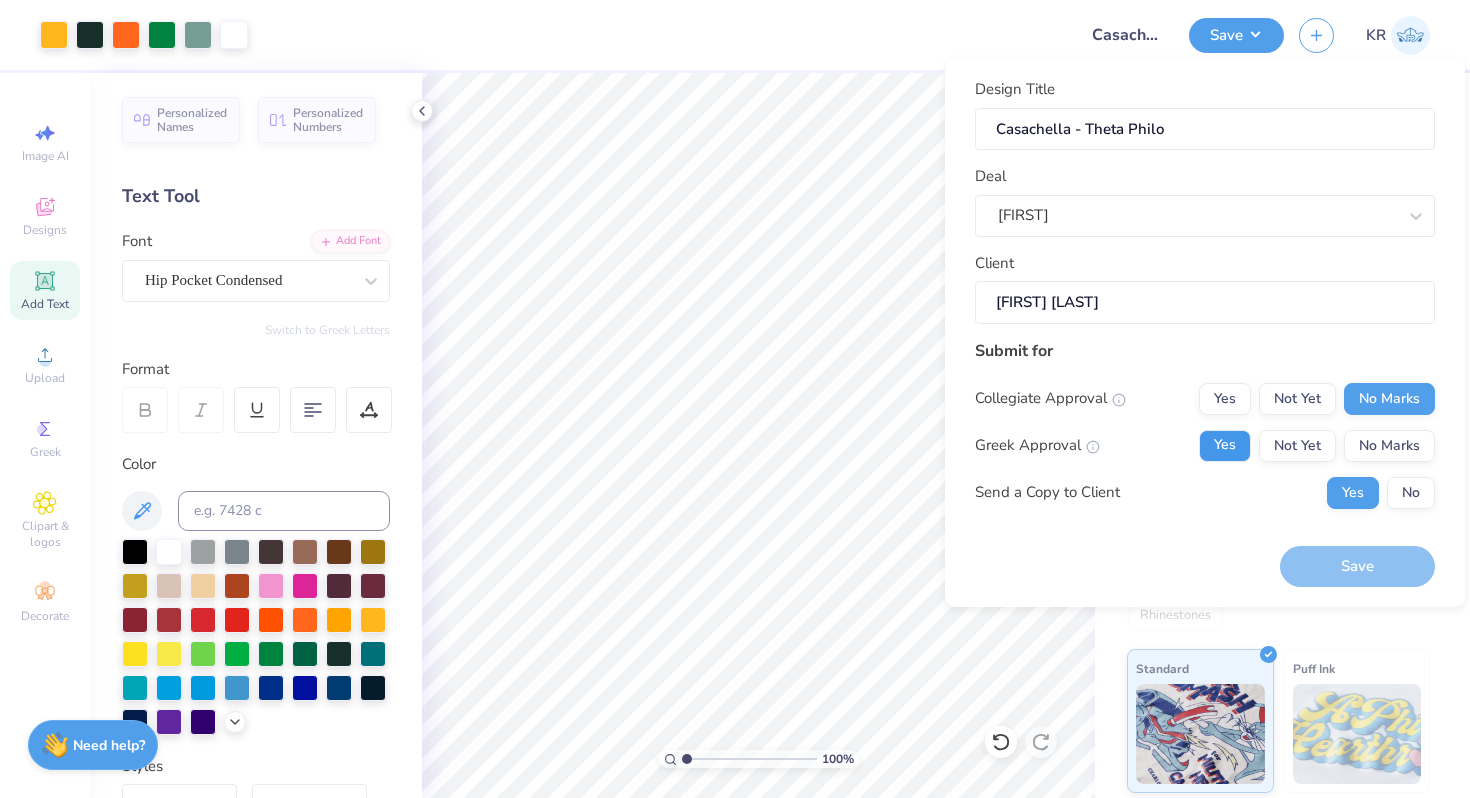 click on "Yes" at bounding box center (1225, 446) 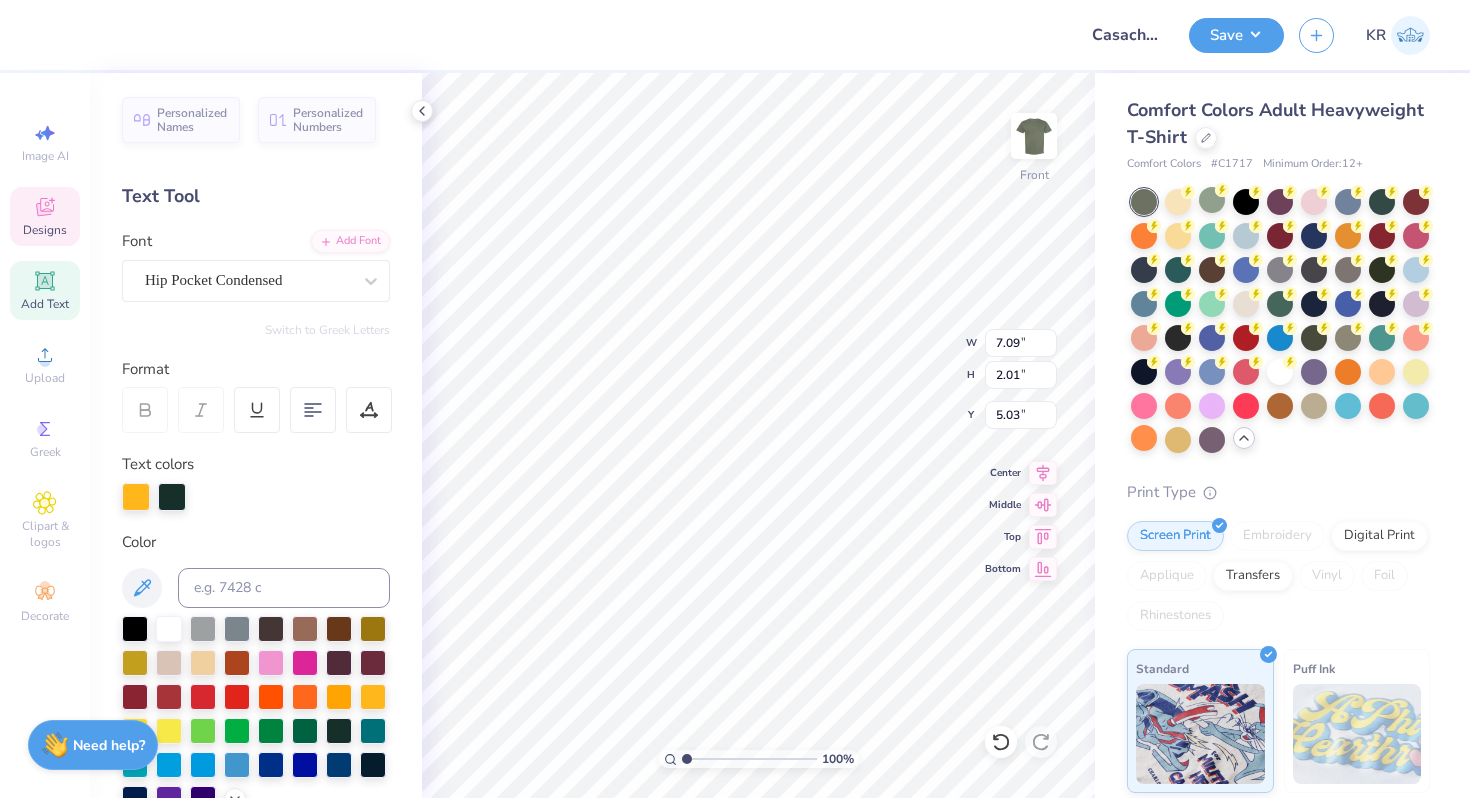 scroll, scrollTop: 0, scrollLeft: 0, axis: both 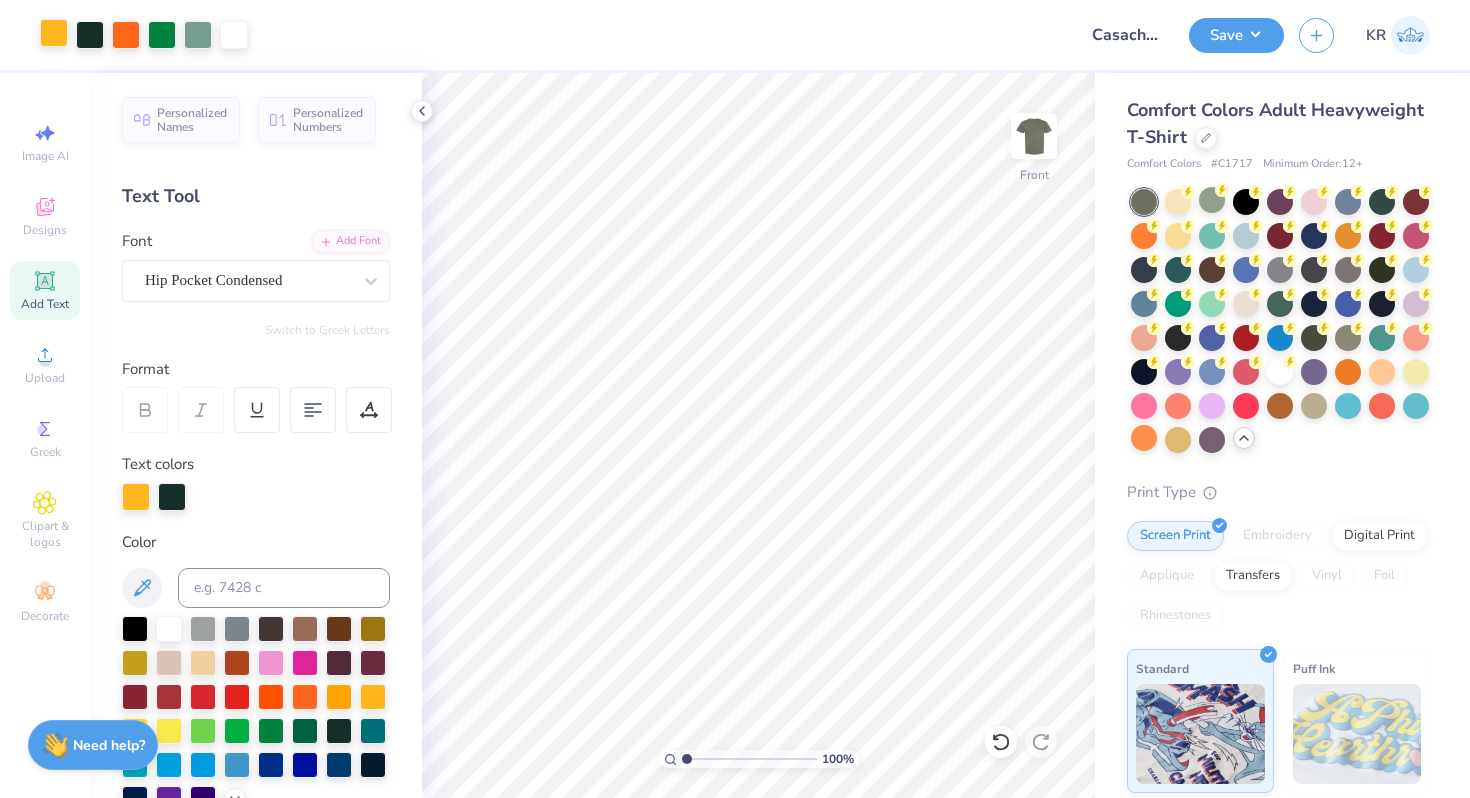 click at bounding box center (54, 33) 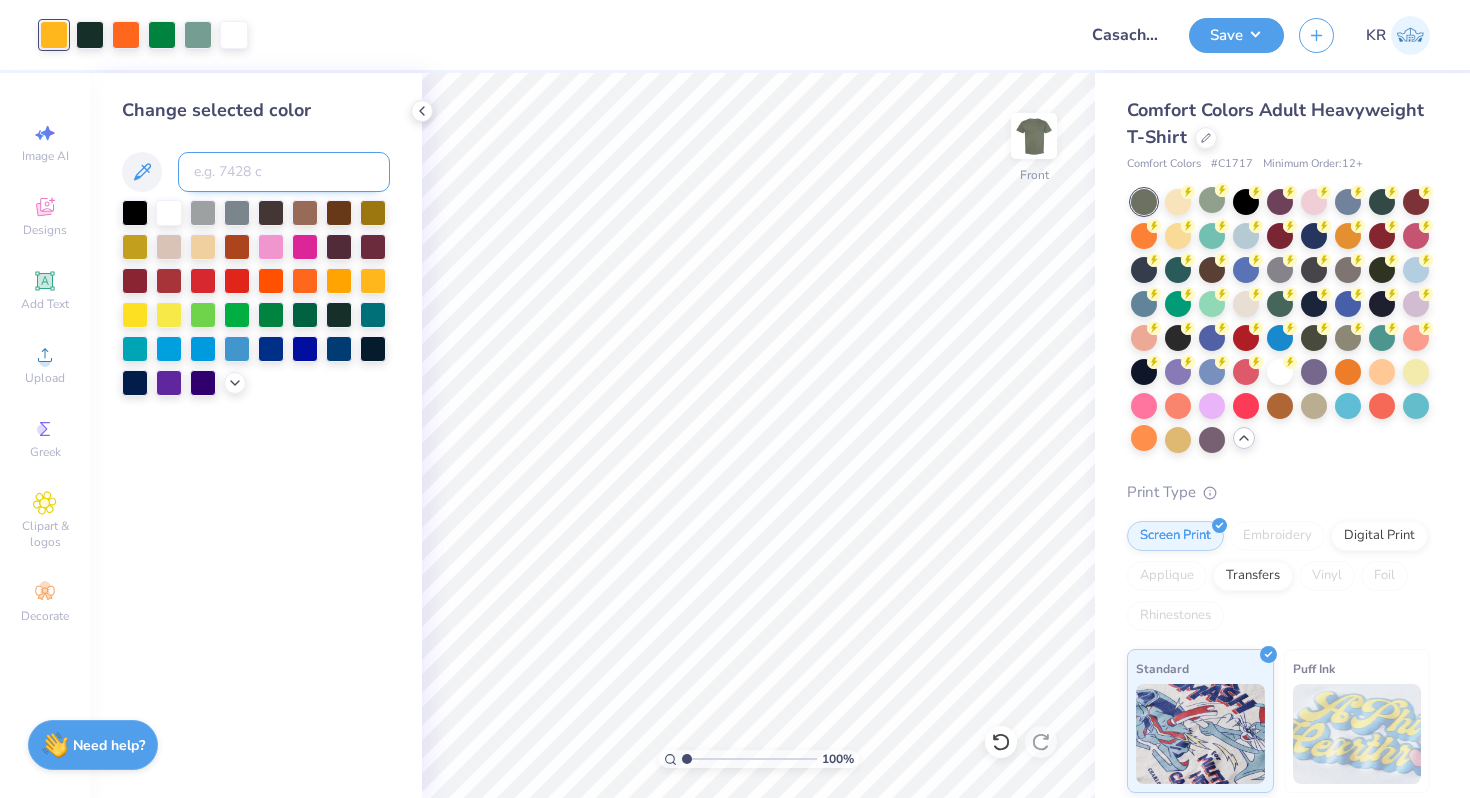 click at bounding box center [284, 172] 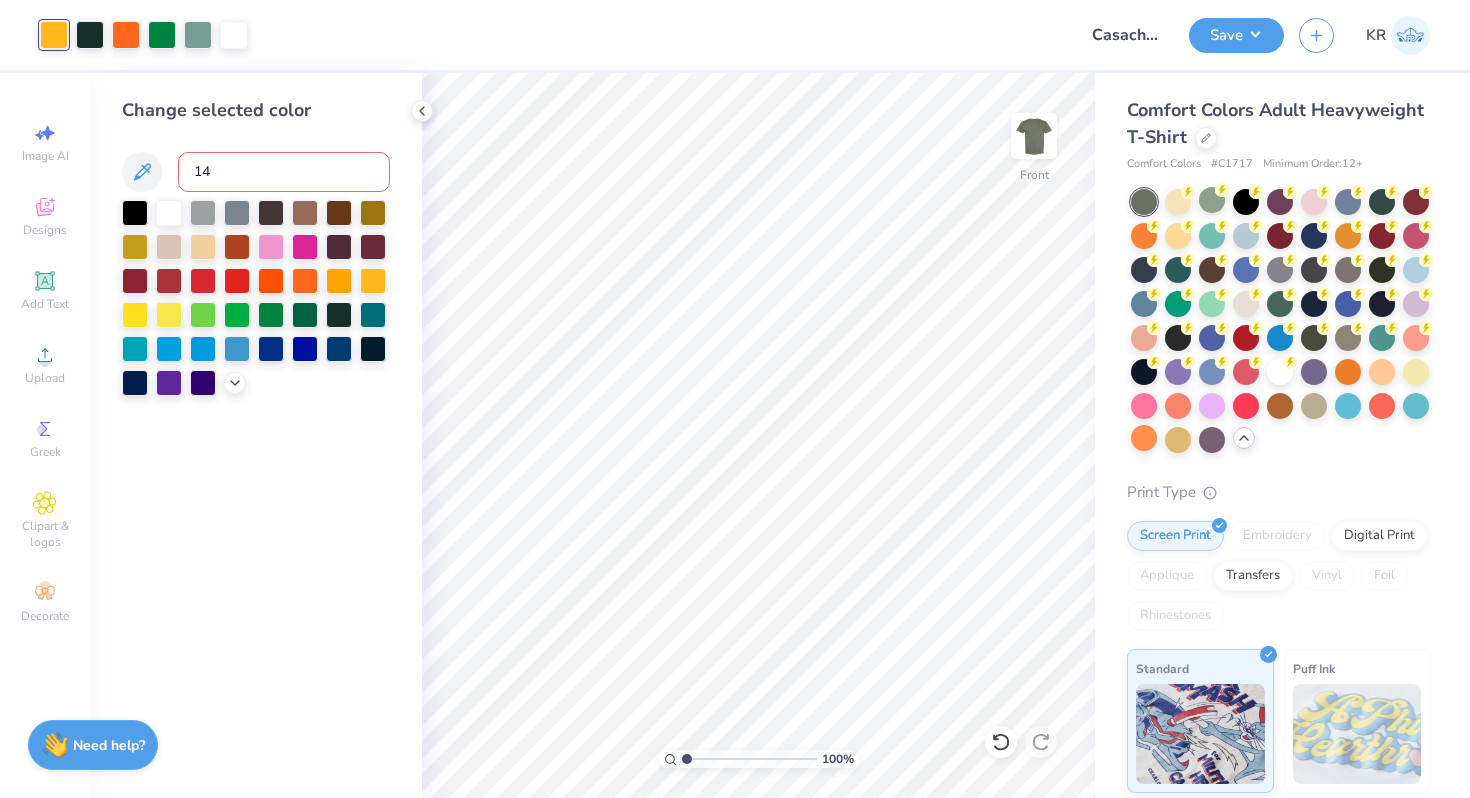 type on "148" 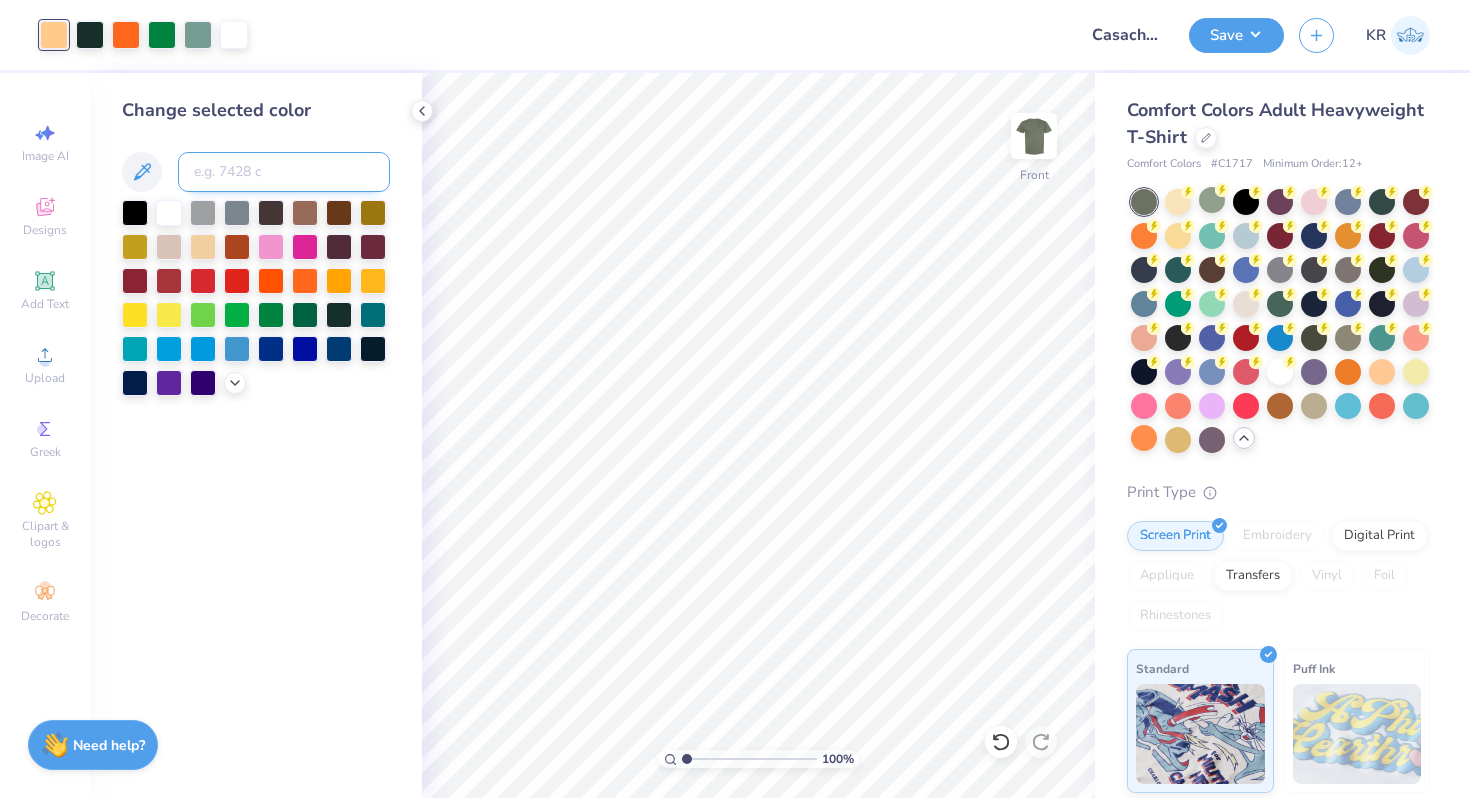 click at bounding box center (284, 172) 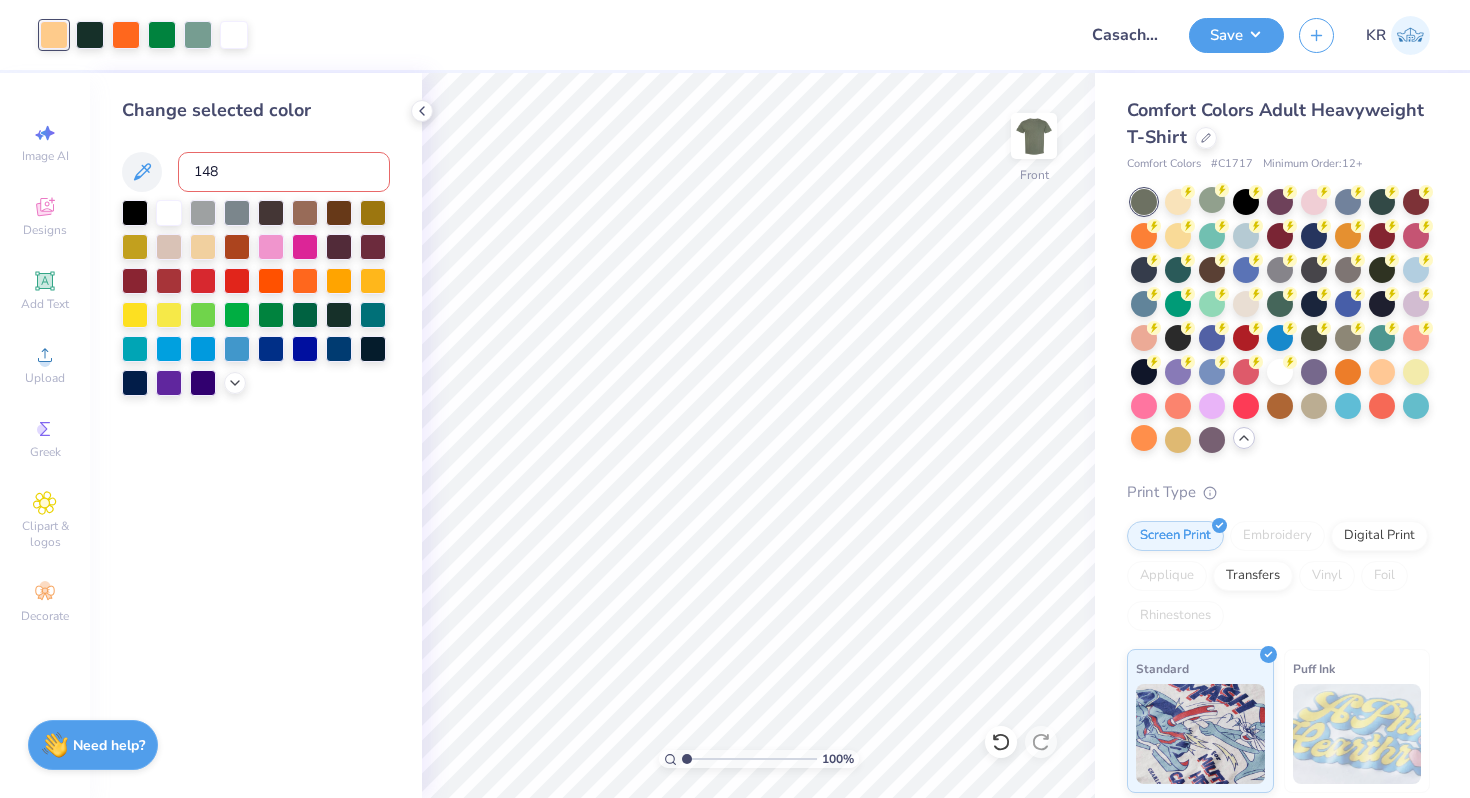 type on "1485" 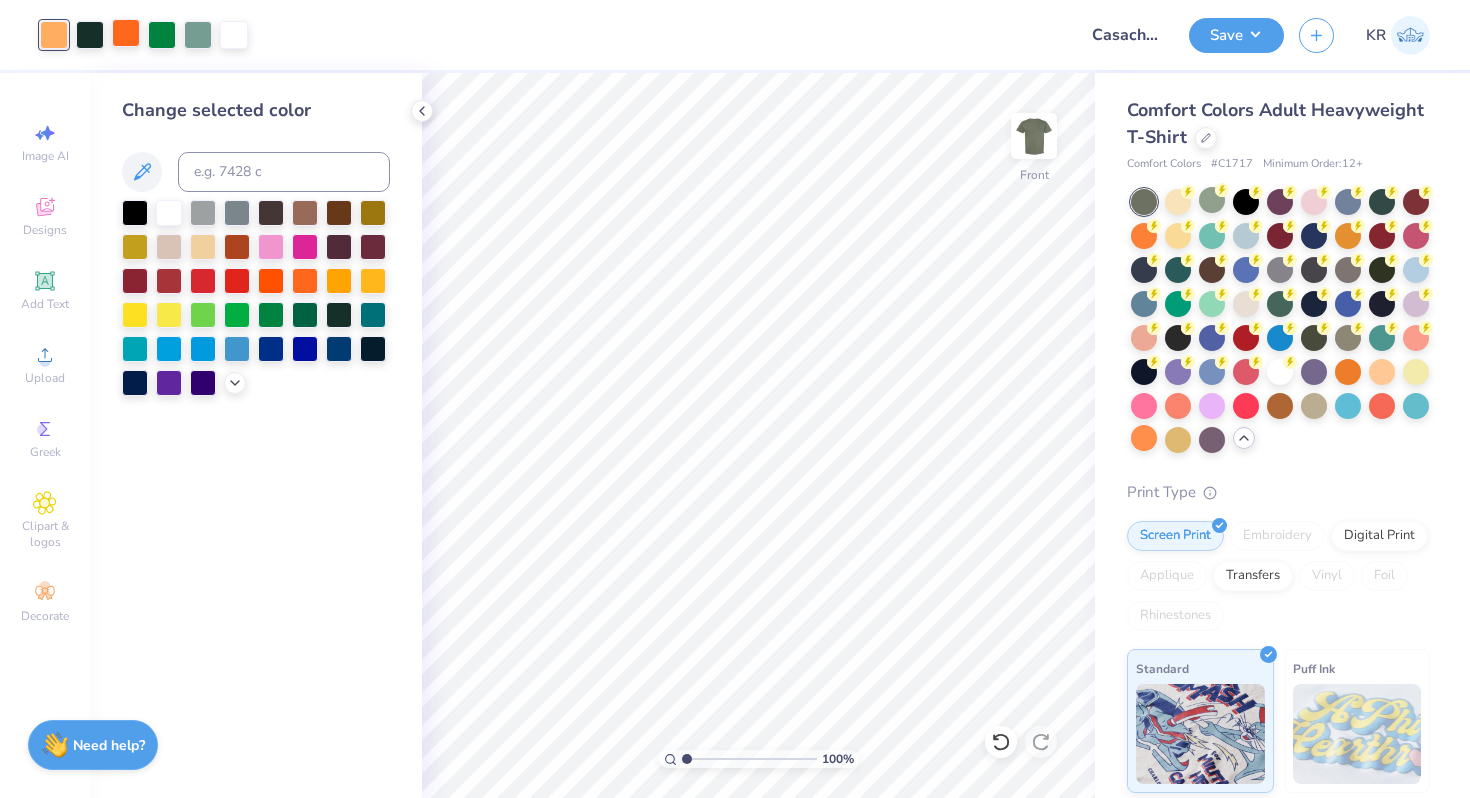 click at bounding box center (126, 33) 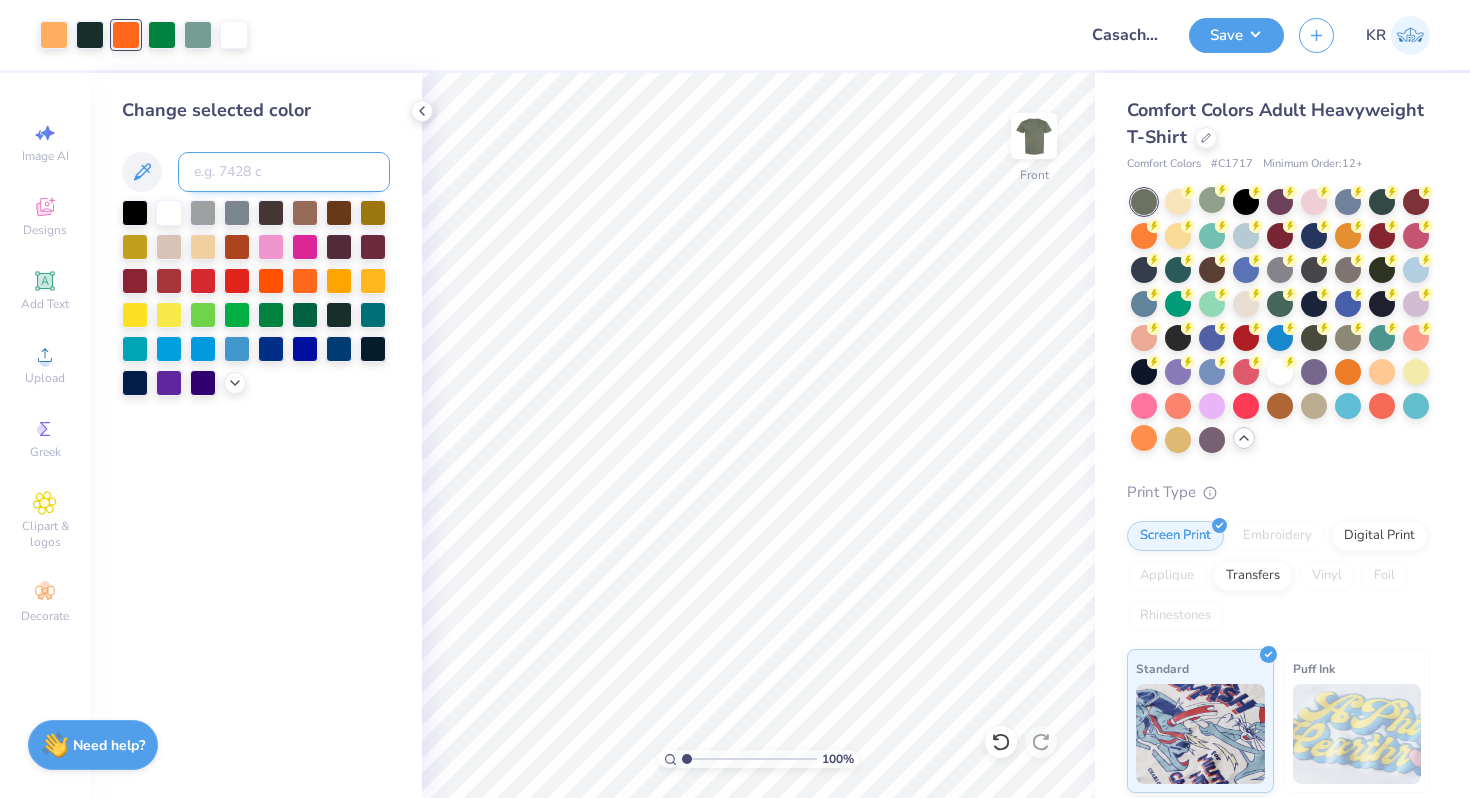 click at bounding box center [284, 172] 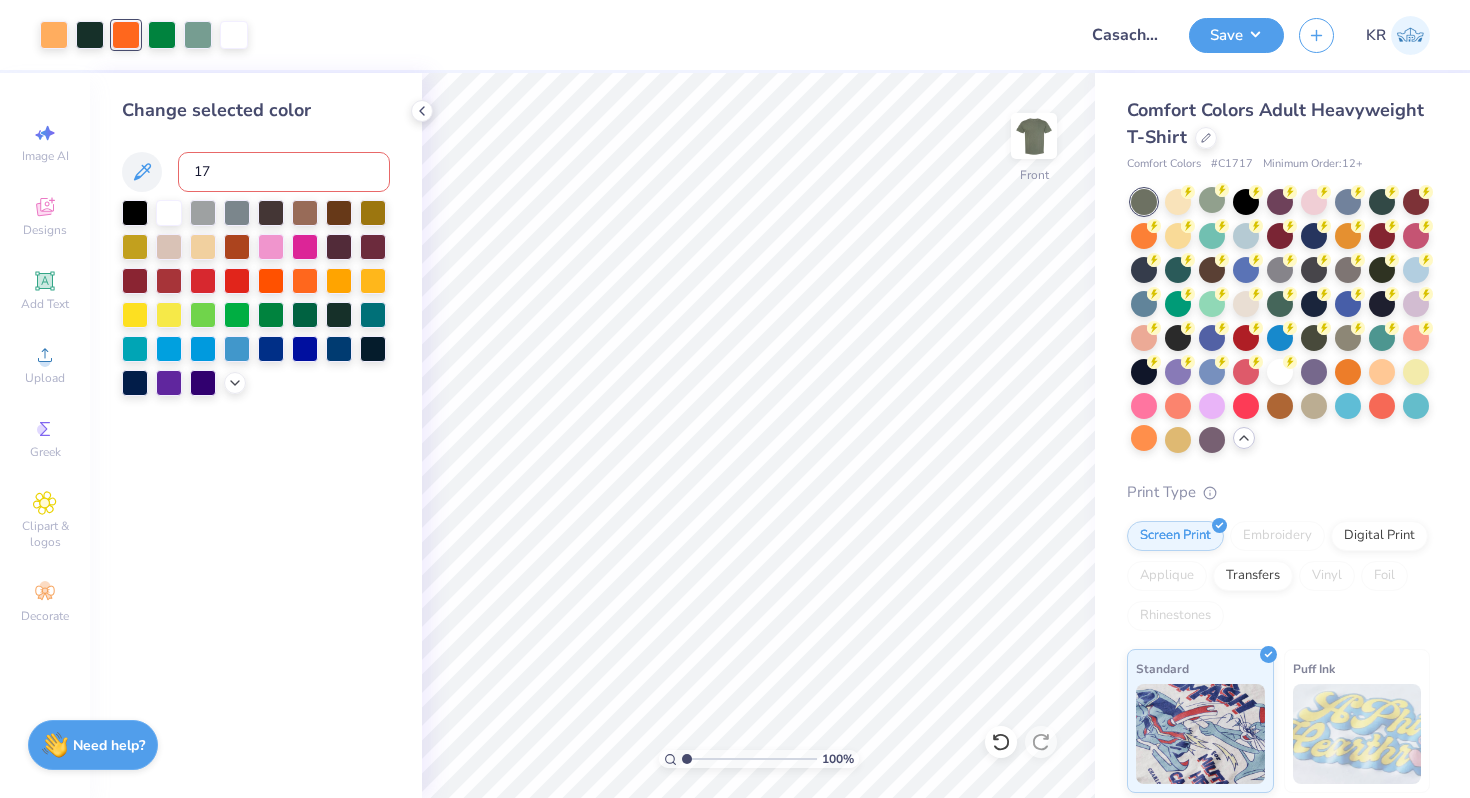 type on "170" 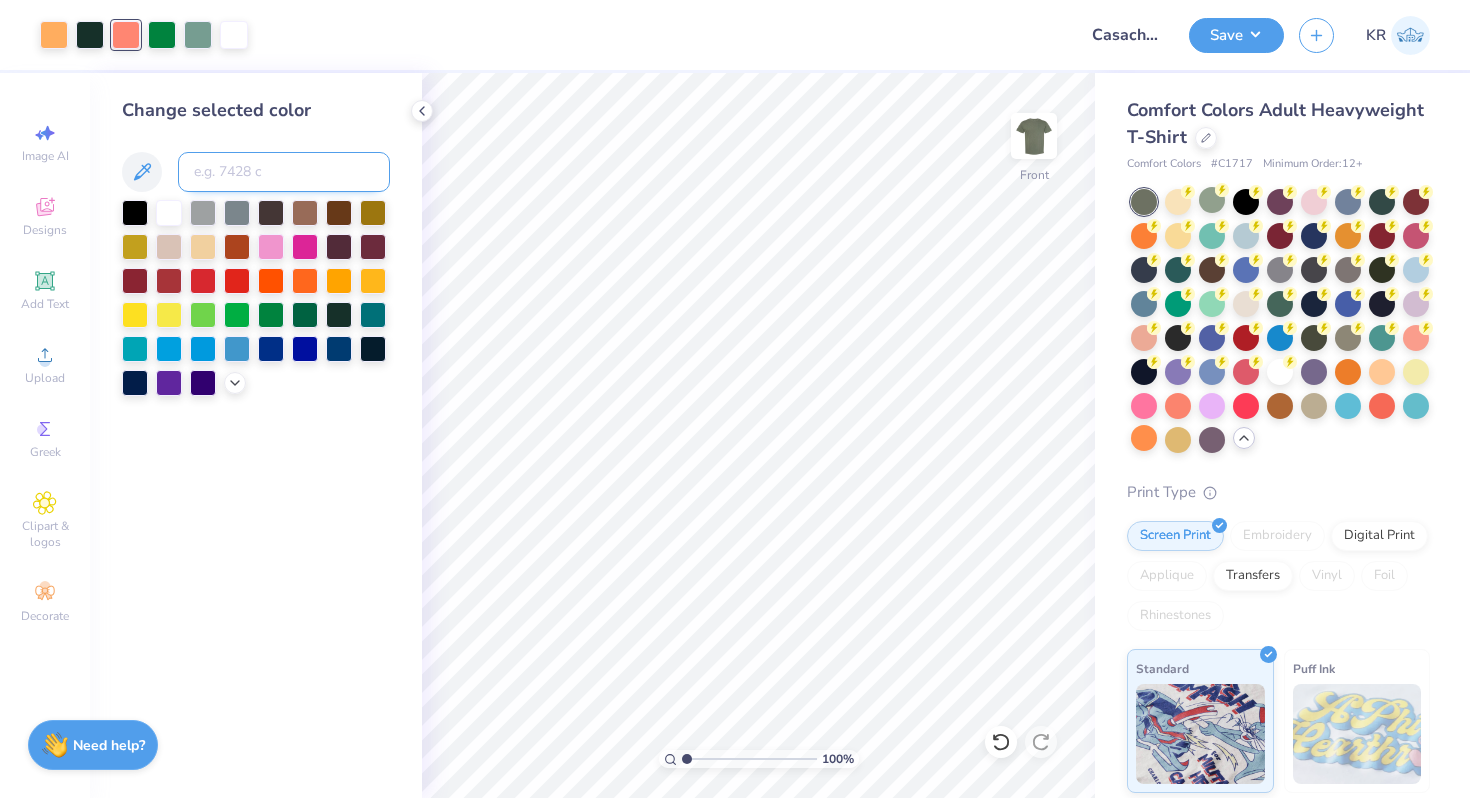click at bounding box center [284, 172] 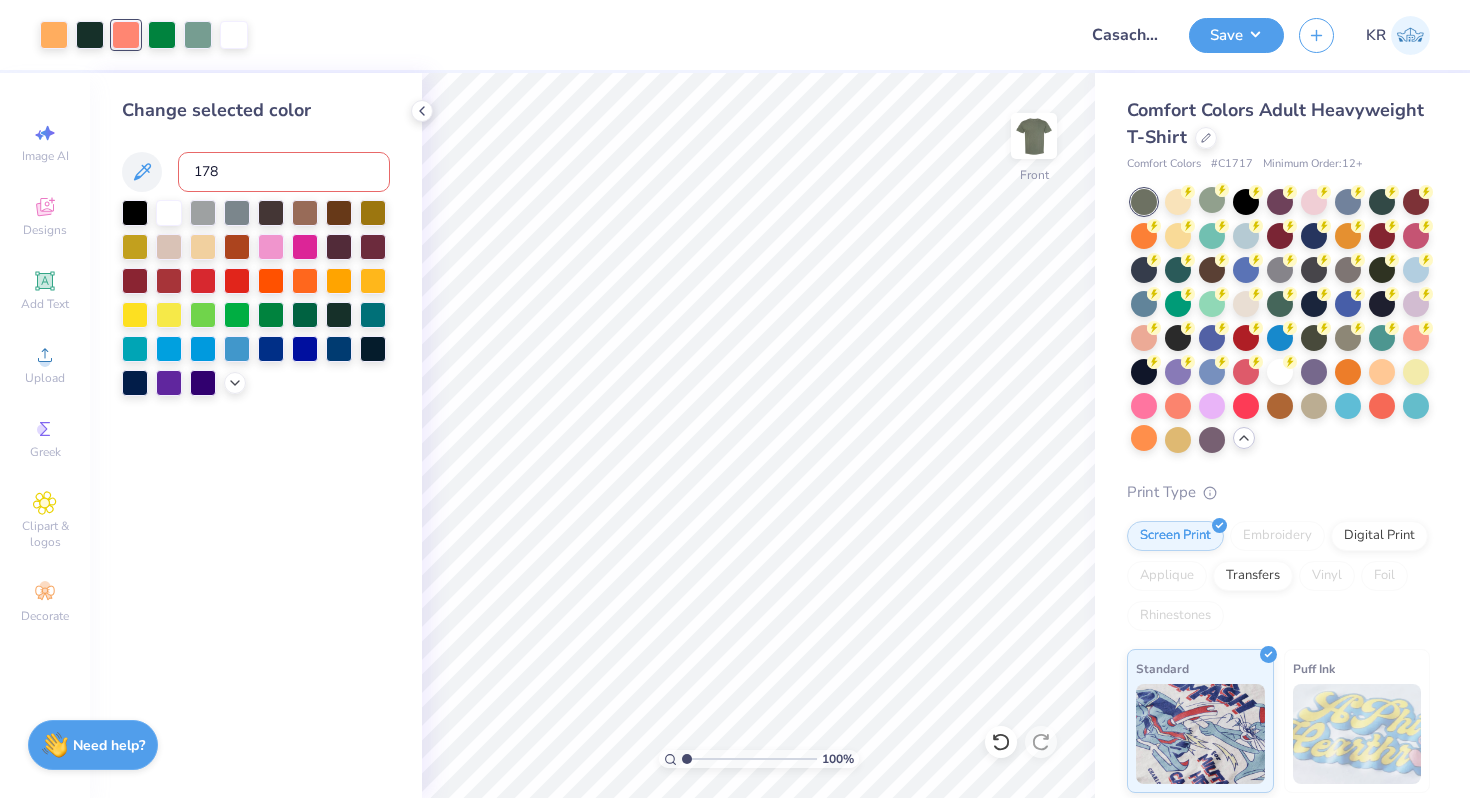 type on "1785" 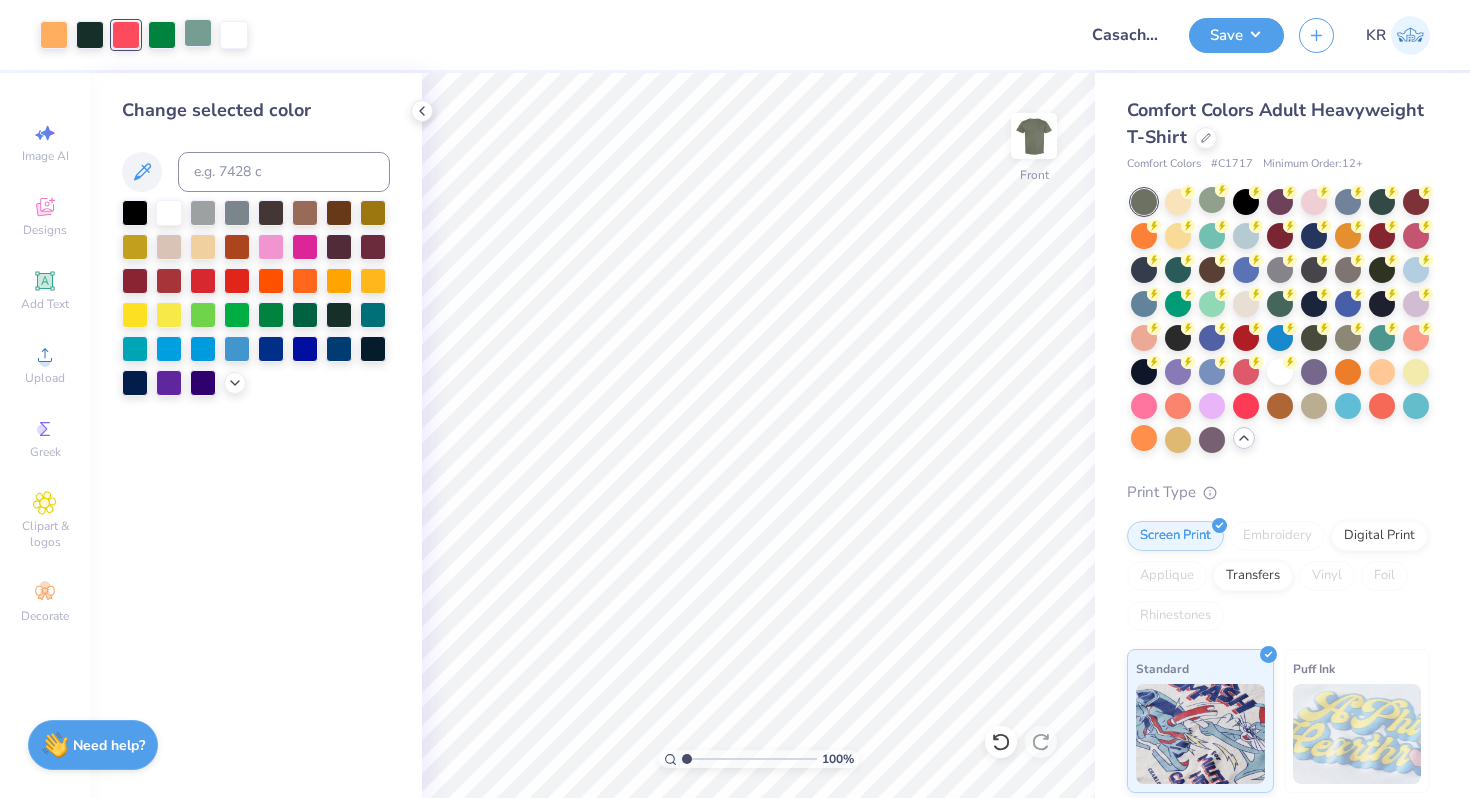 click at bounding box center [198, 33] 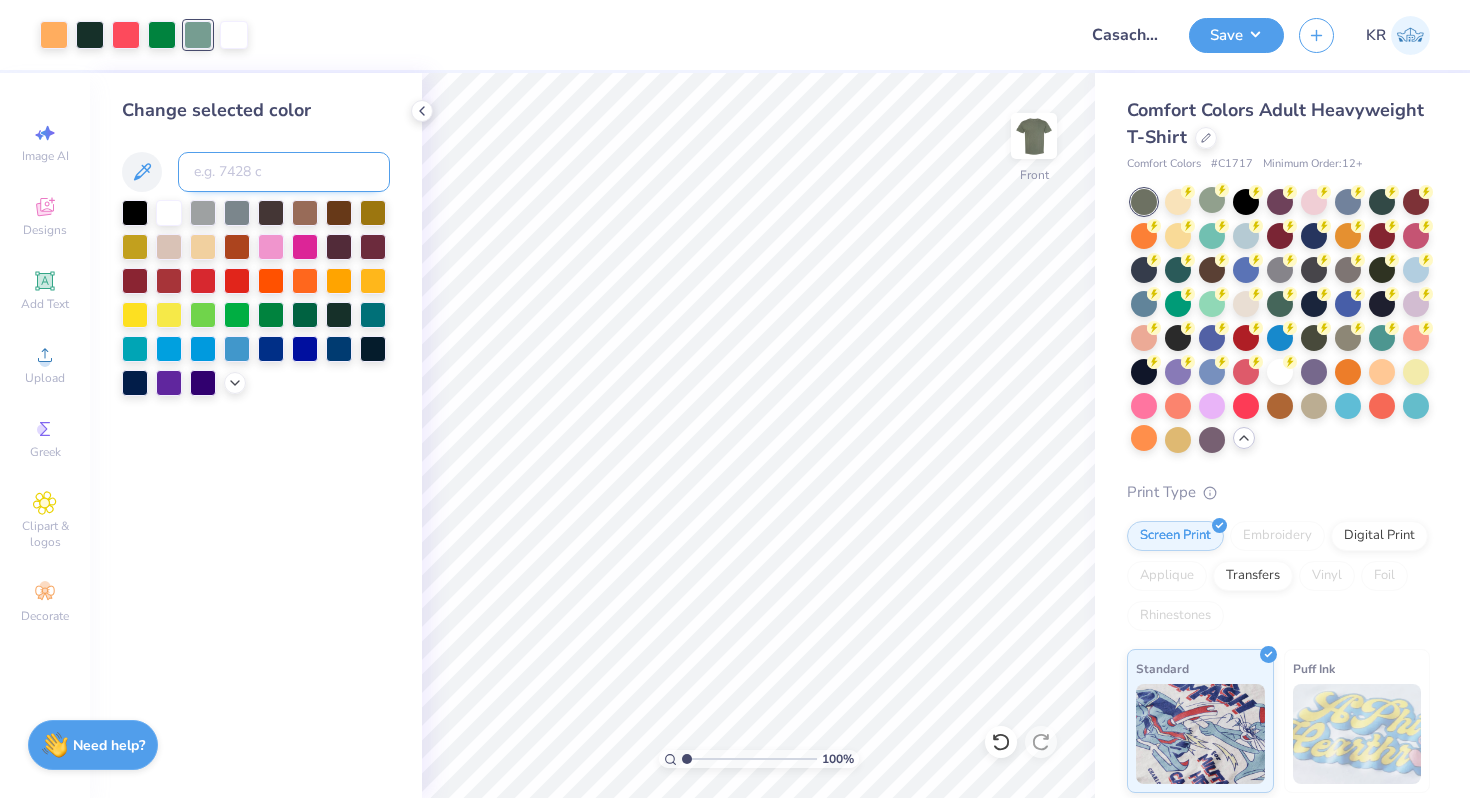 click at bounding box center [284, 172] 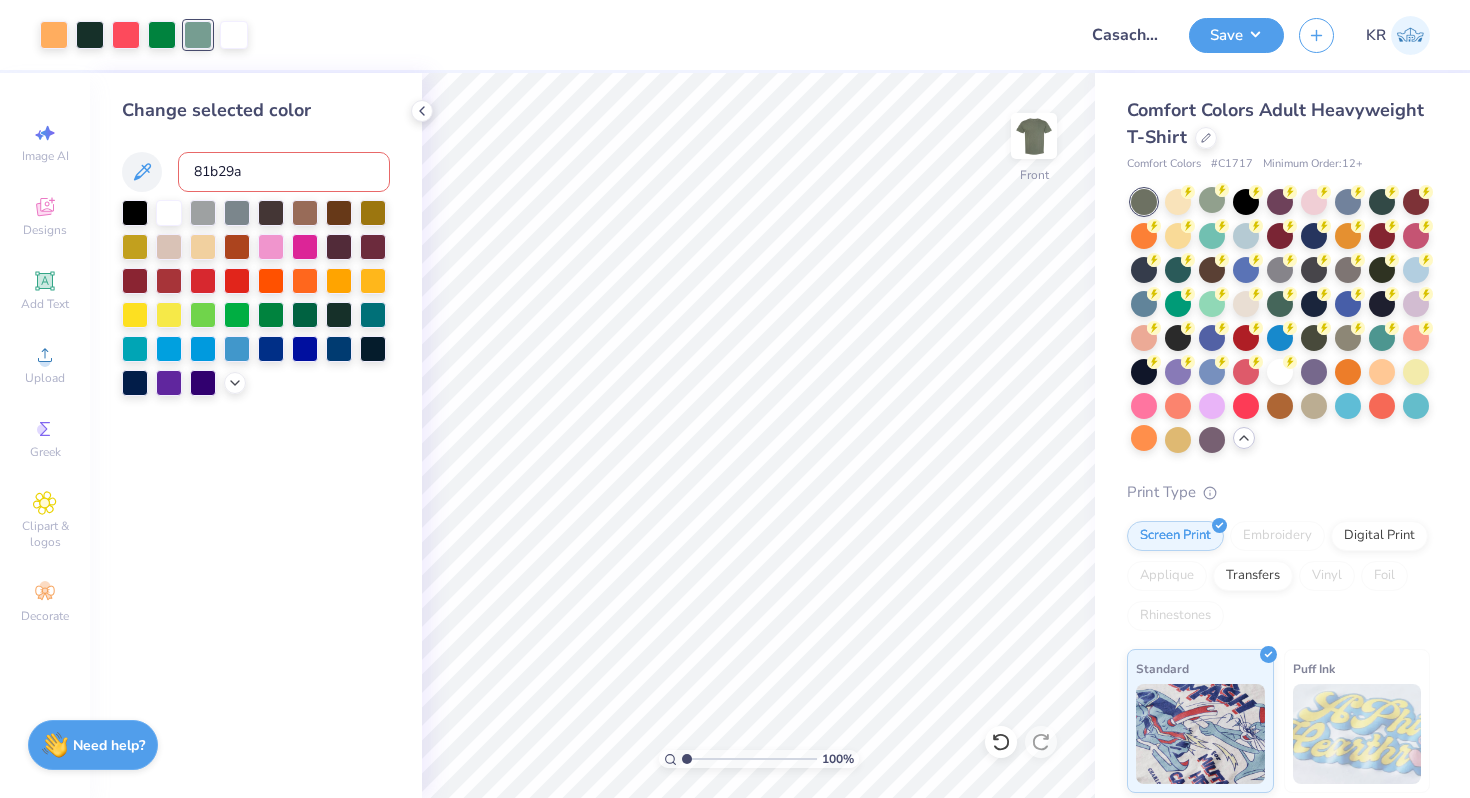 type on "81b29a" 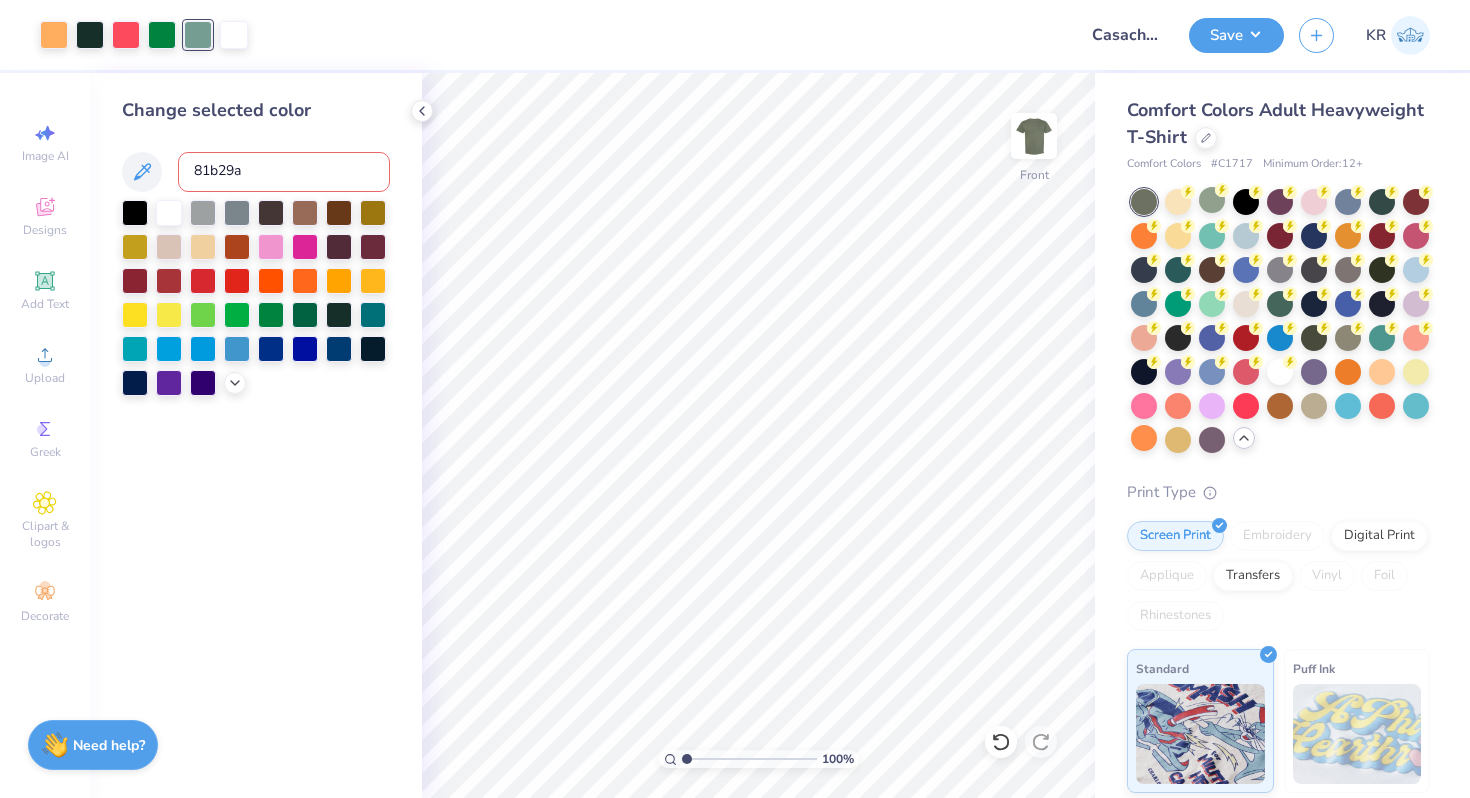 drag, startPoint x: 296, startPoint y: 178, endPoint x: 194, endPoint y: 178, distance: 102 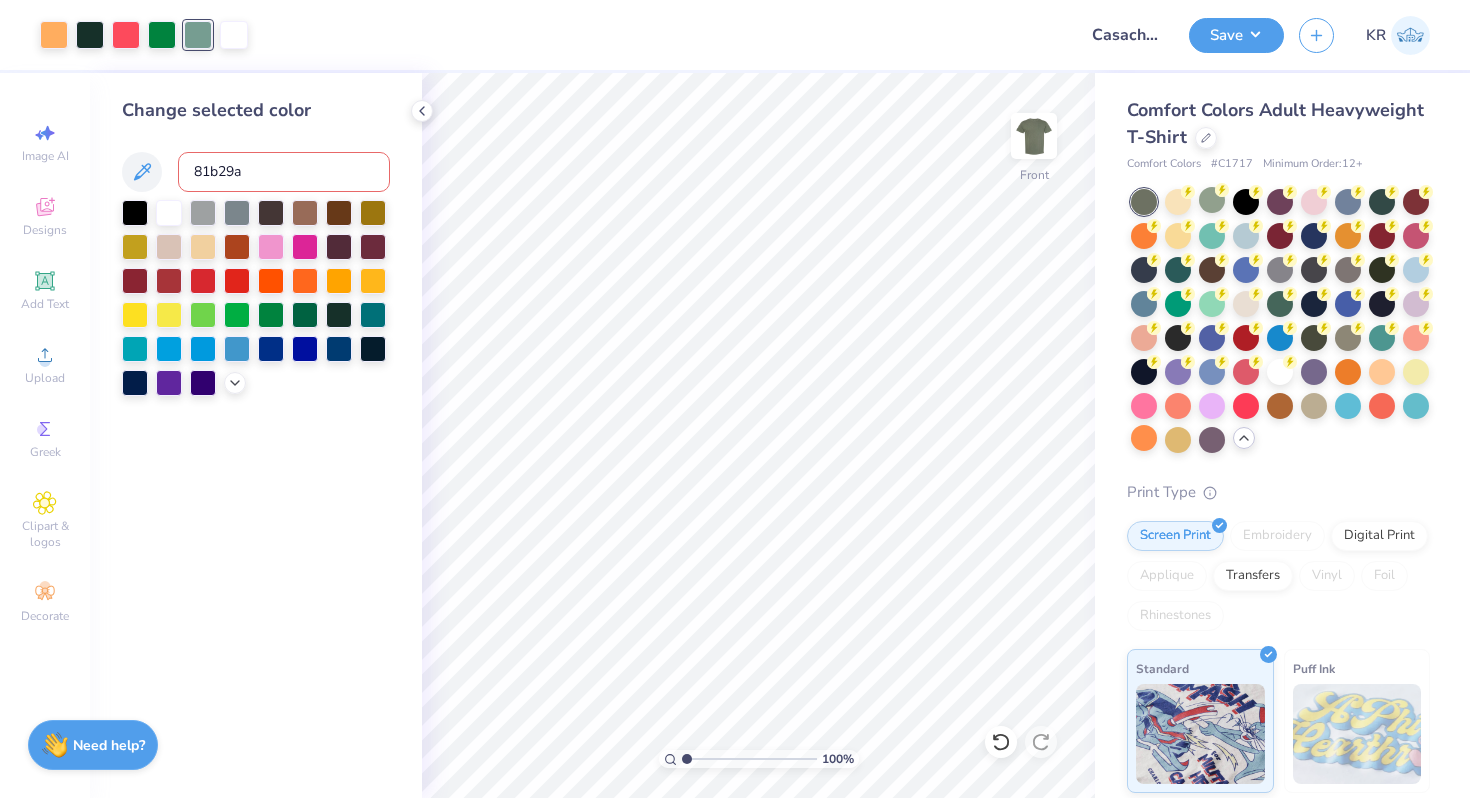 drag, startPoint x: 216, startPoint y: 168, endPoint x: 200, endPoint y: 168, distance: 16 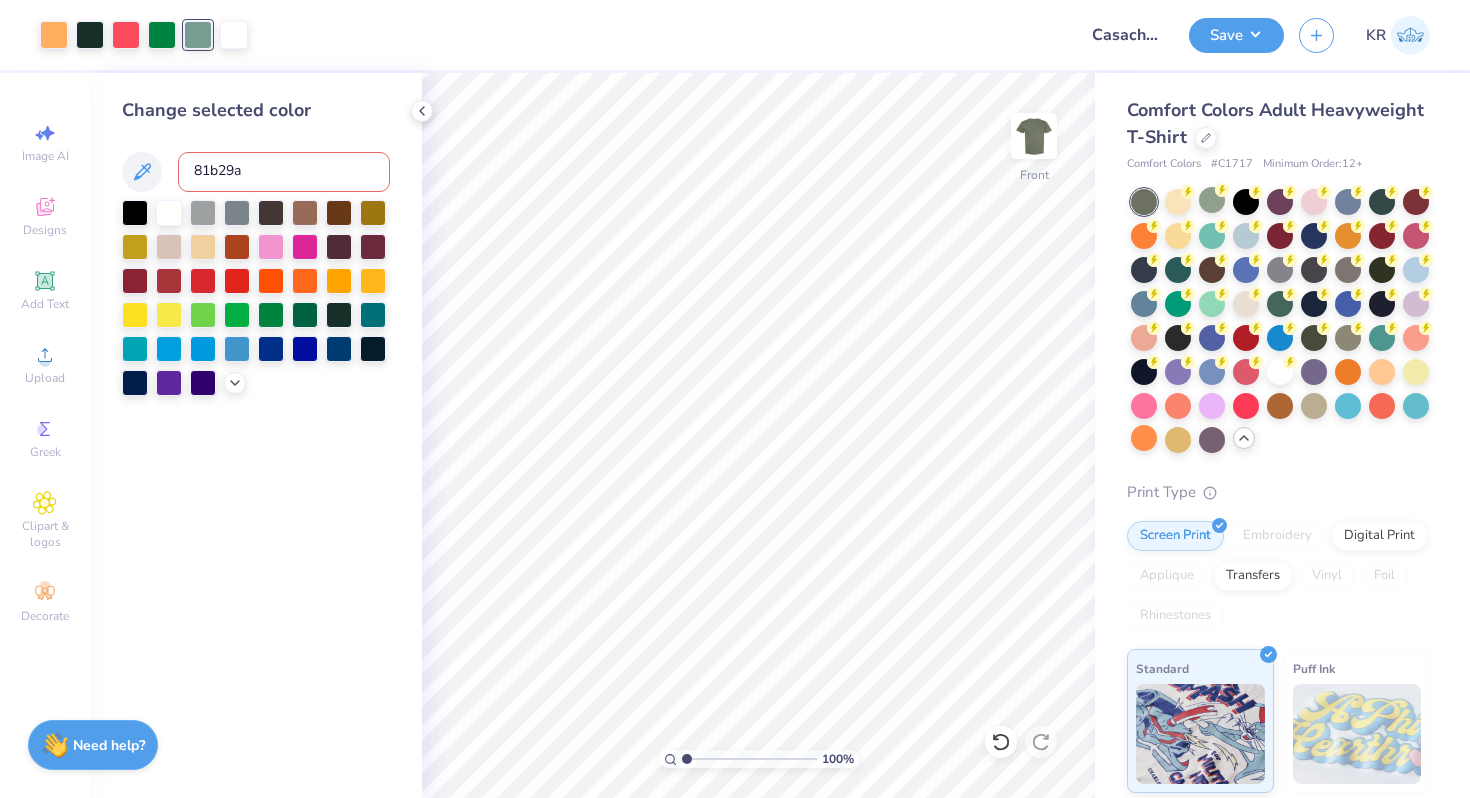 drag, startPoint x: 254, startPoint y: 174, endPoint x: 187, endPoint y: 174, distance: 67 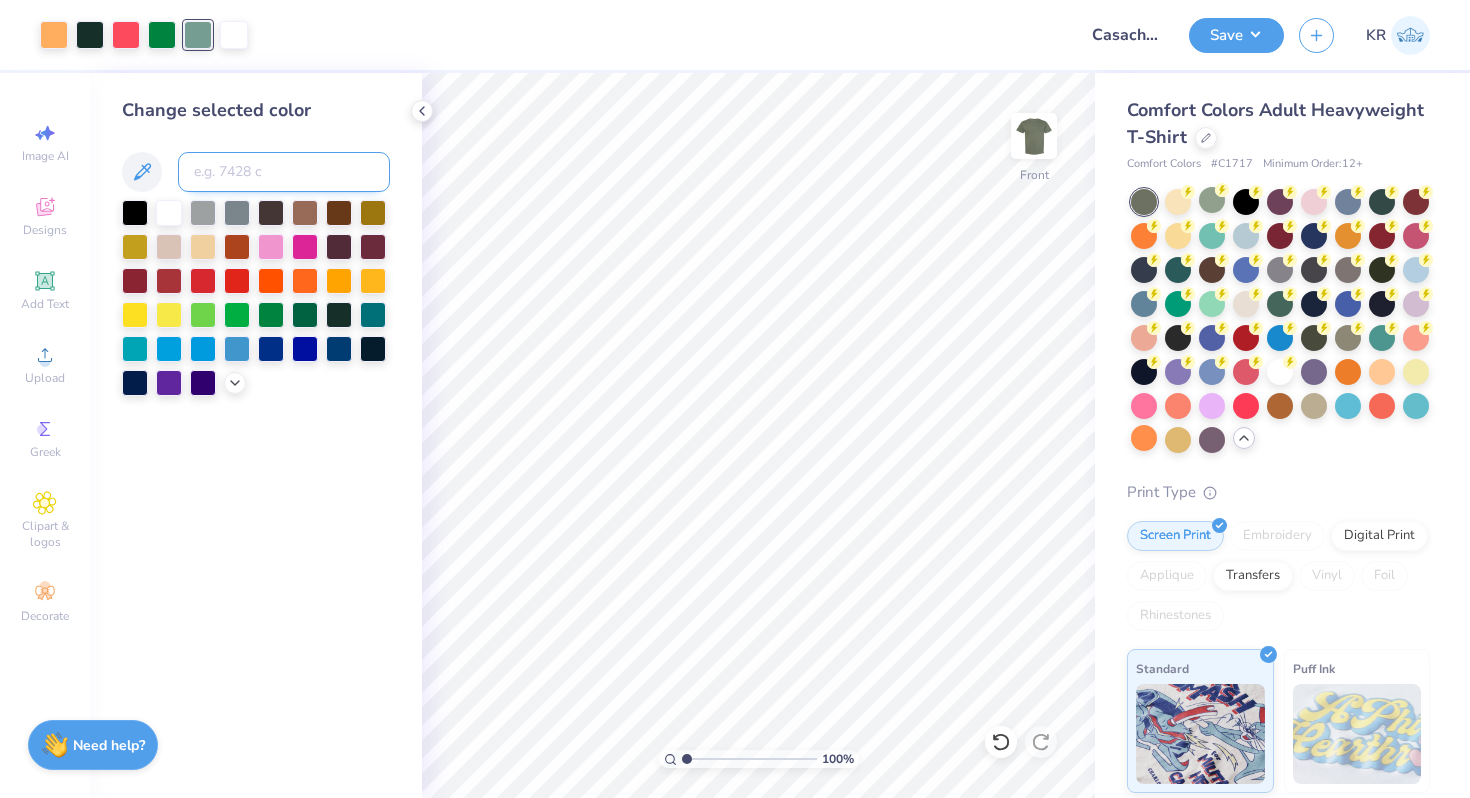 scroll, scrollTop: 0, scrollLeft: 0, axis: both 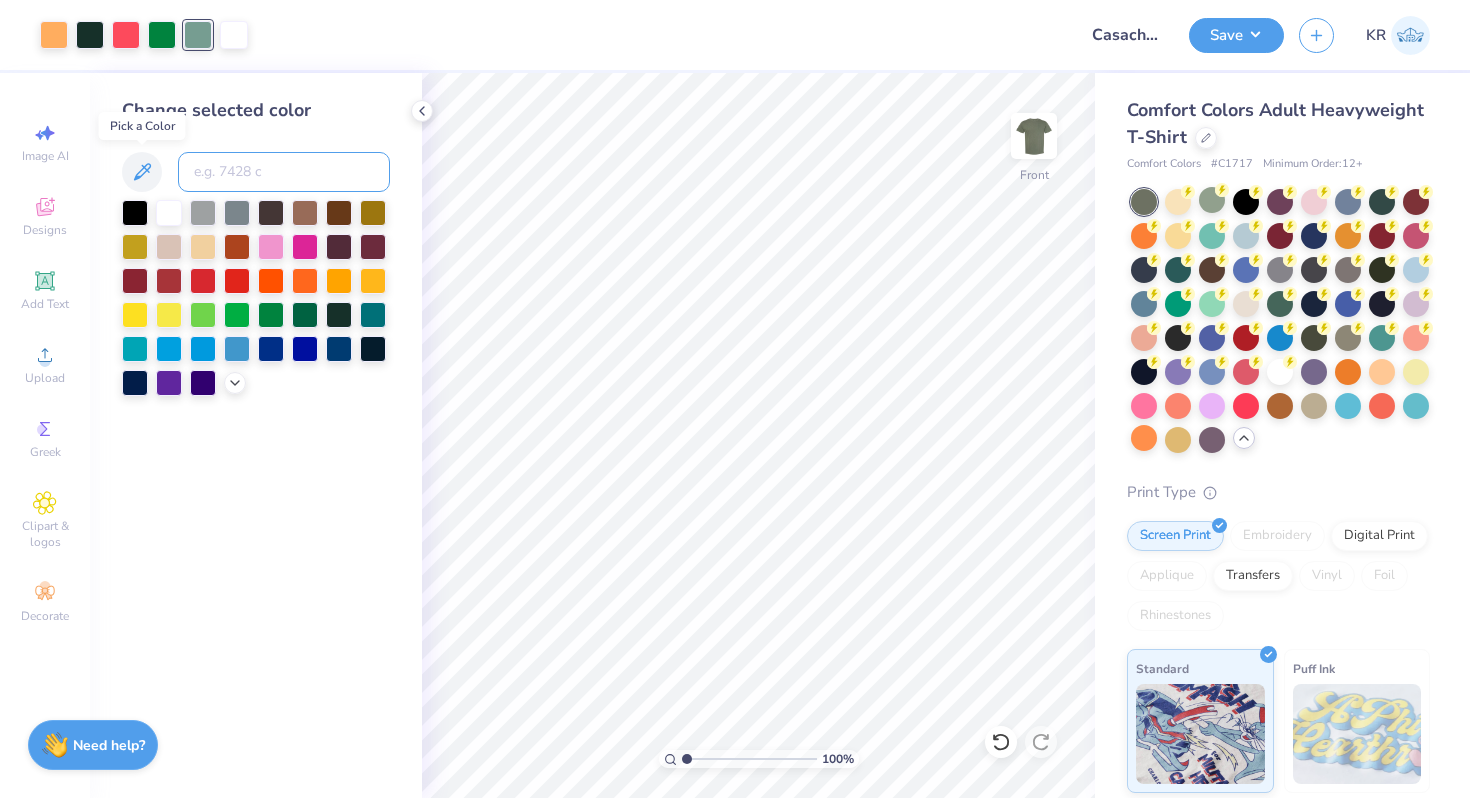 type 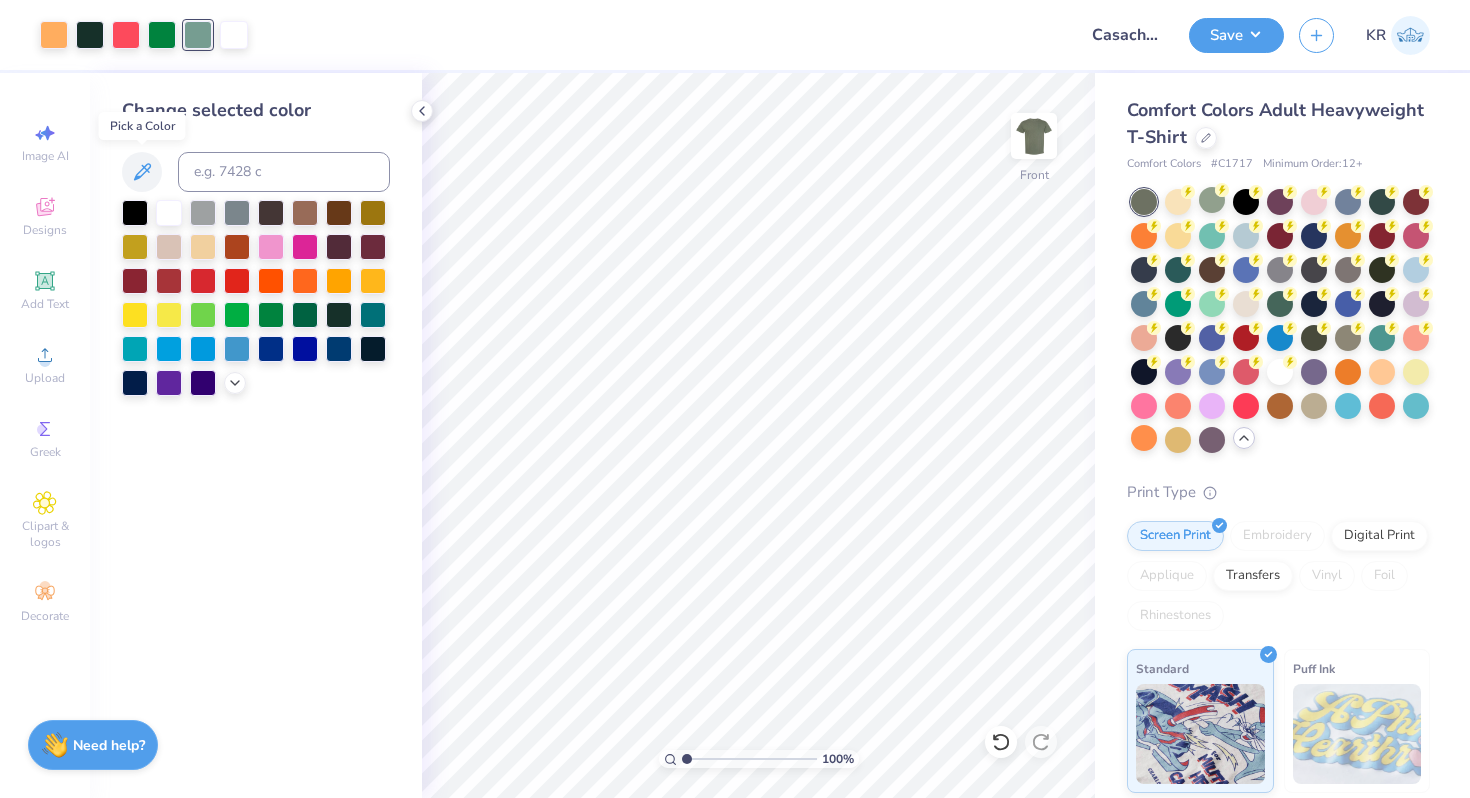 click at bounding box center (142, 172) 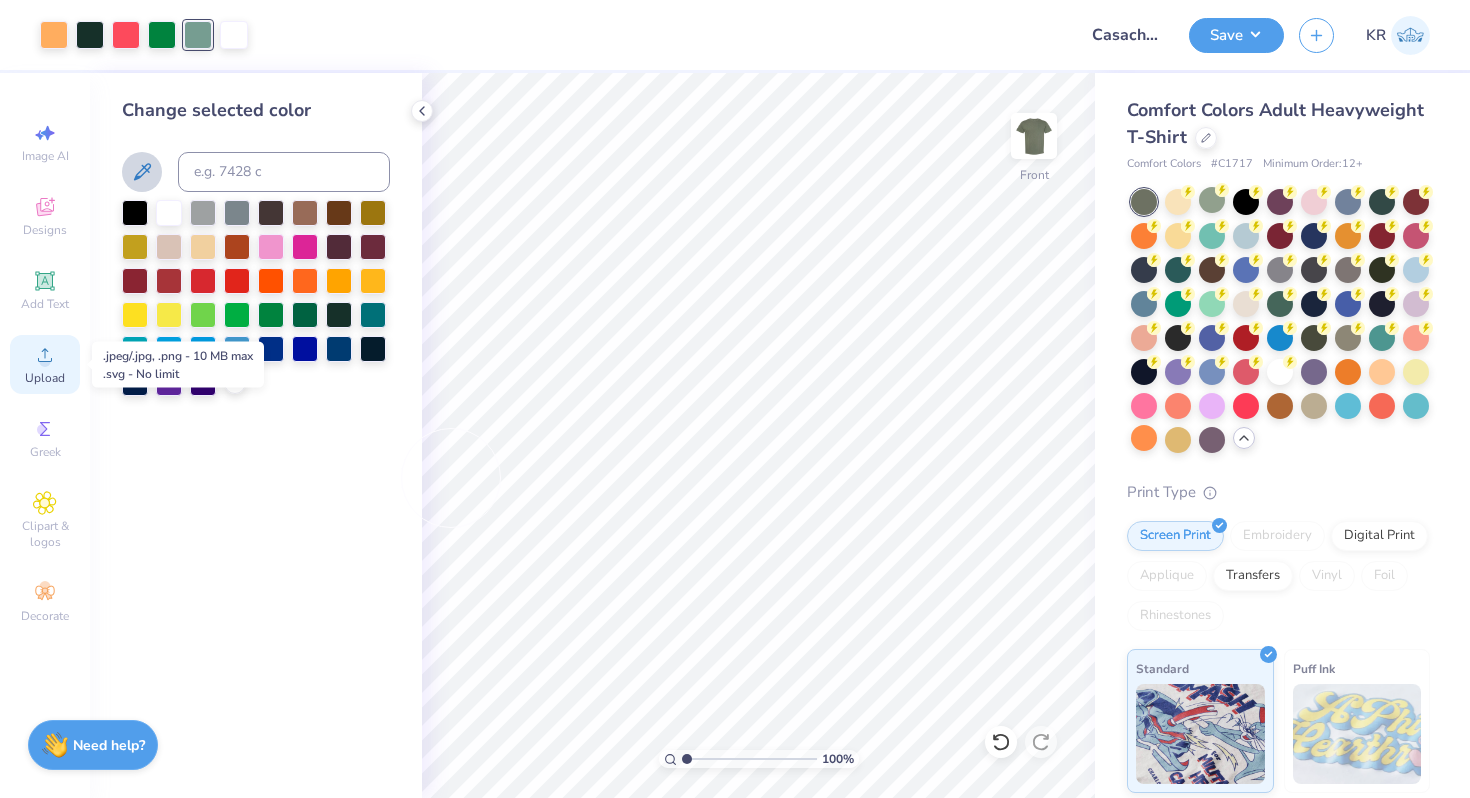 click on "Upload" at bounding box center (45, 378) 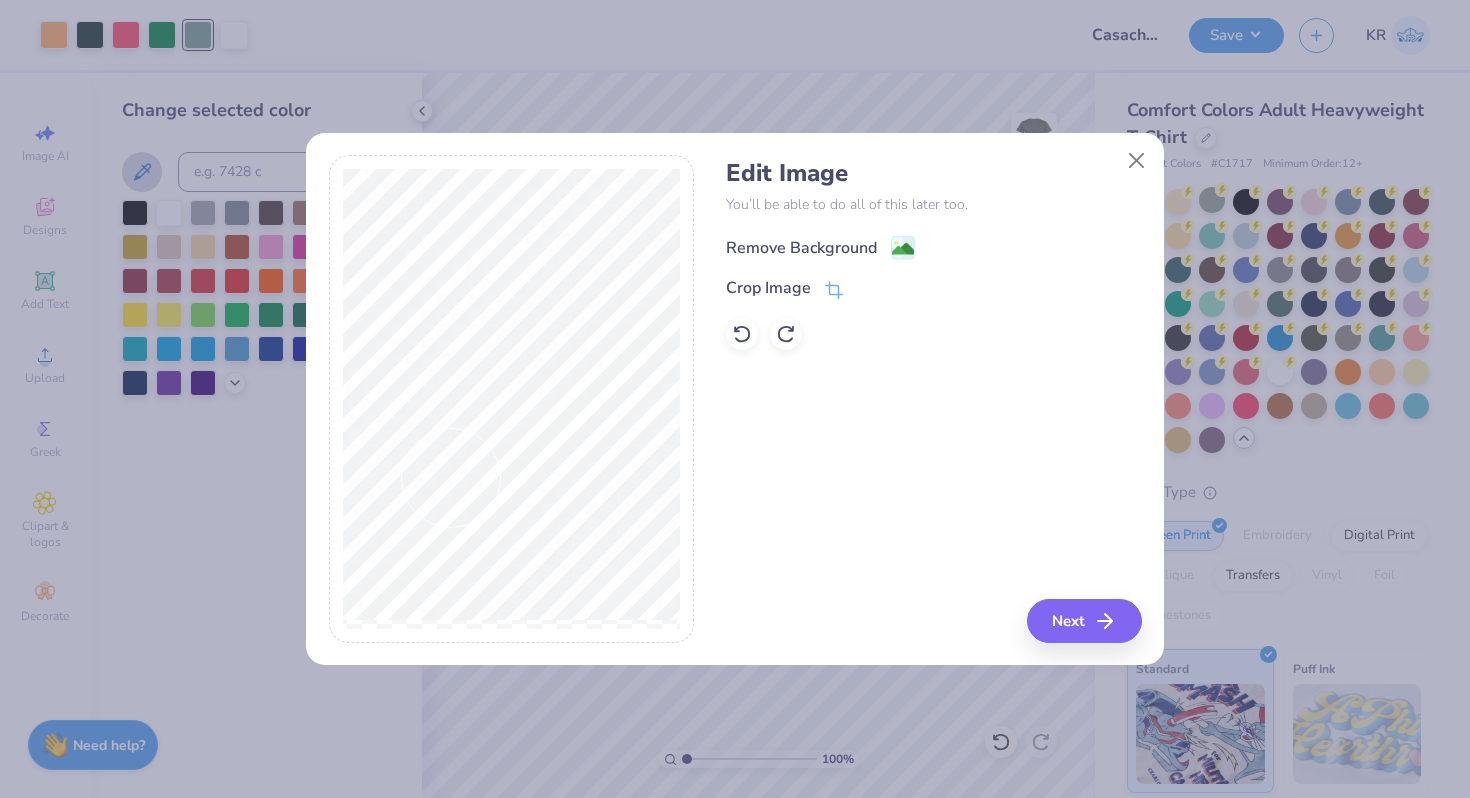 click 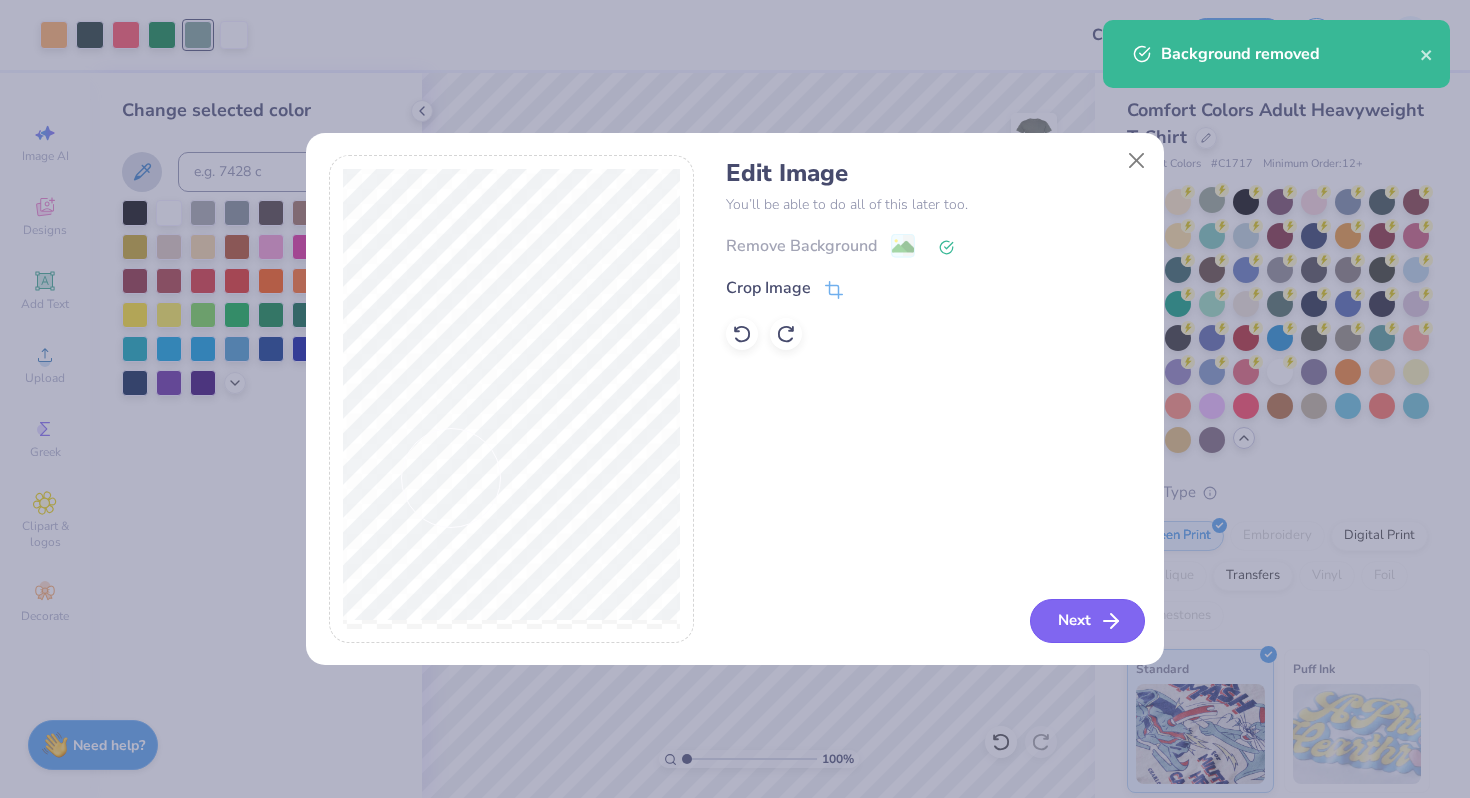 click on "Next" at bounding box center (1087, 621) 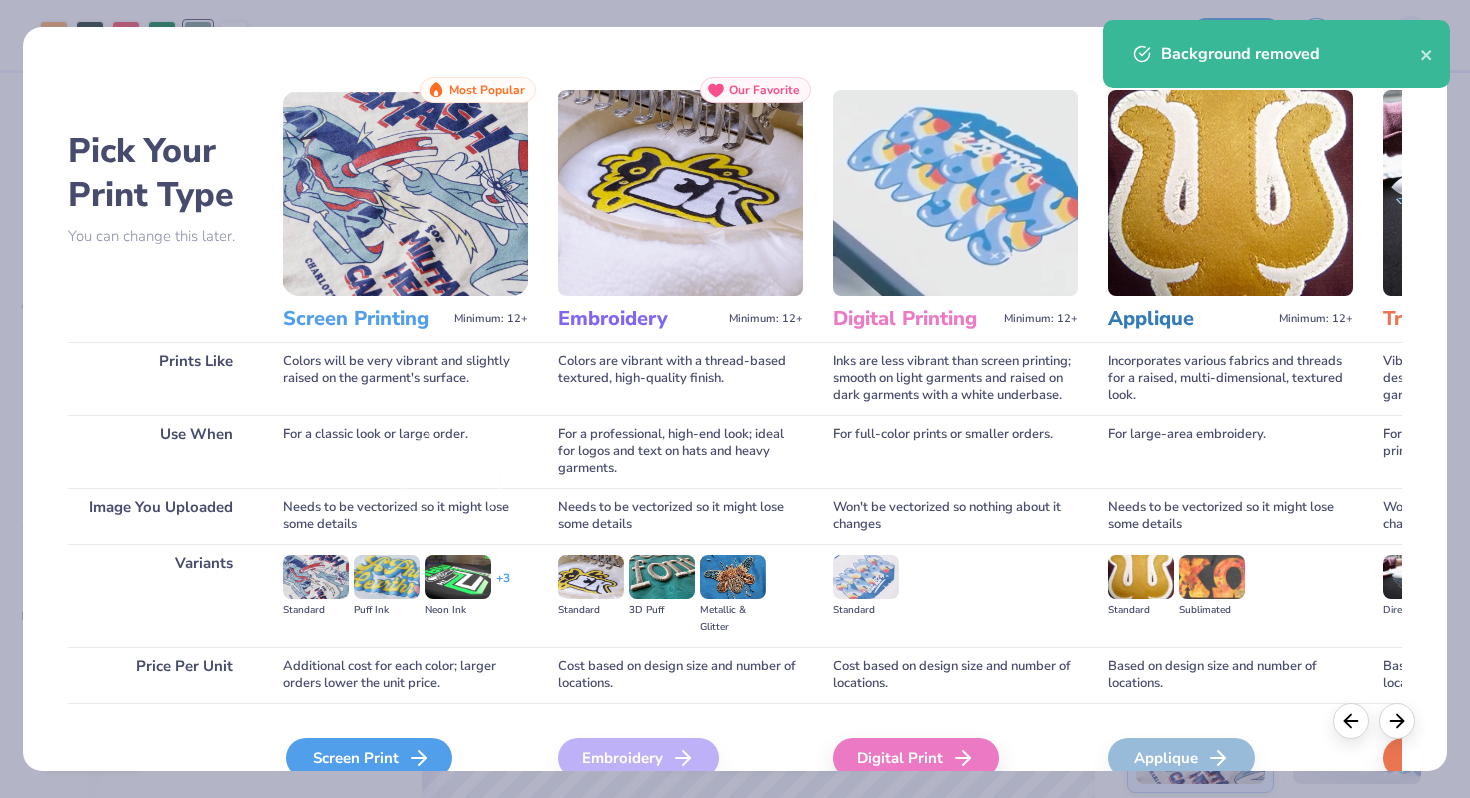 click on "Screen Print" at bounding box center [369, 758] 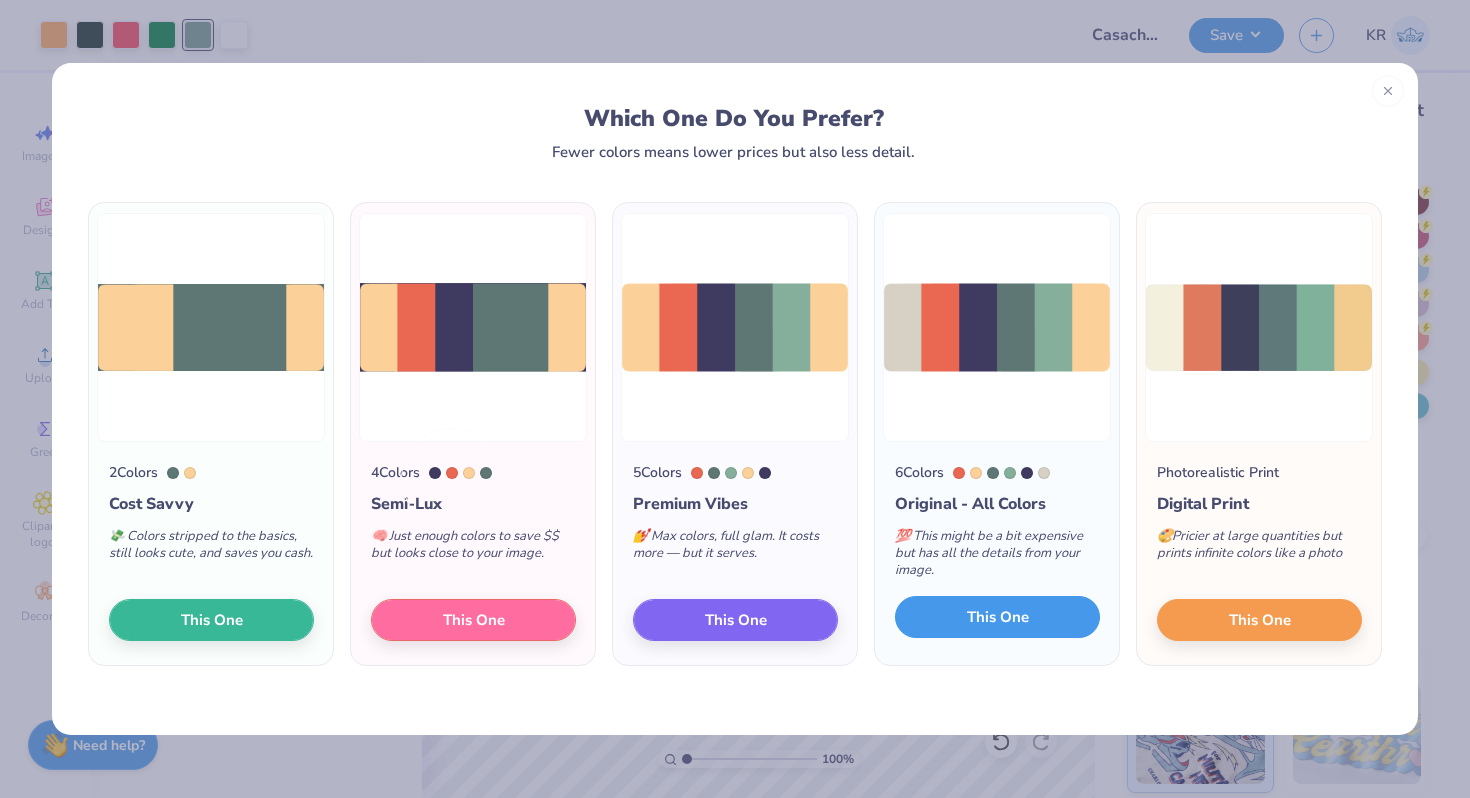 click on "This One" at bounding box center [997, 617] 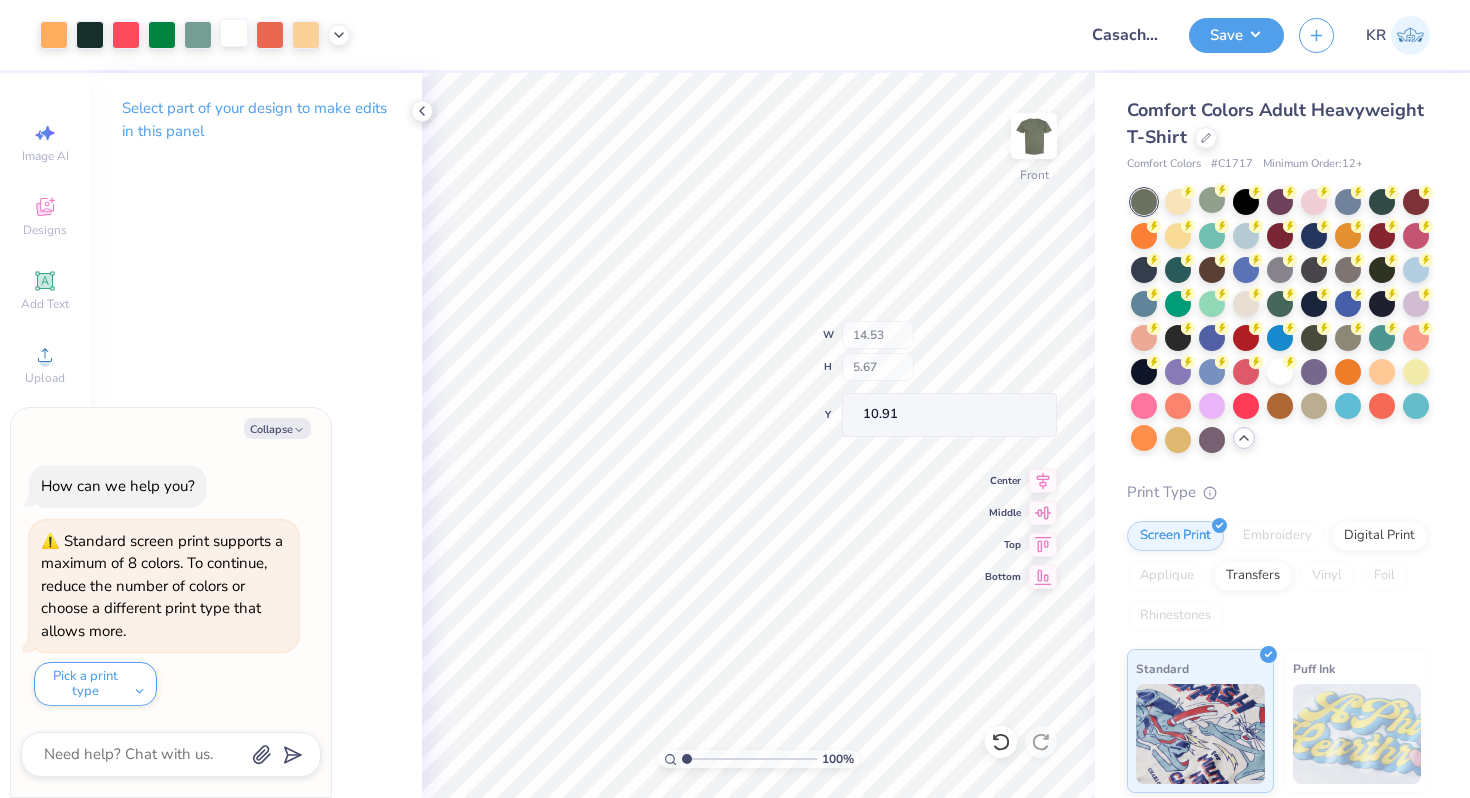 click at bounding box center (234, 33) 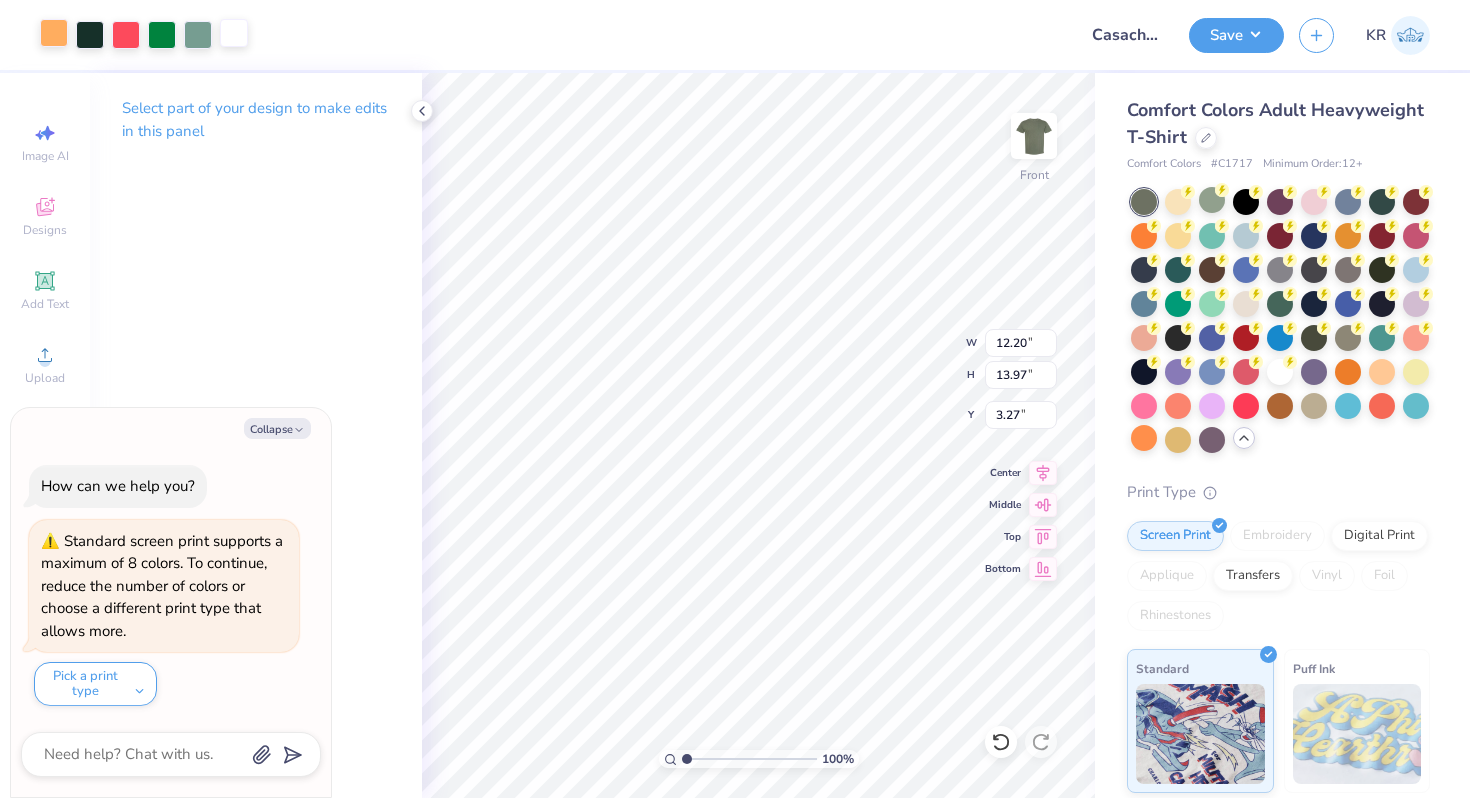 click at bounding box center (54, 33) 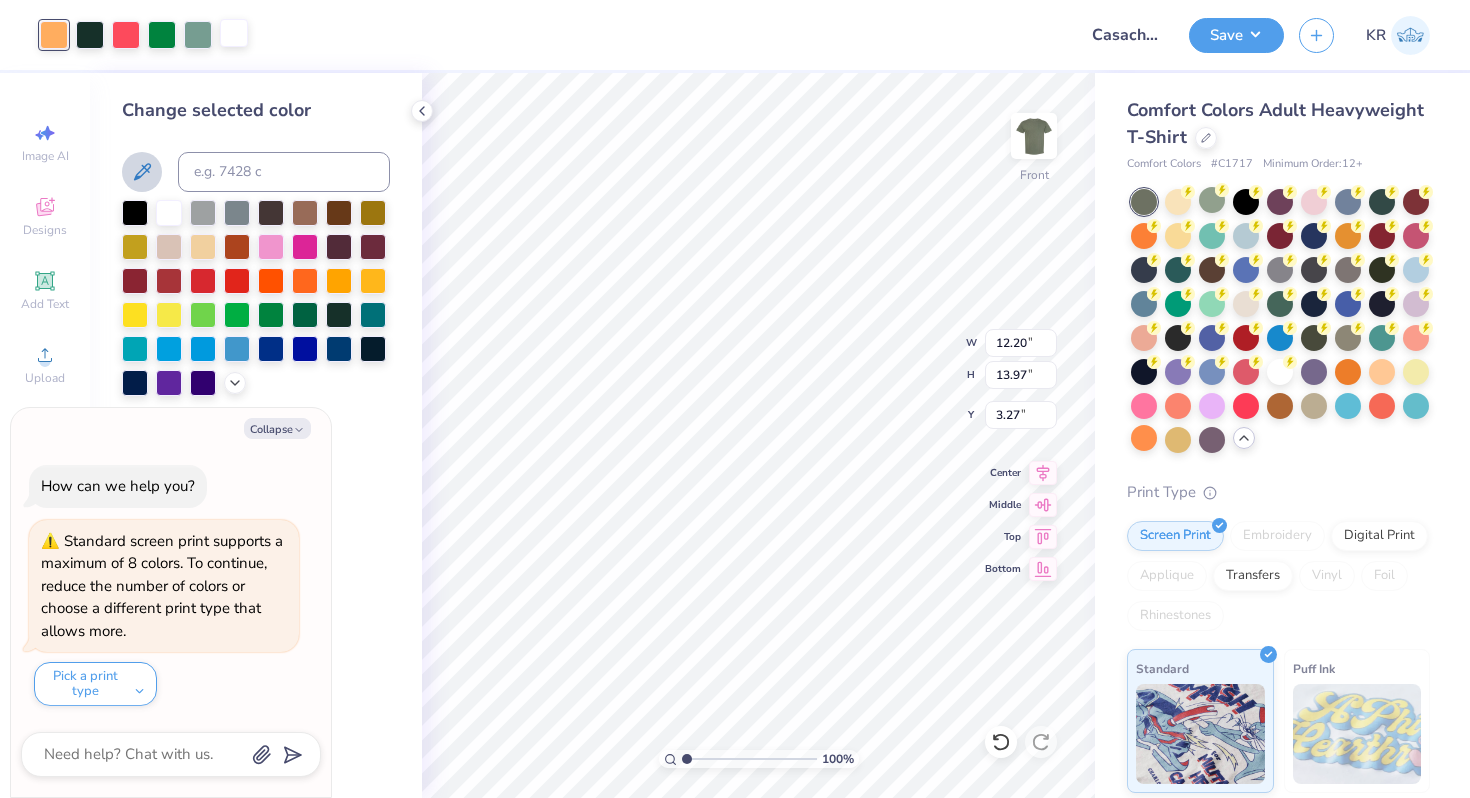 click 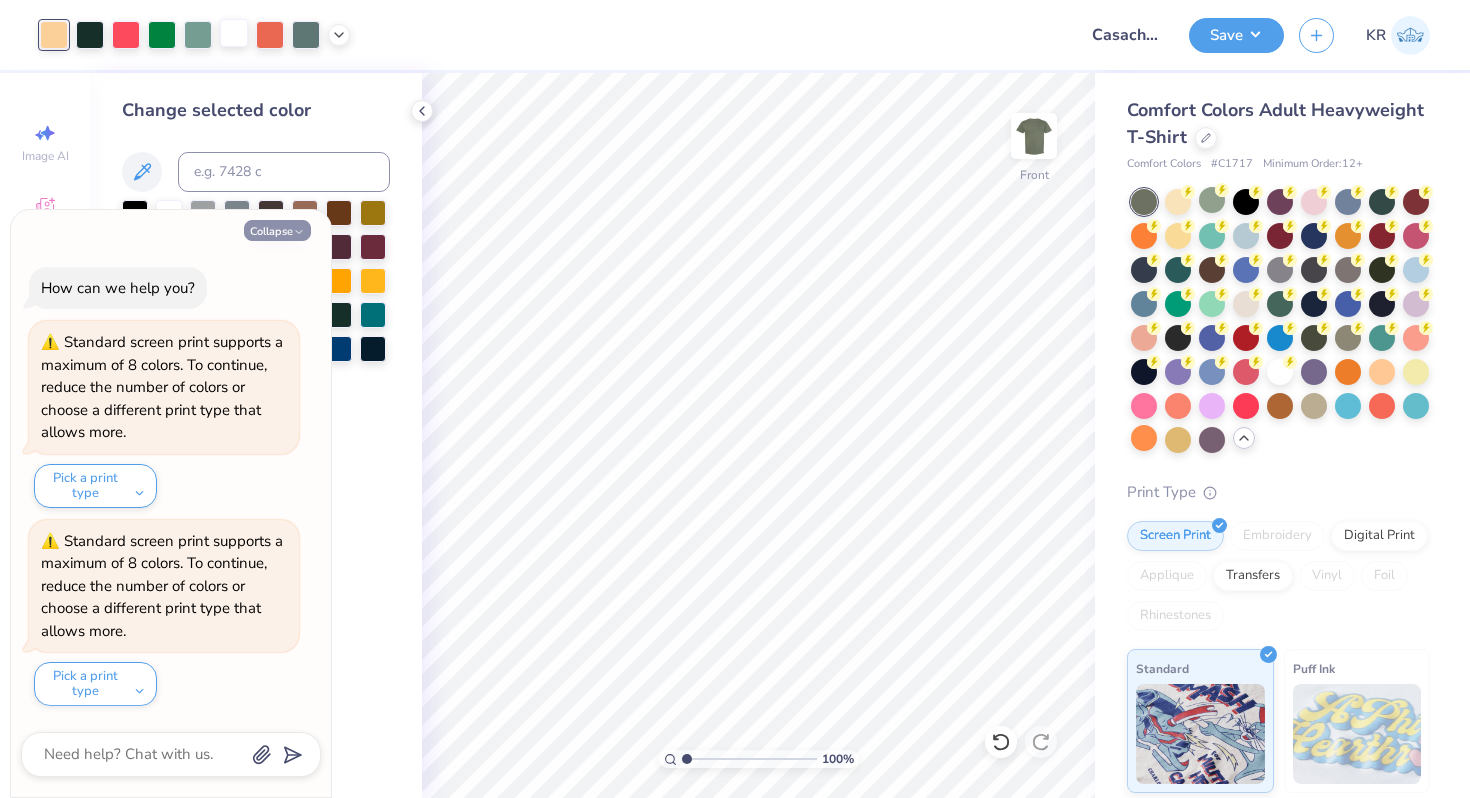 click on "Collapse" at bounding box center [277, 230] 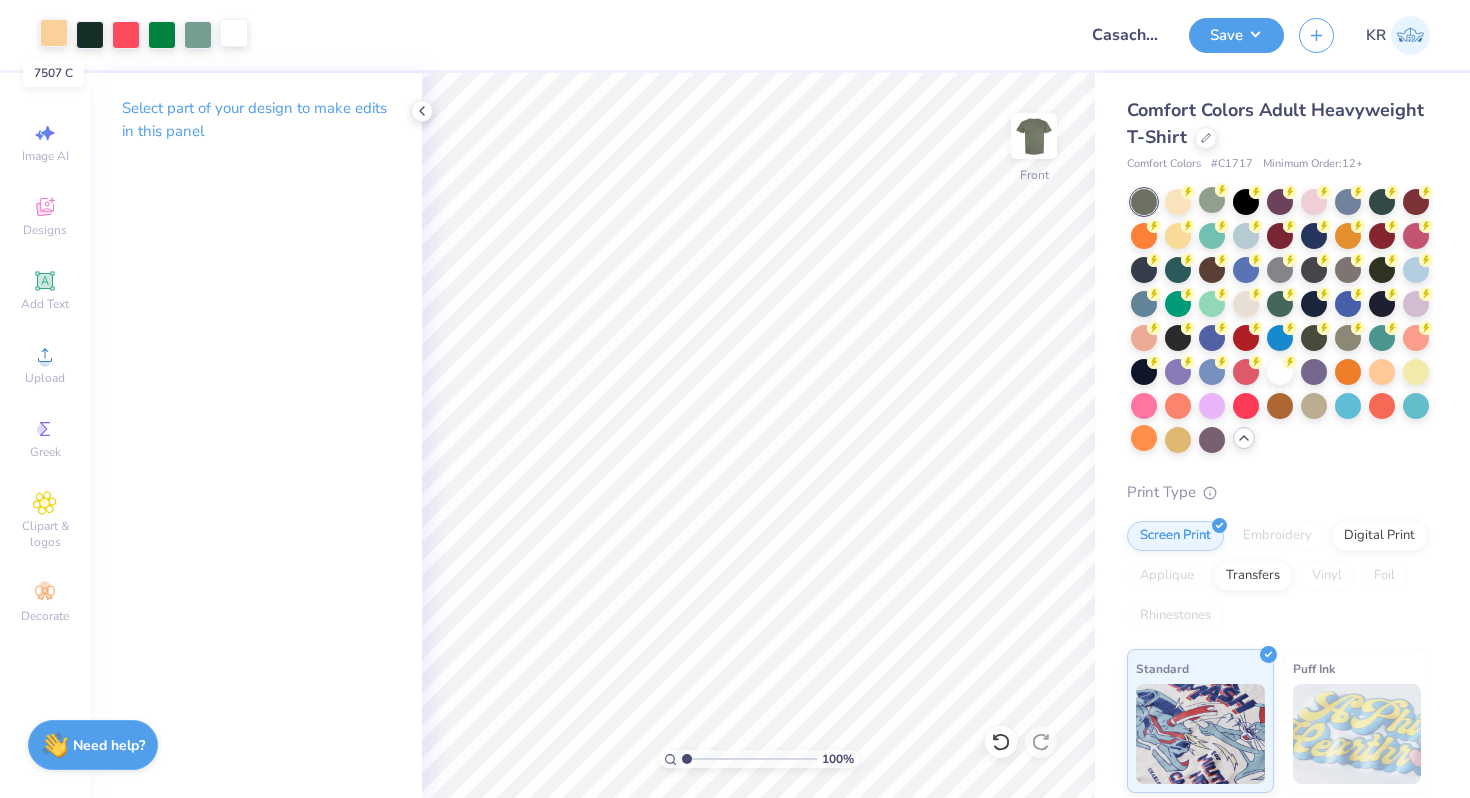 click at bounding box center (54, 33) 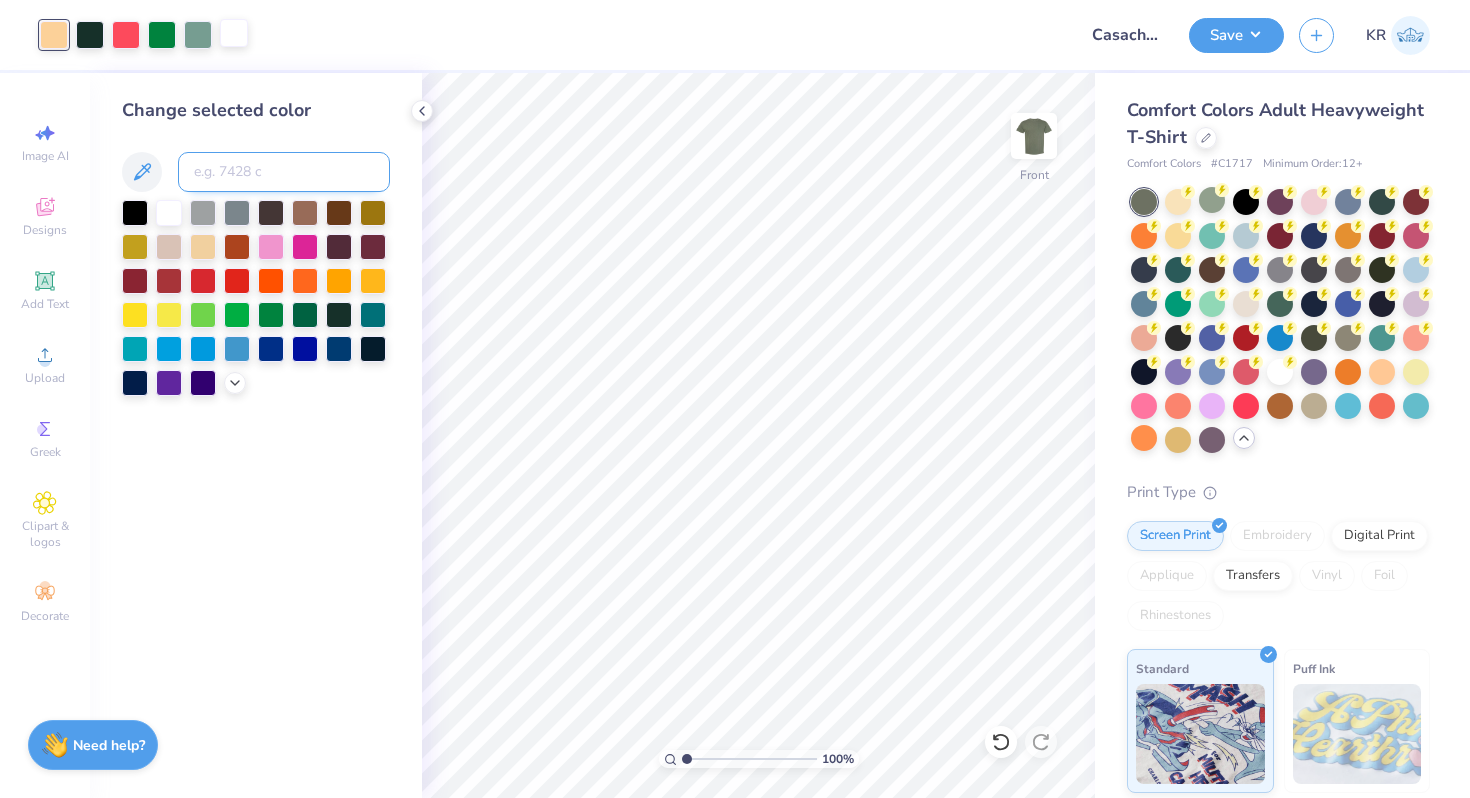click at bounding box center [284, 172] 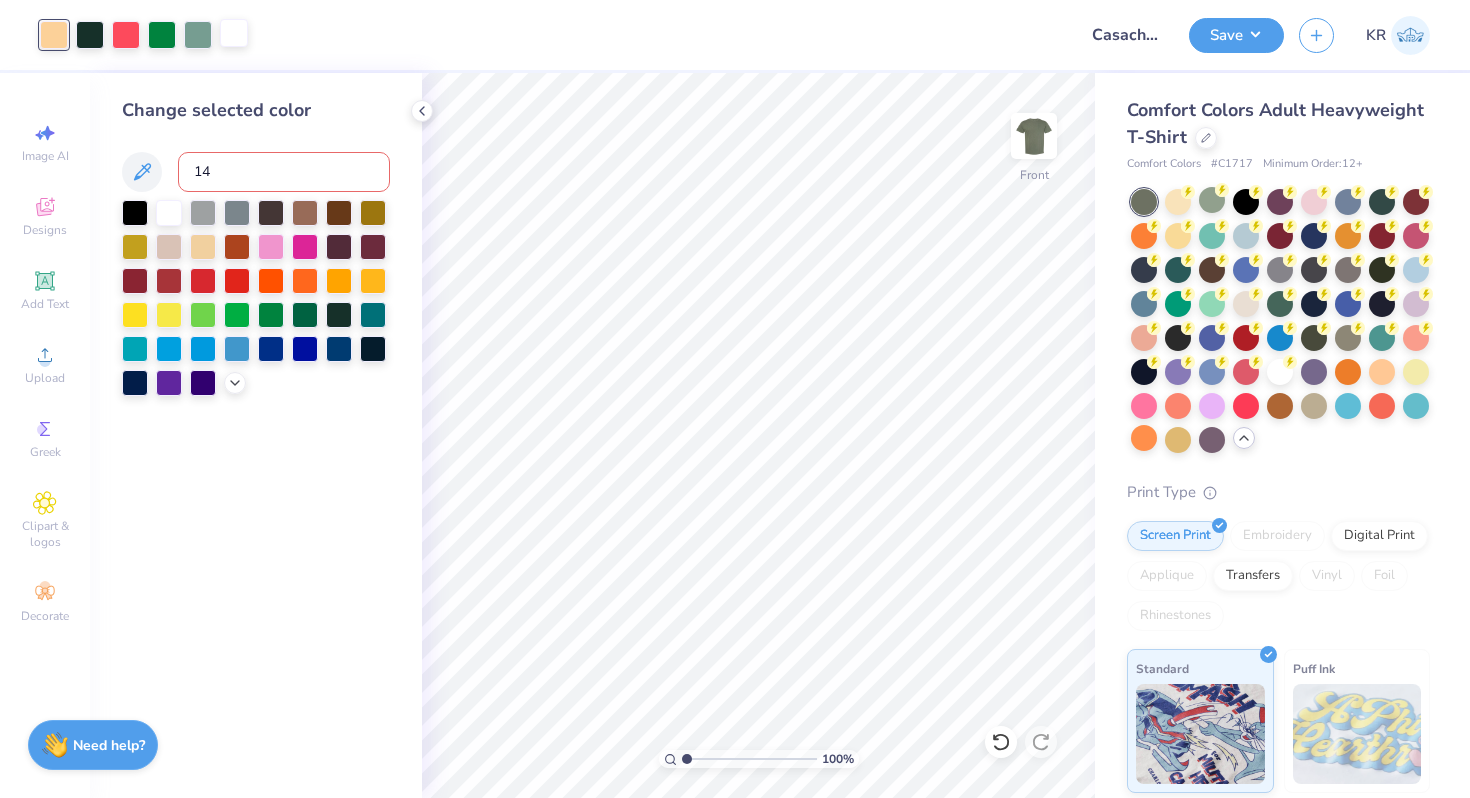 type on "144" 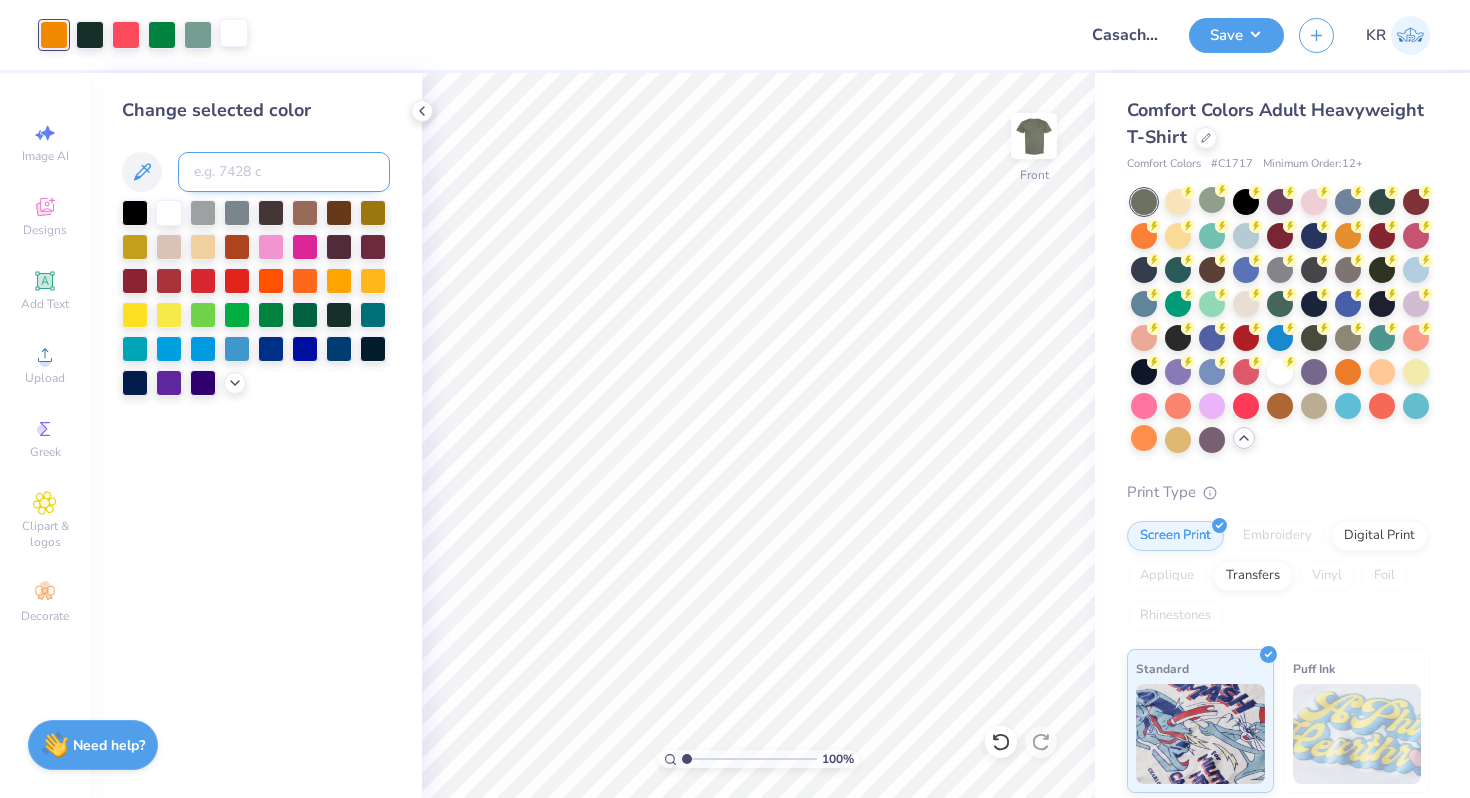 click at bounding box center (284, 172) 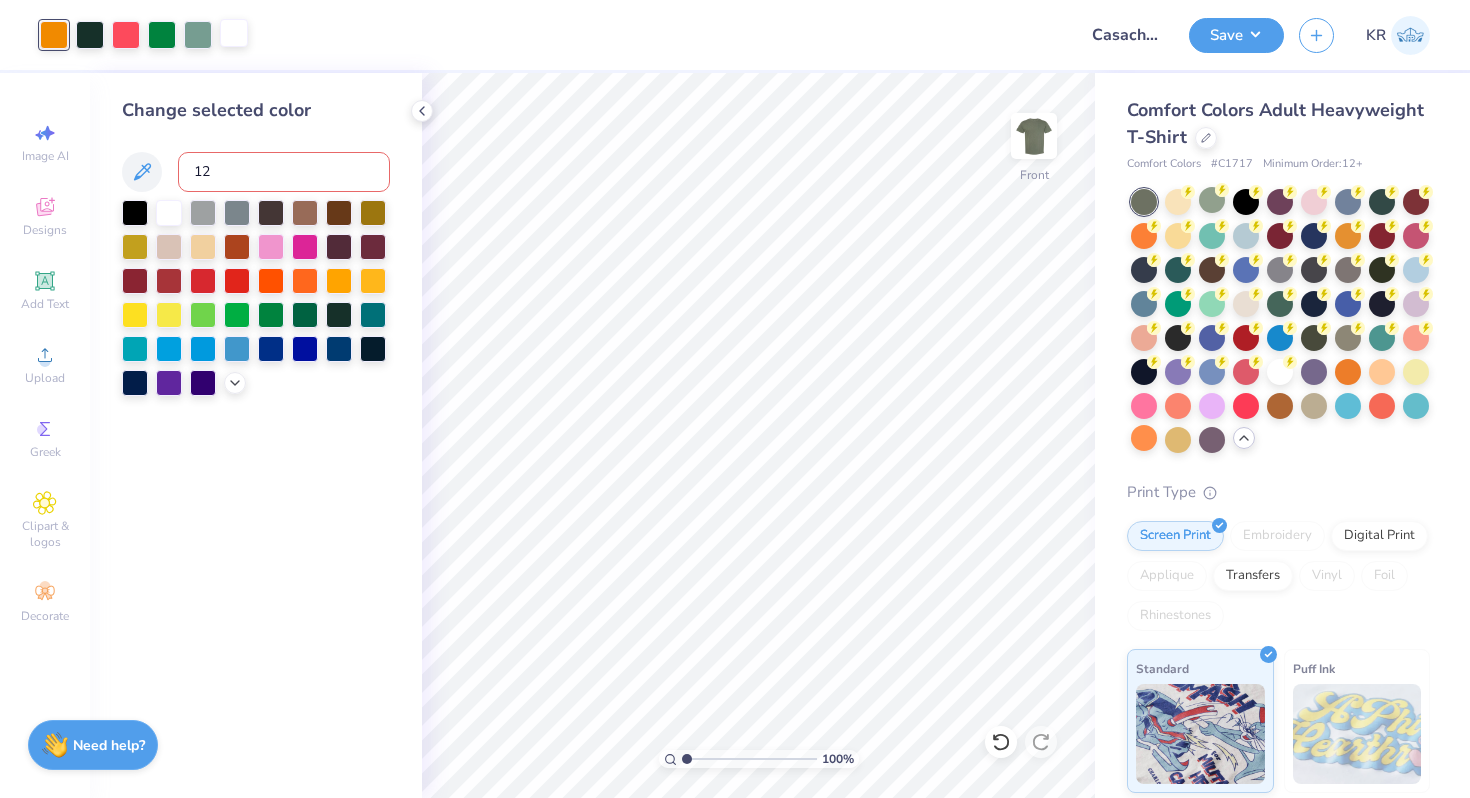 type on "127" 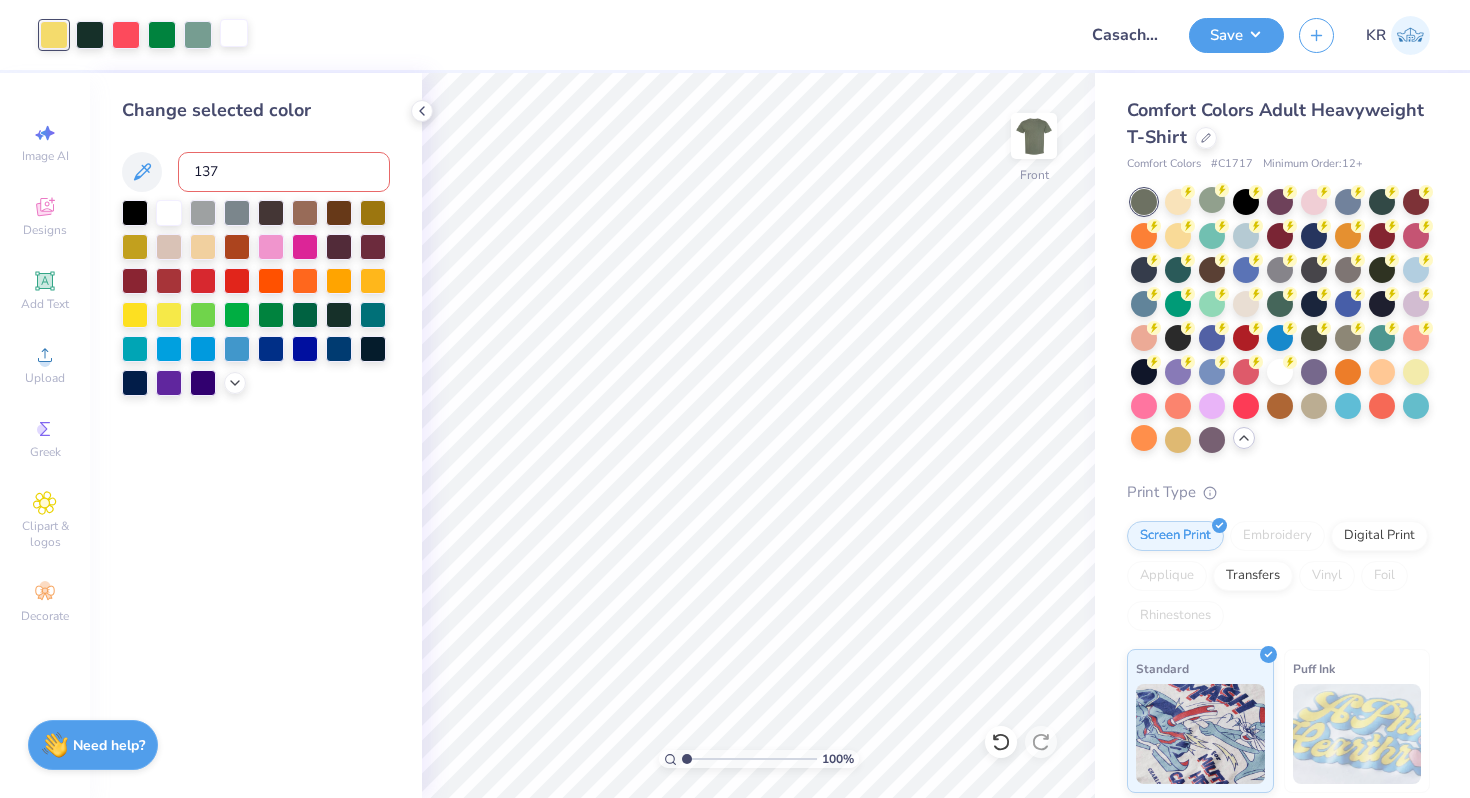 type on "1375" 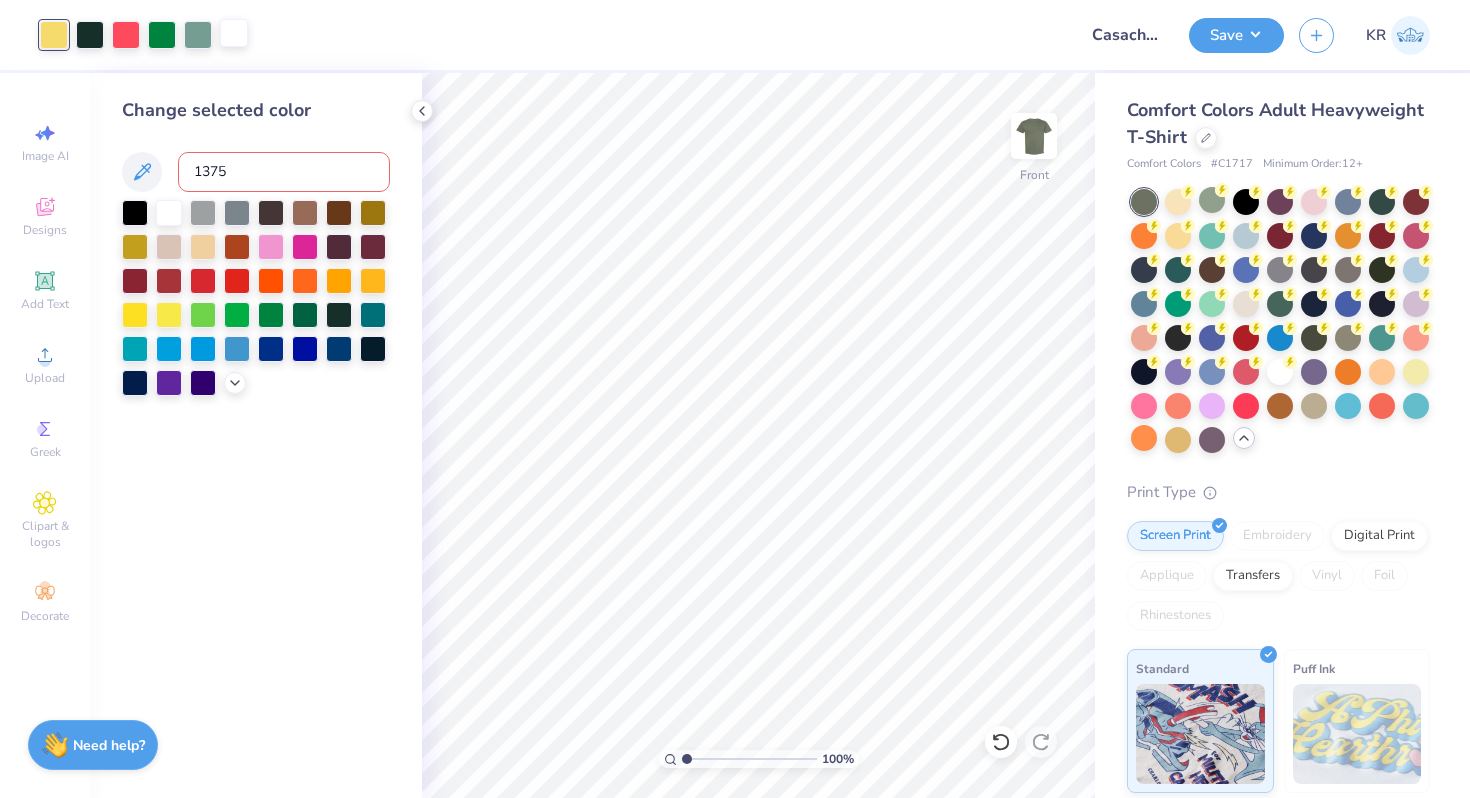 type 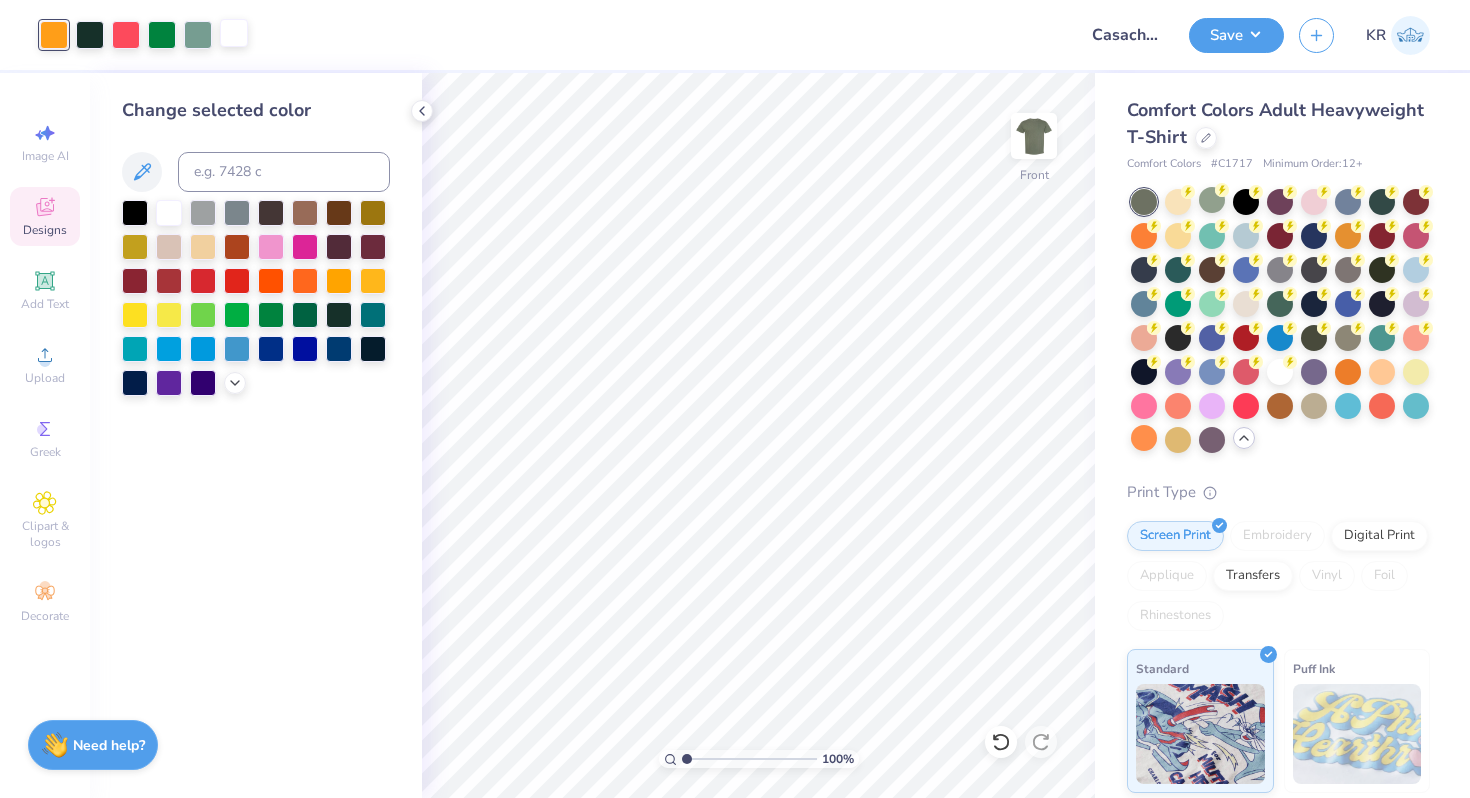 click on "Designs" at bounding box center [45, 230] 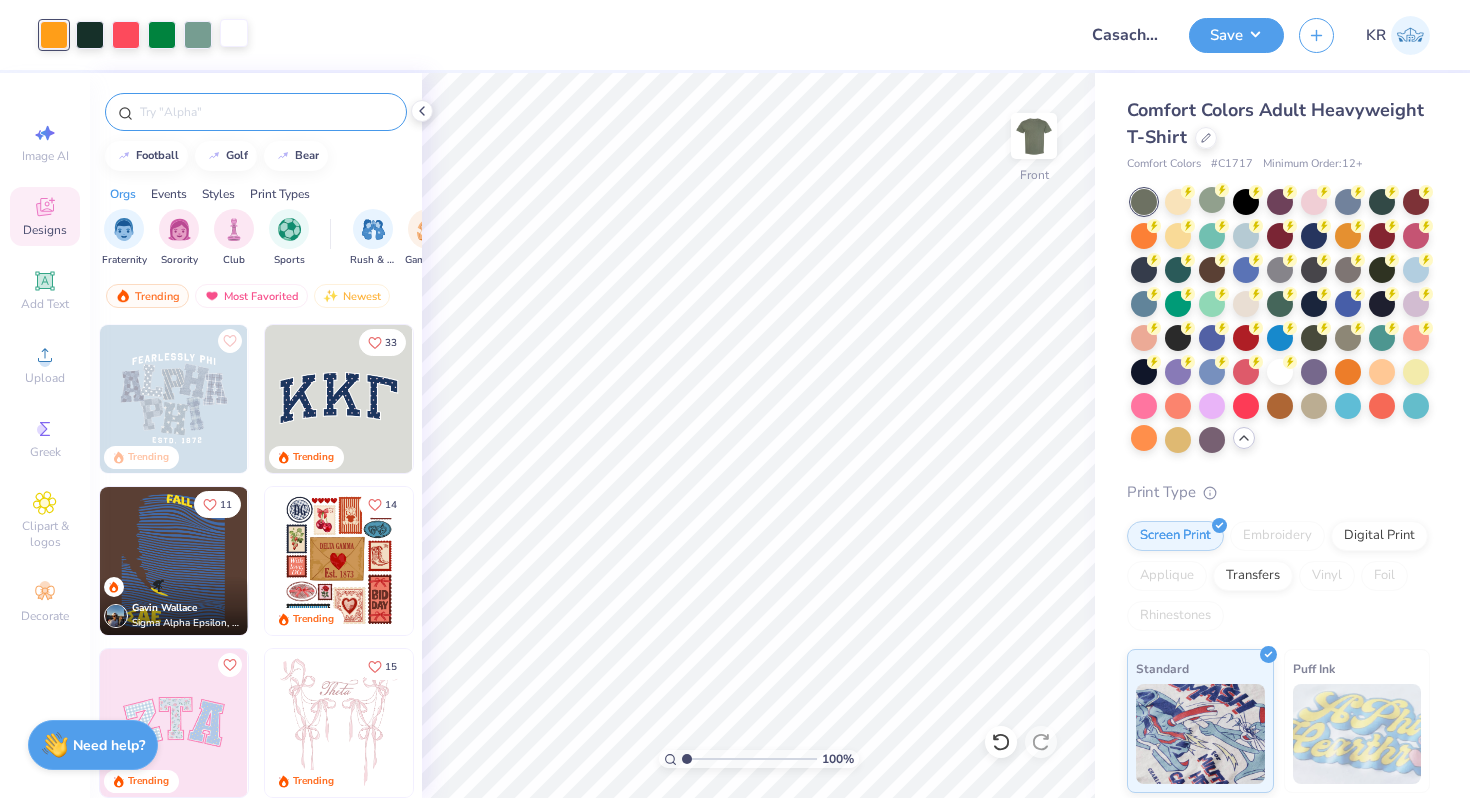 click at bounding box center [256, 112] 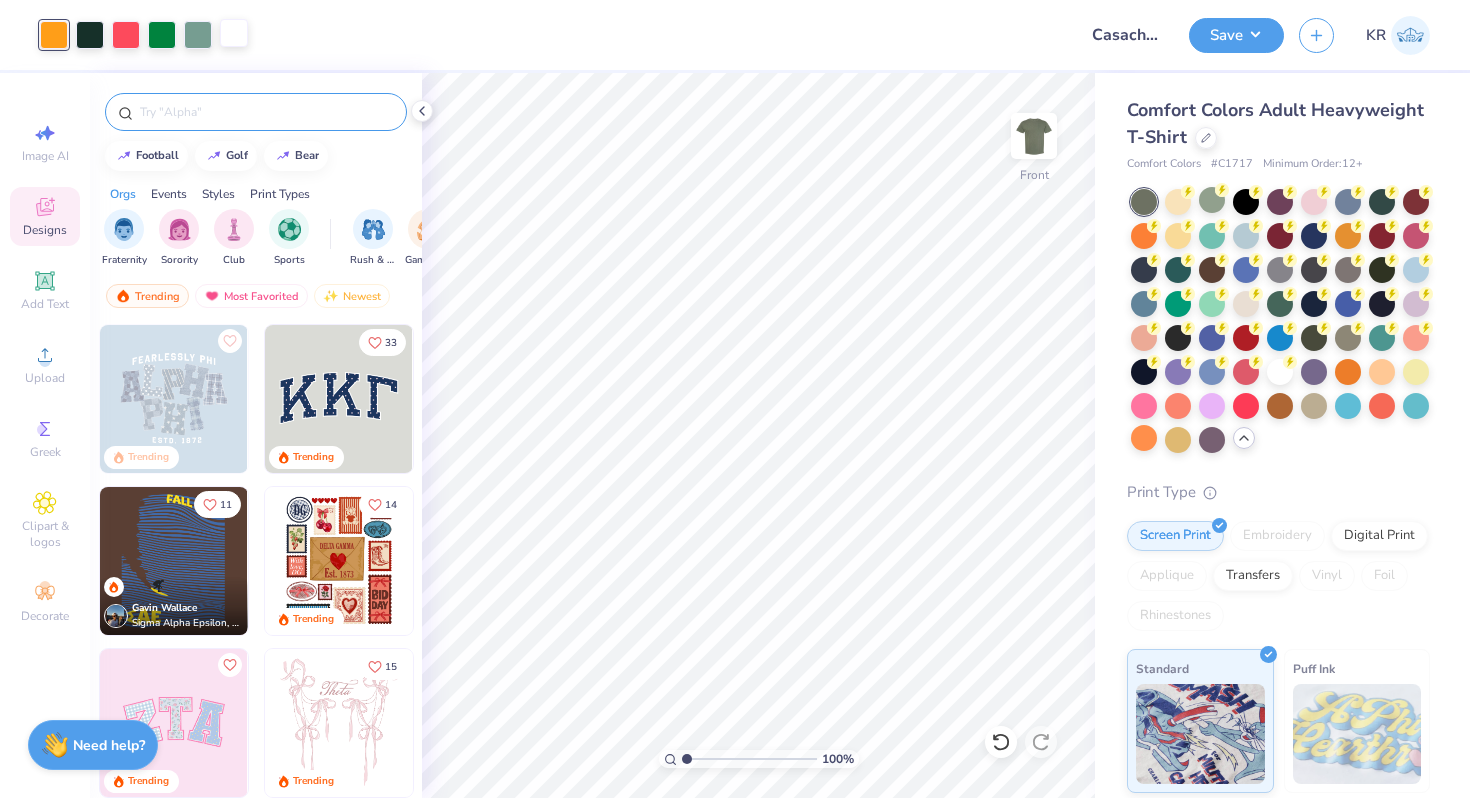 click at bounding box center [266, 112] 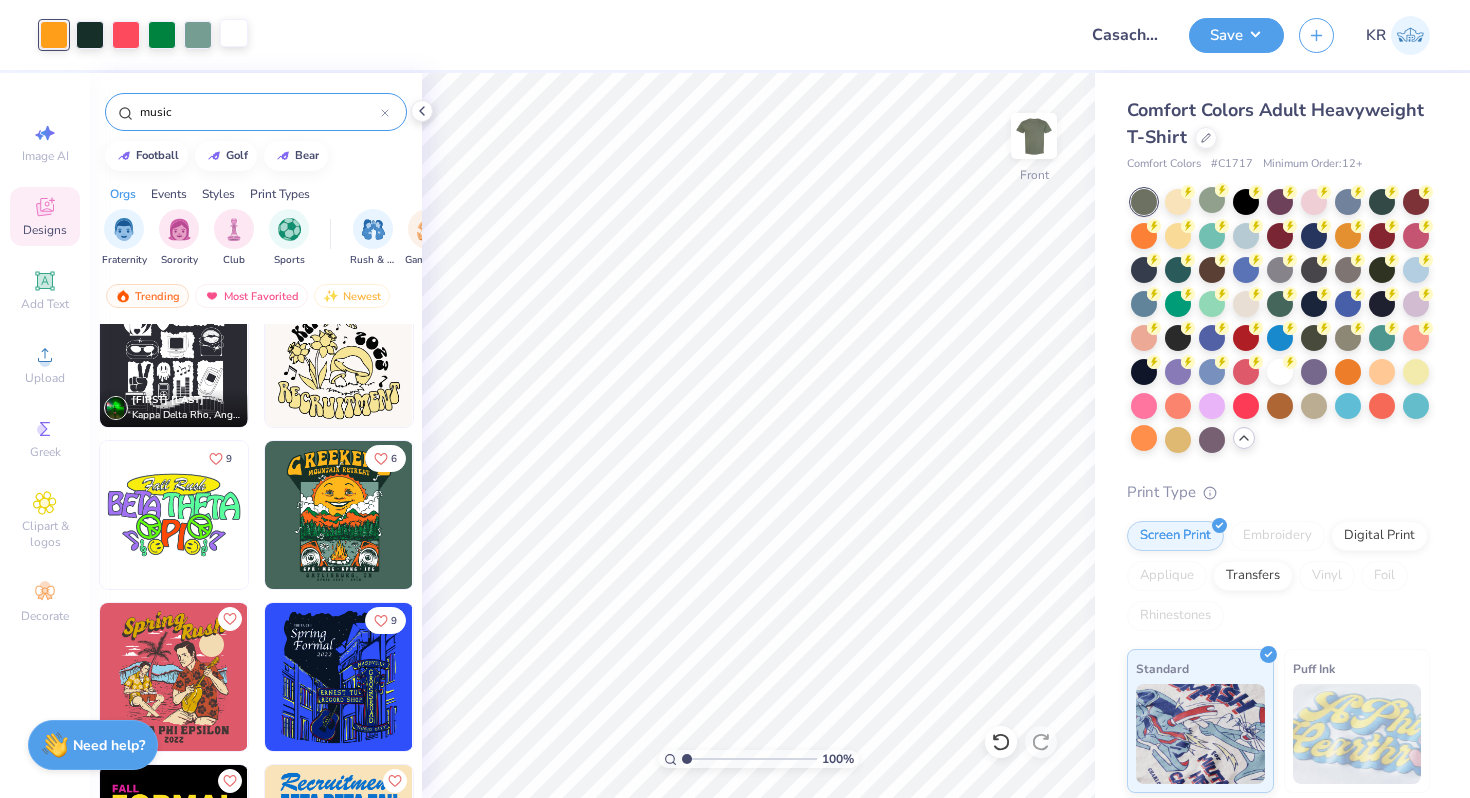 scroll, scrollTop: 1181, scrollLeft: 0, axis: vertical 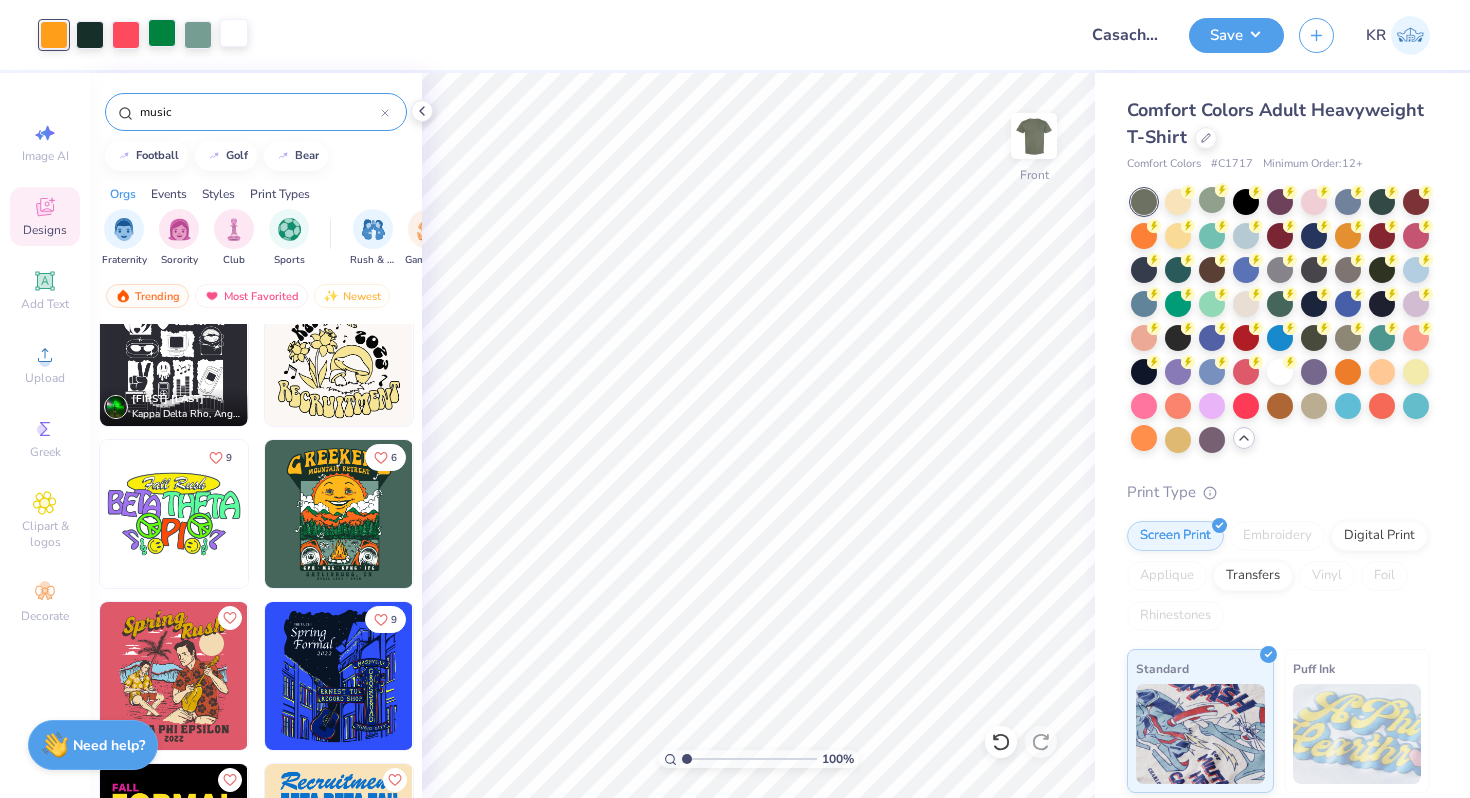 type on "music" 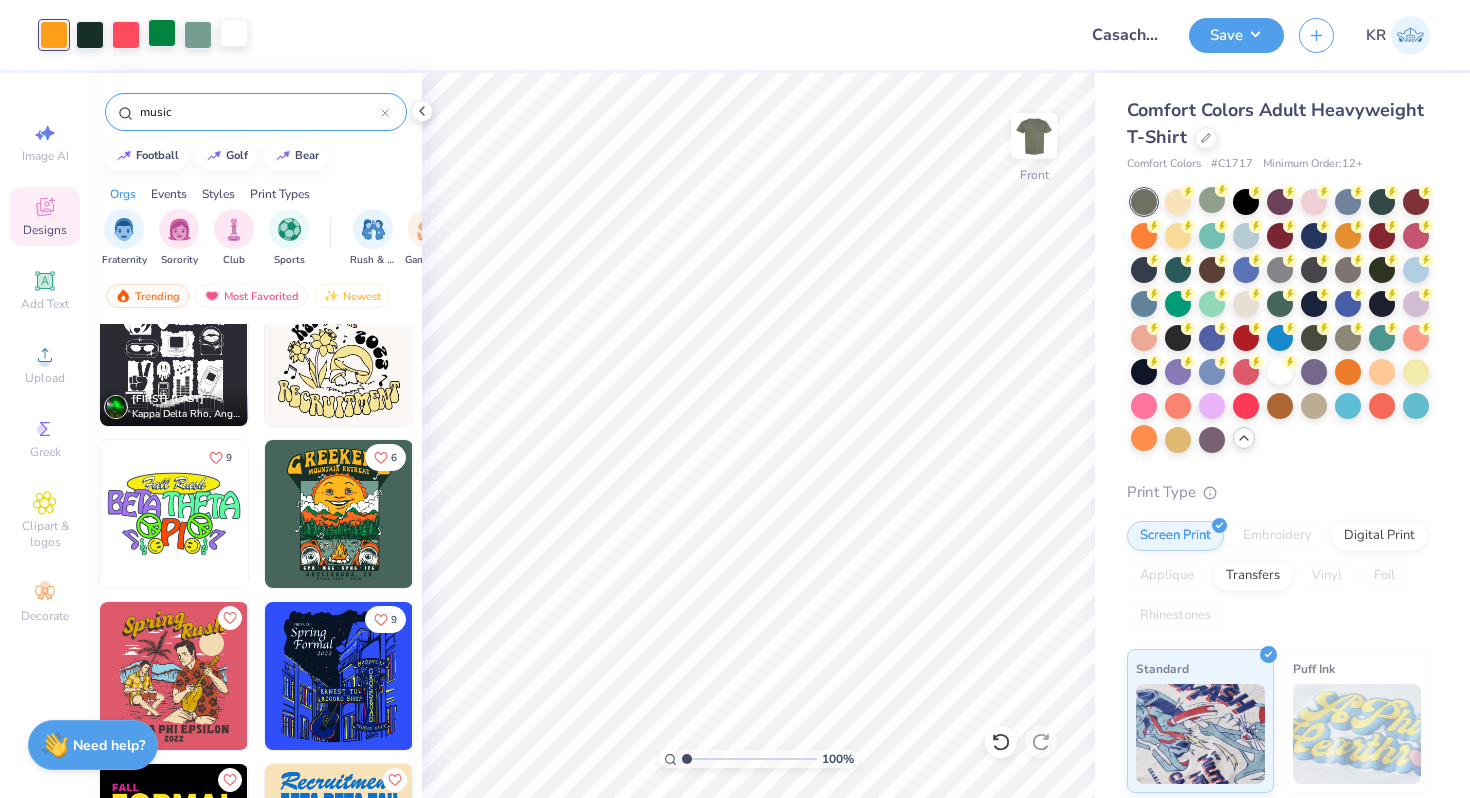 click at bounding box center (162, 33) 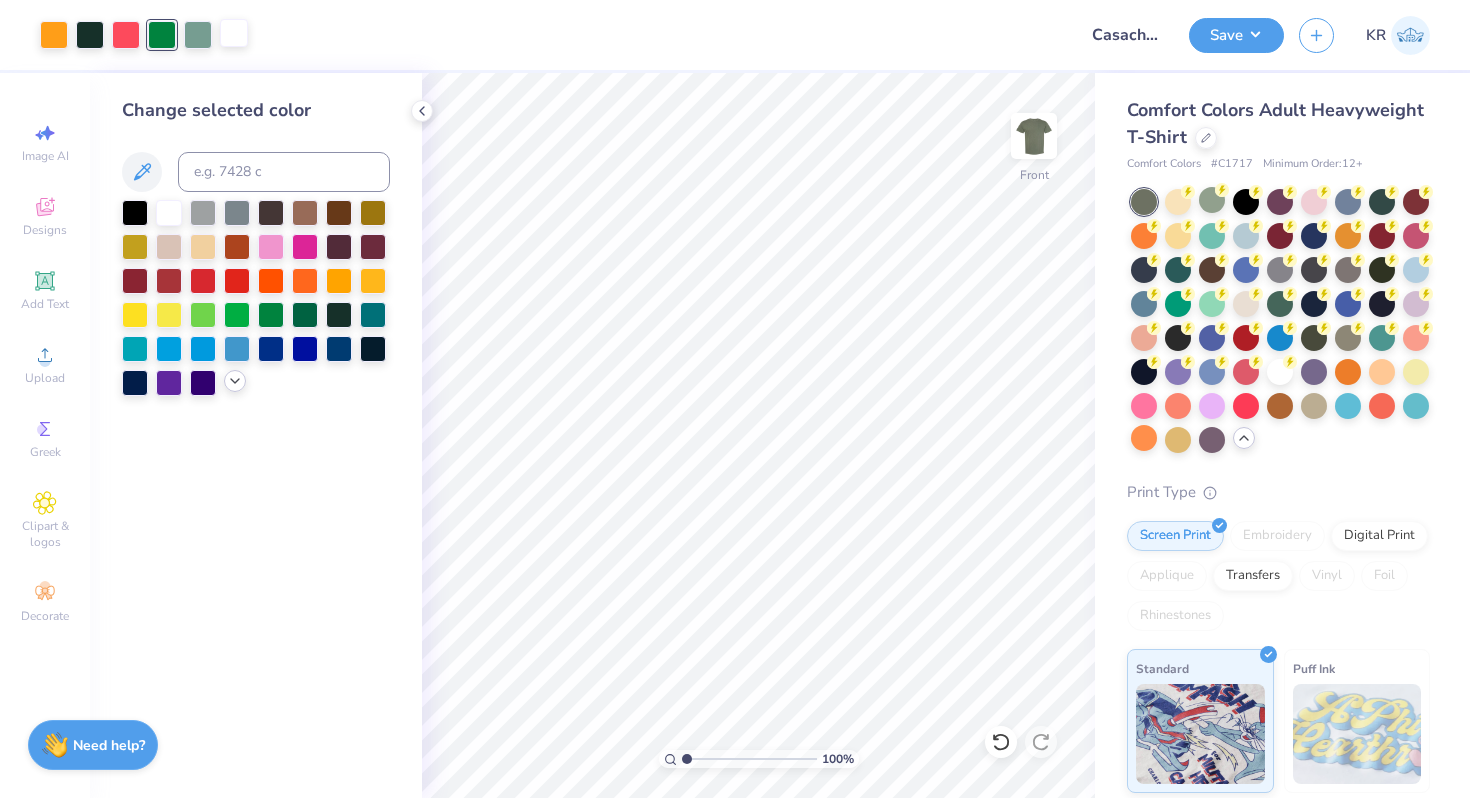 click 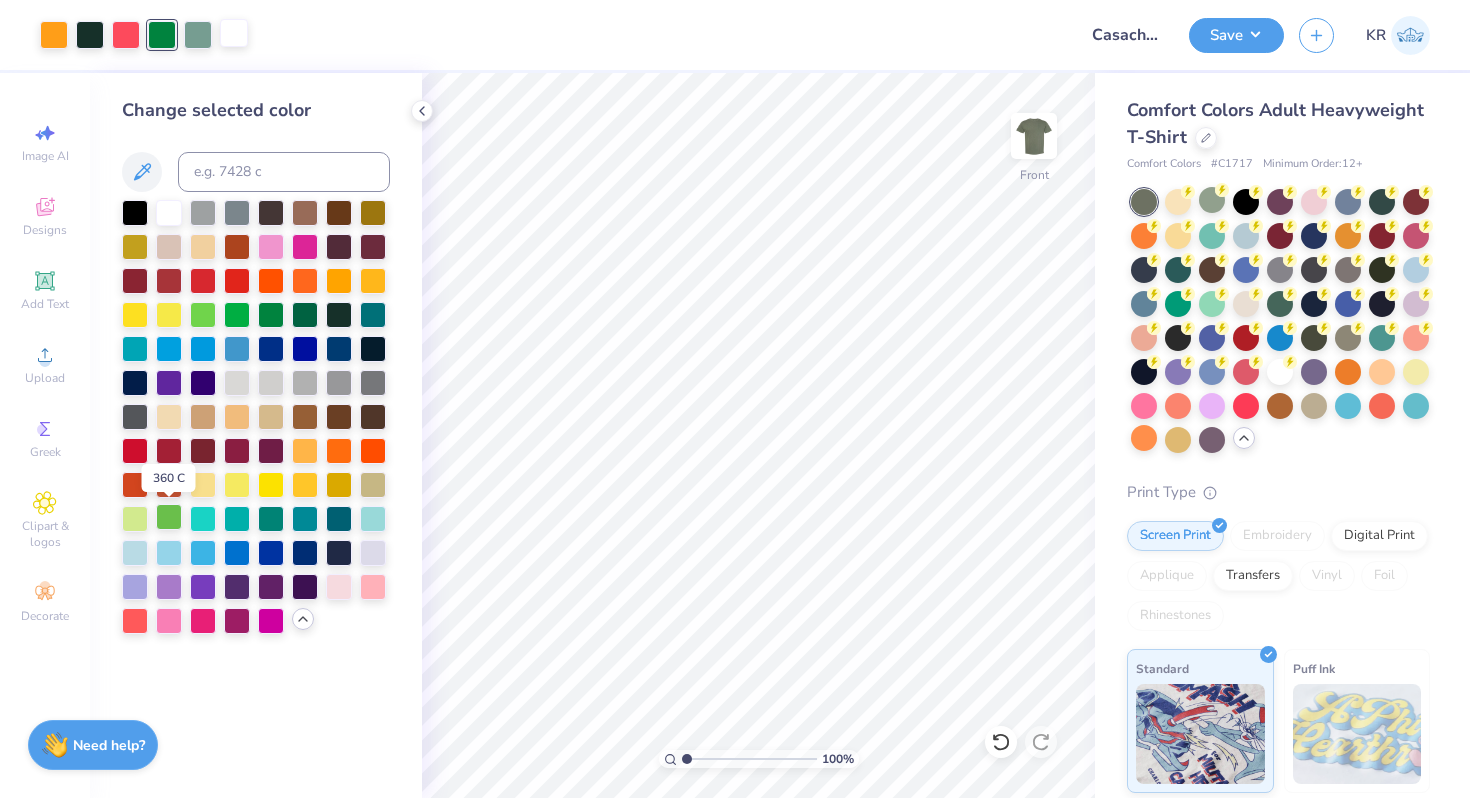 click at bounding box center [169, 517] 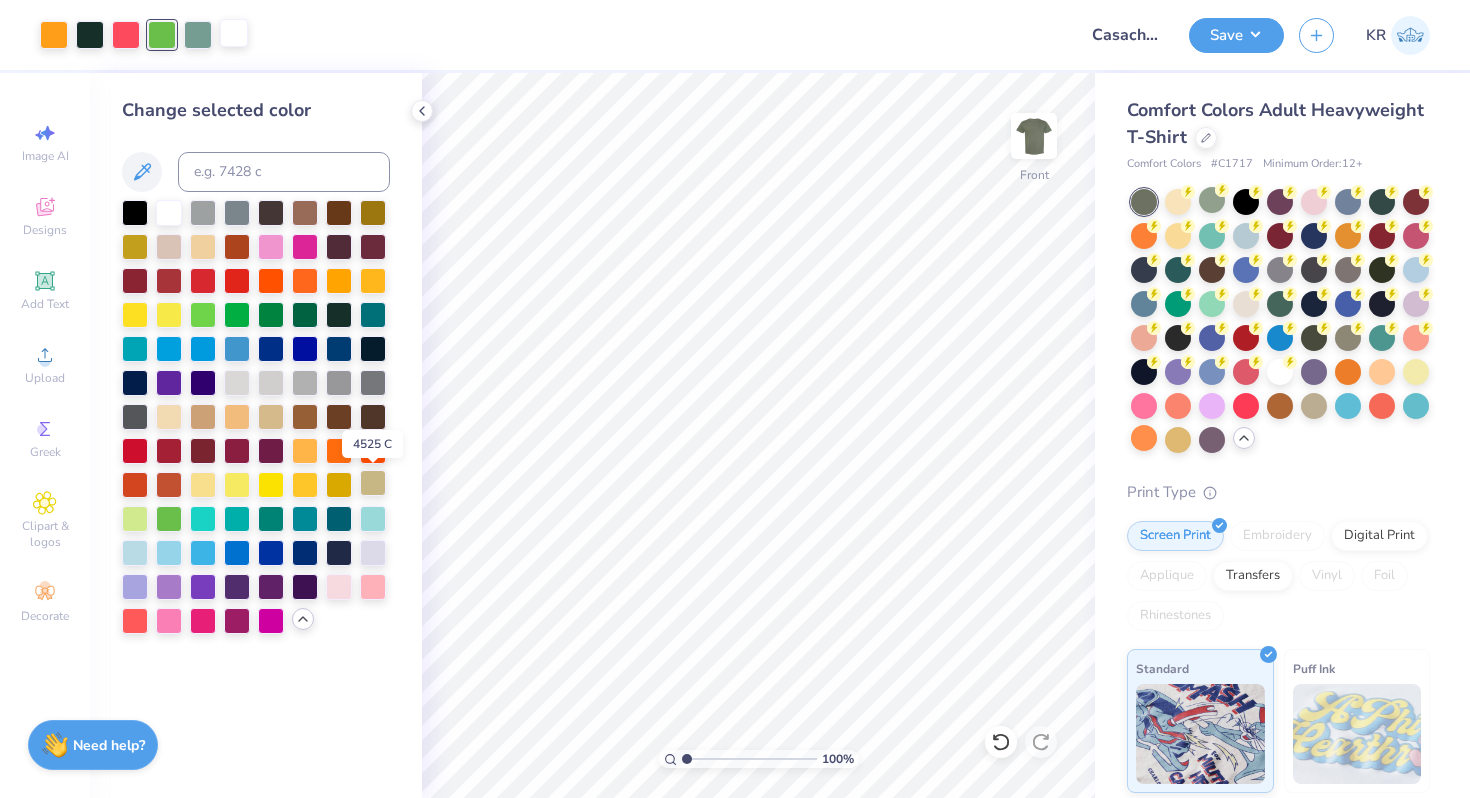click at bounding box center [373, 483] 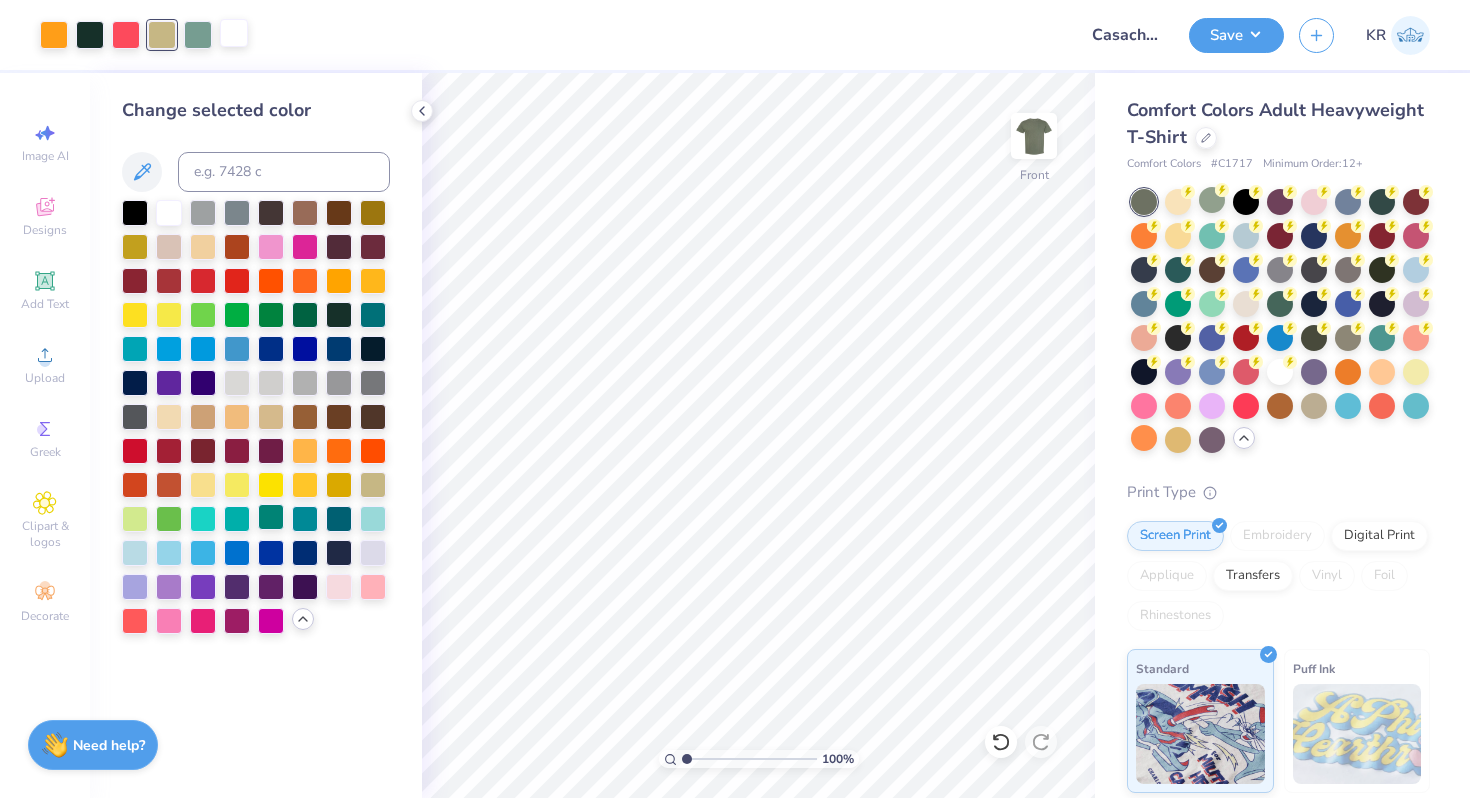 click at bounding box center (271, 517) 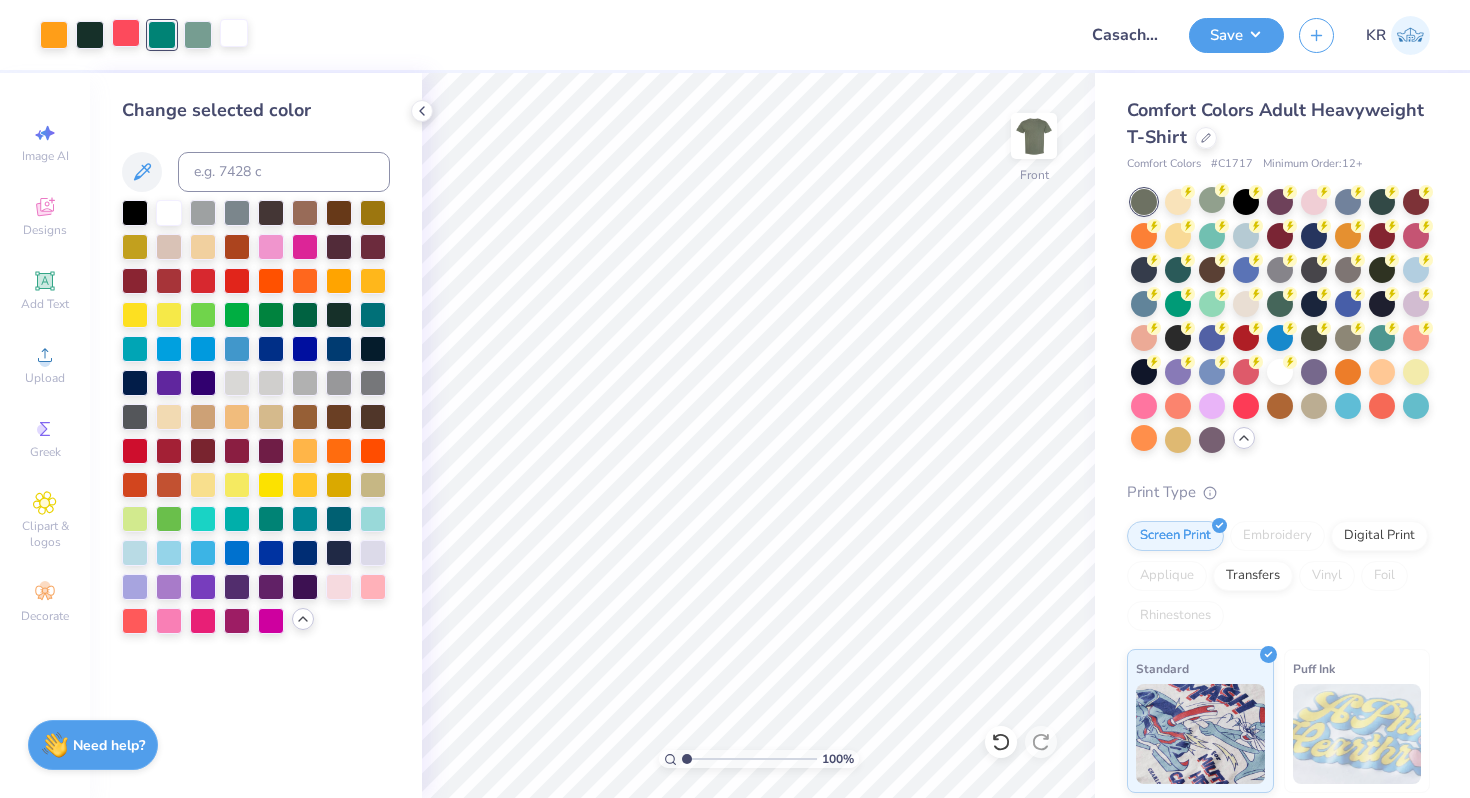 click at bounding box center [126, 33] 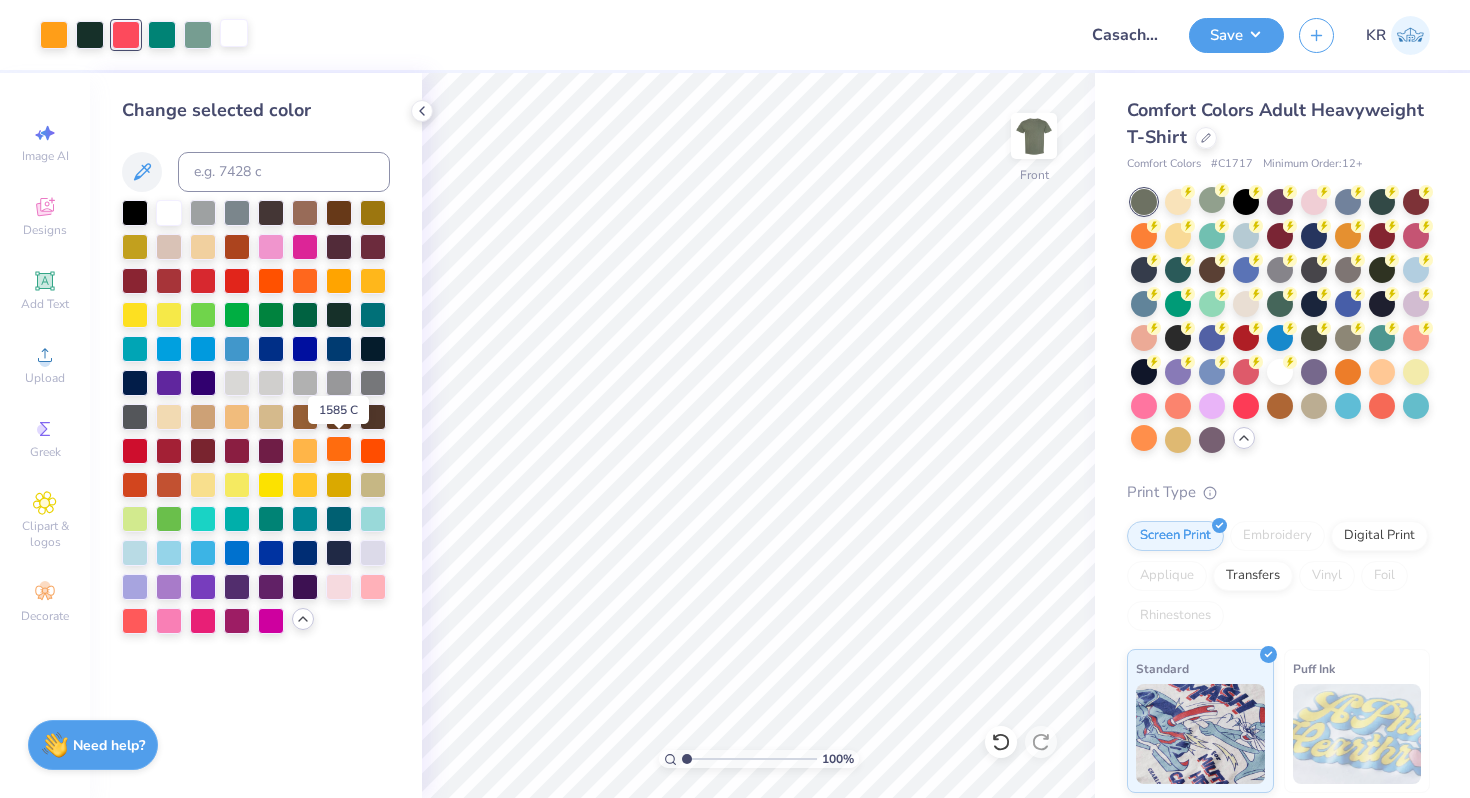 click at bounding box center (339, 449) 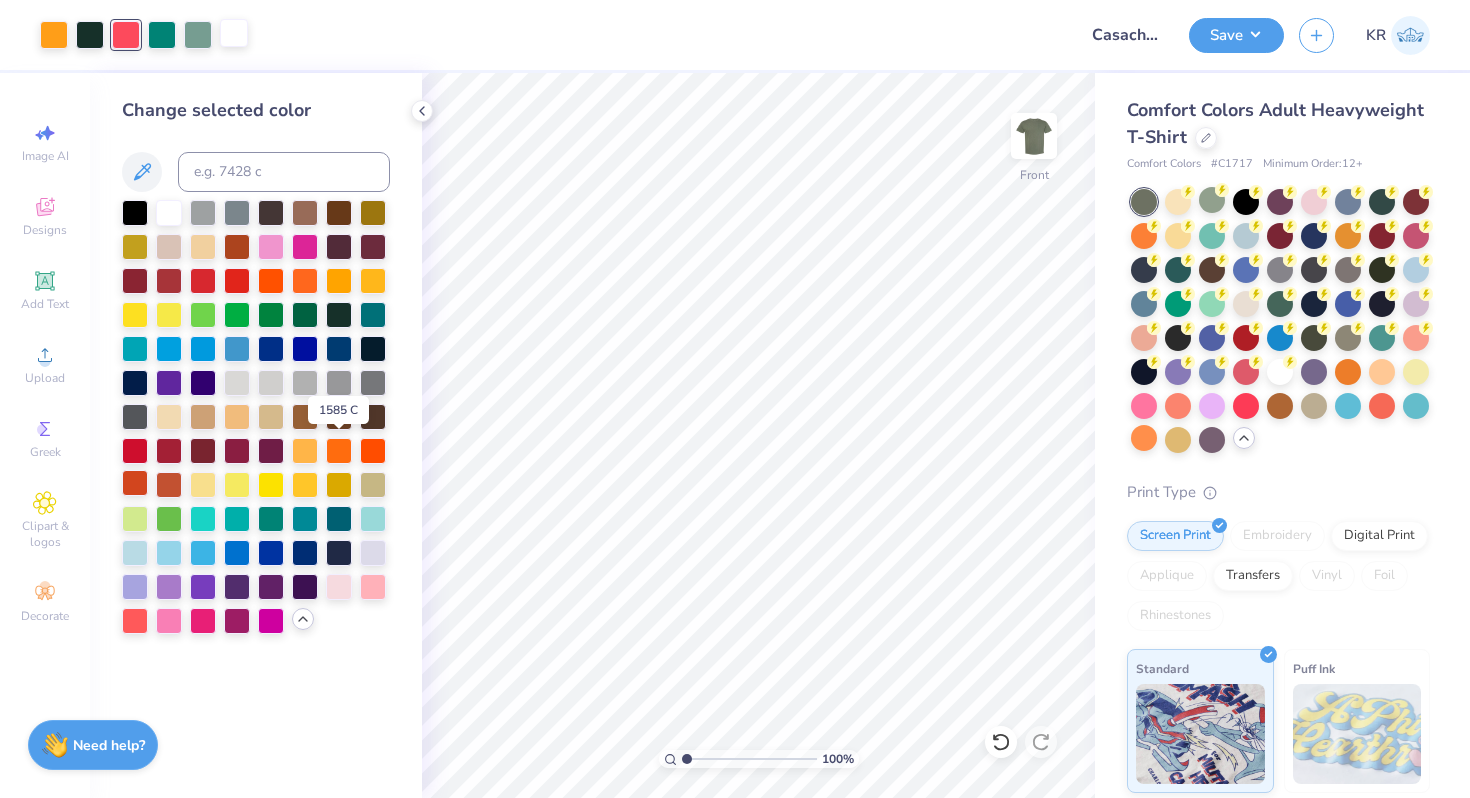 click at bounding box center (135, 483) 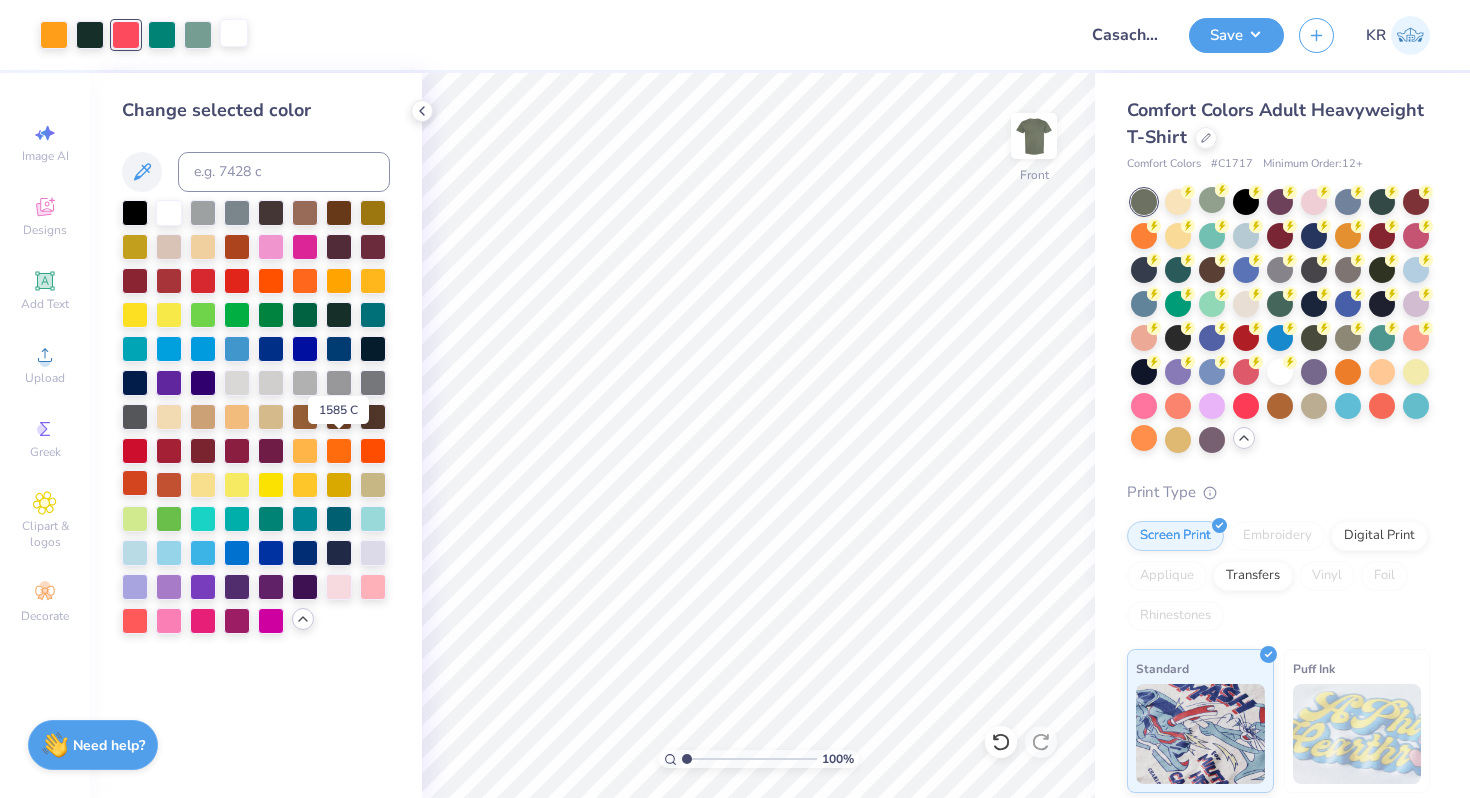 click at bounding box center [135, 483] 